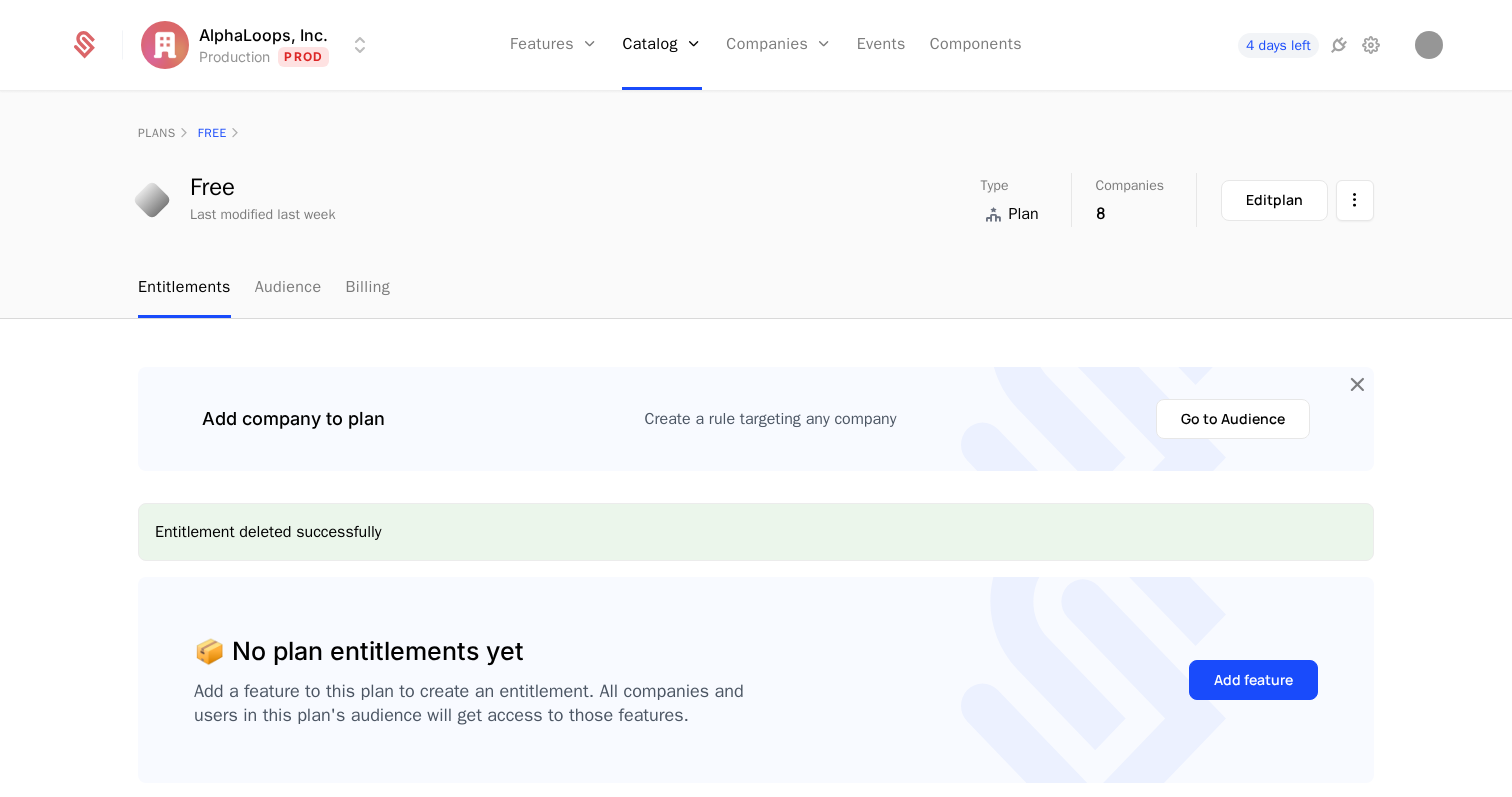 scroll, scrollTop: 0, scrollLeft: 0, axis: both 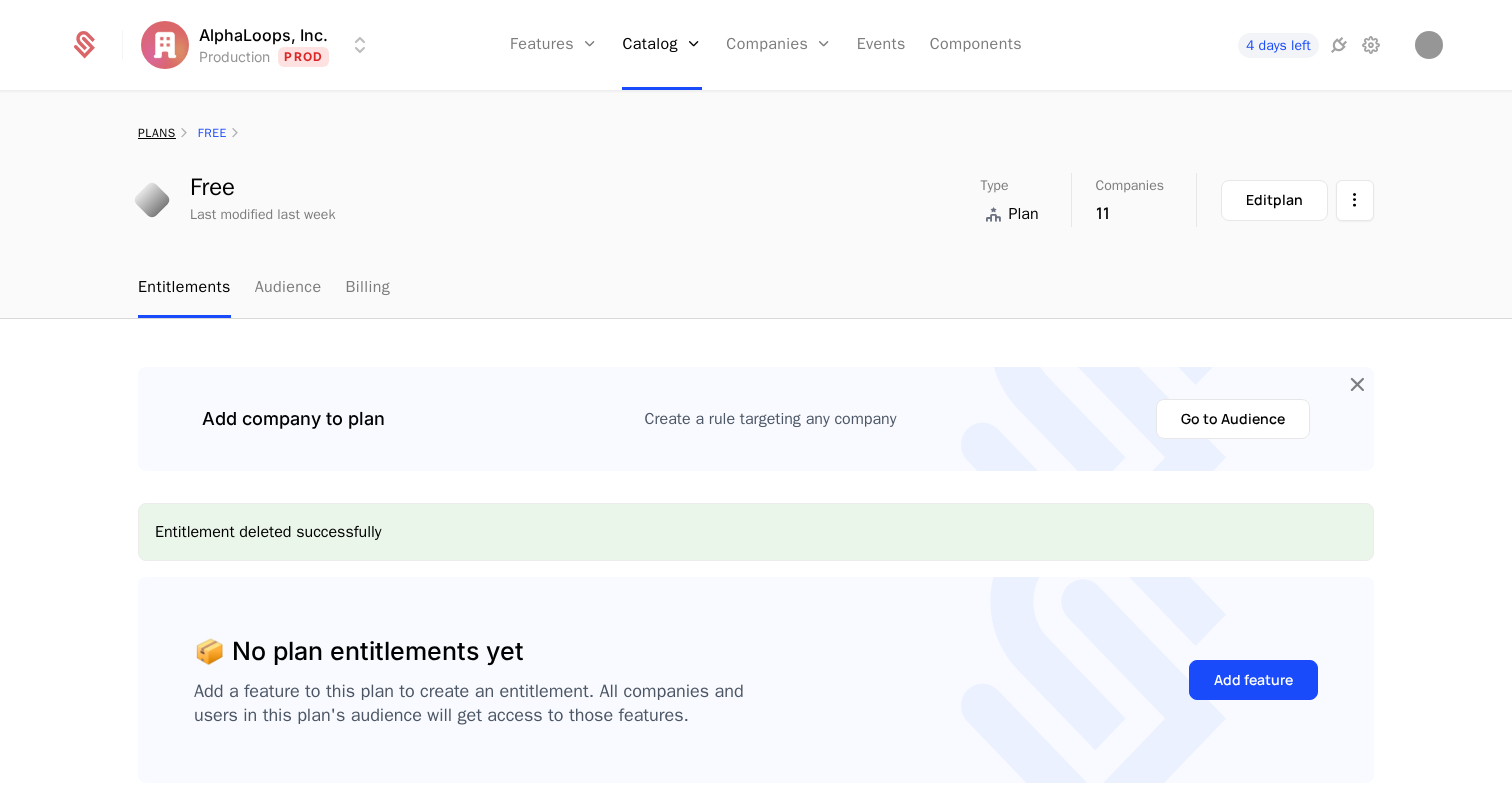 click on "plans" at bounding box center [157, 133] 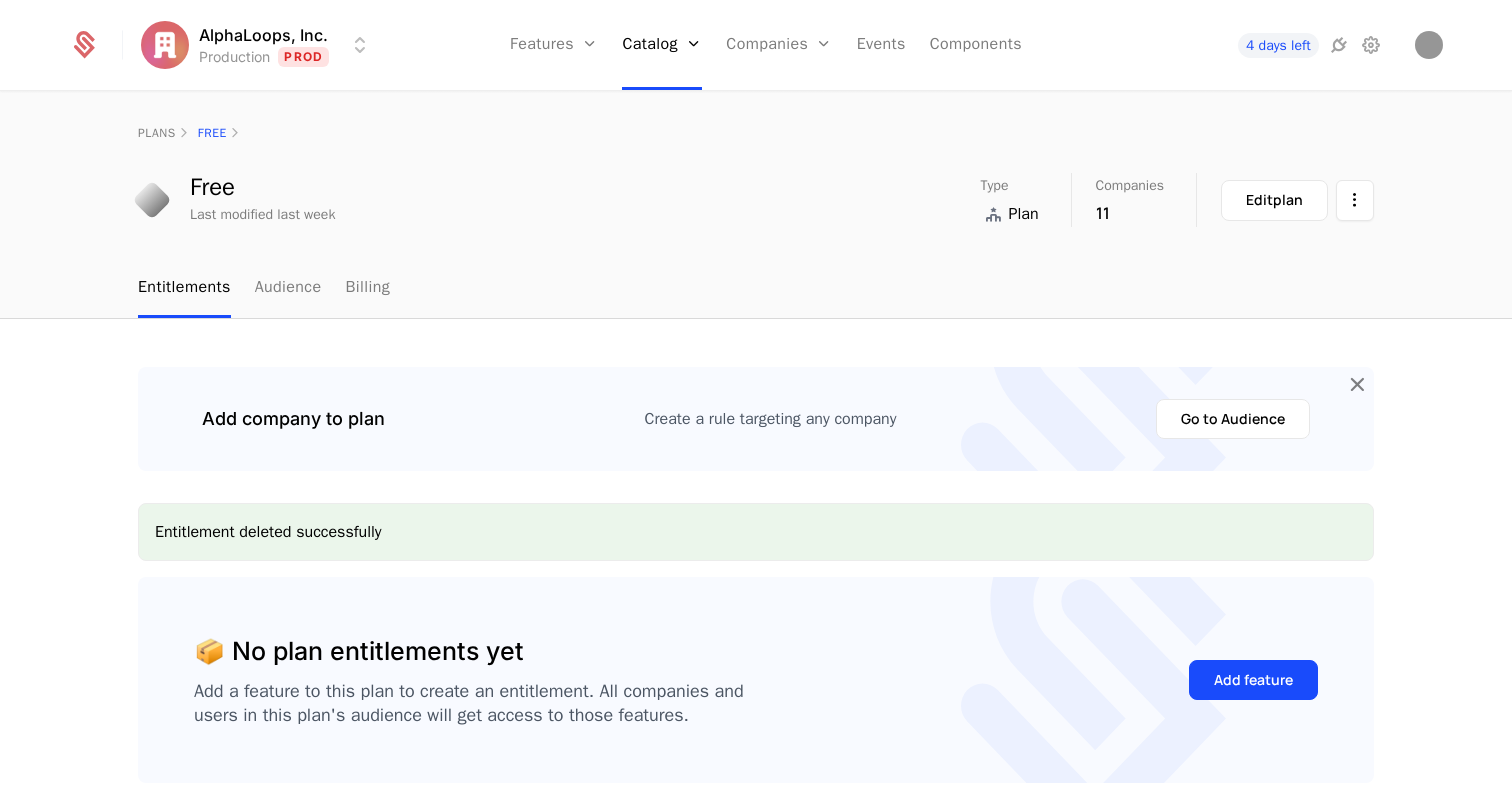click on "Features" at bounding box center [554, 45] 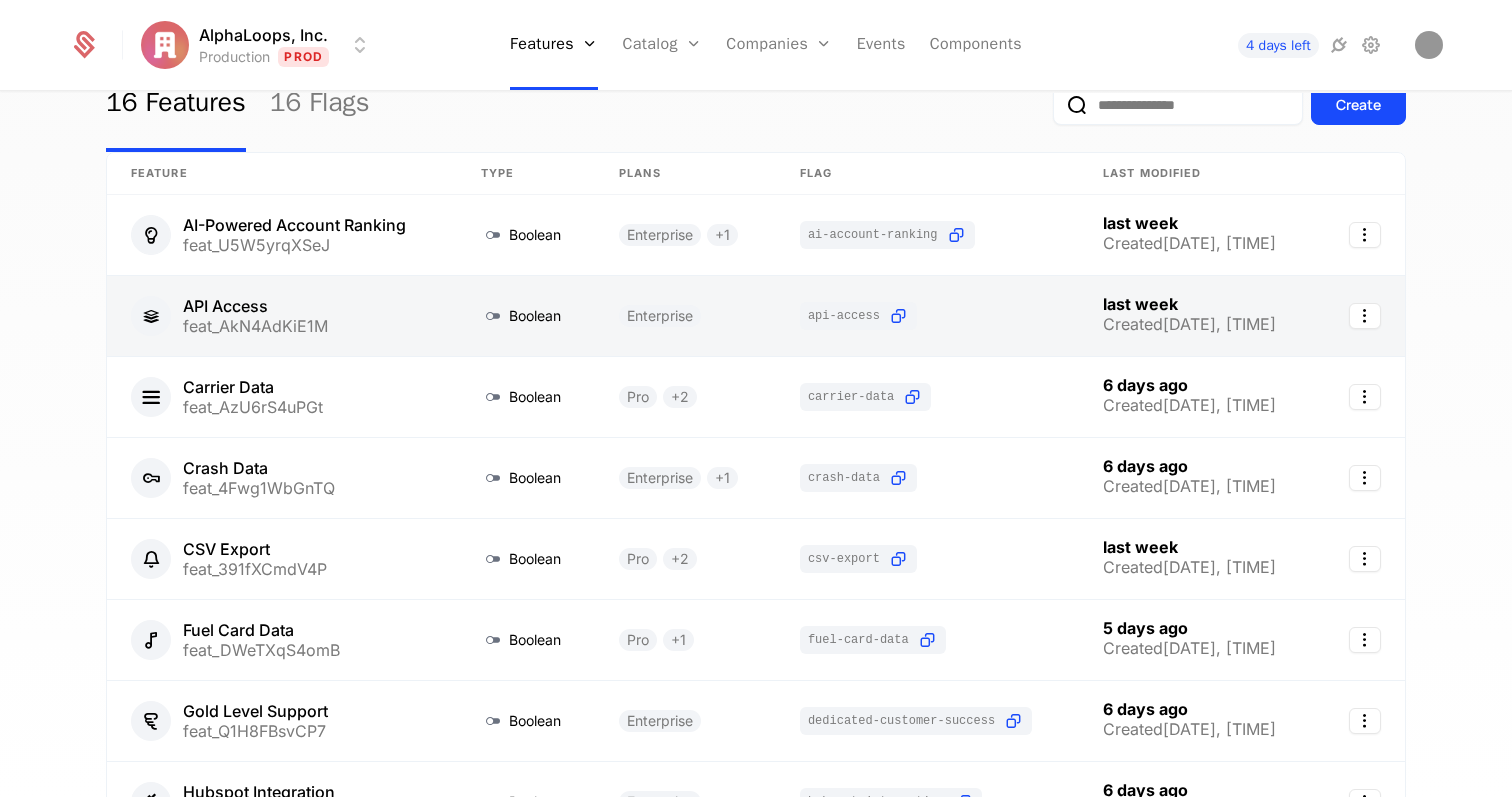 scroll, scrollTop: 85, scrollLeft: 0, axis: vertical 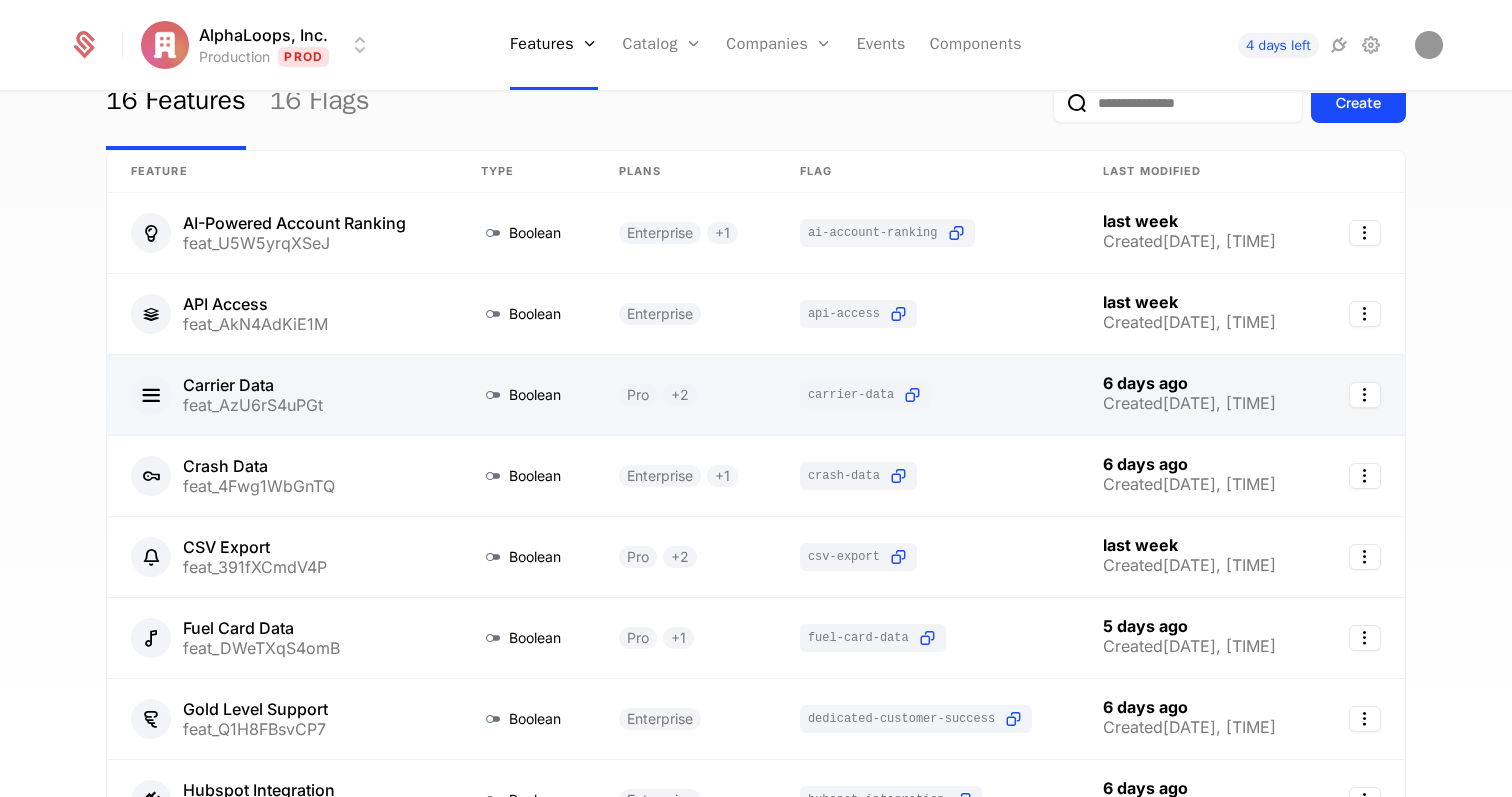 click at bounding box center [927, 395] 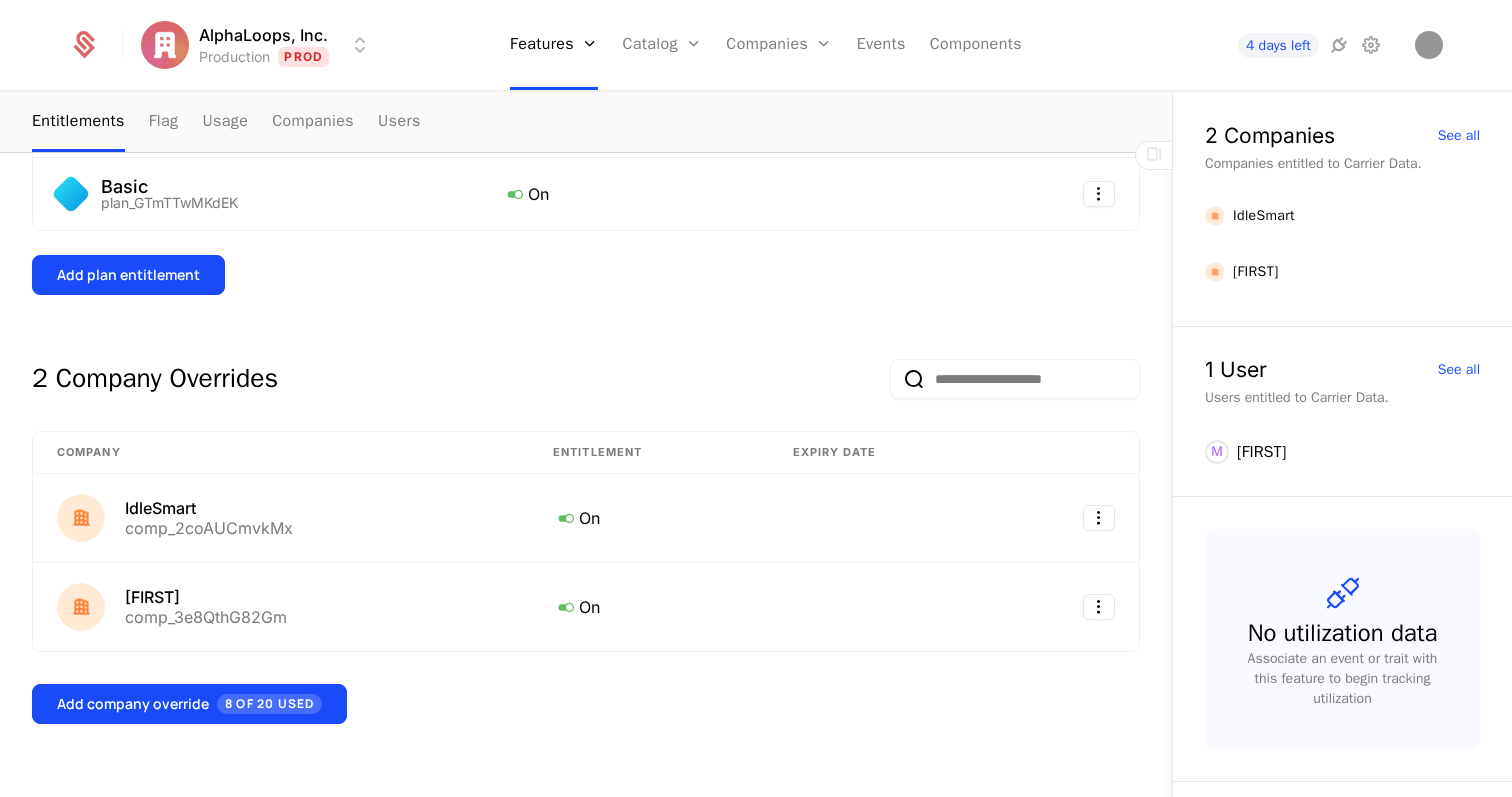 scroll, scrollTop: 546, scrollLeft: 0, axis: vertical 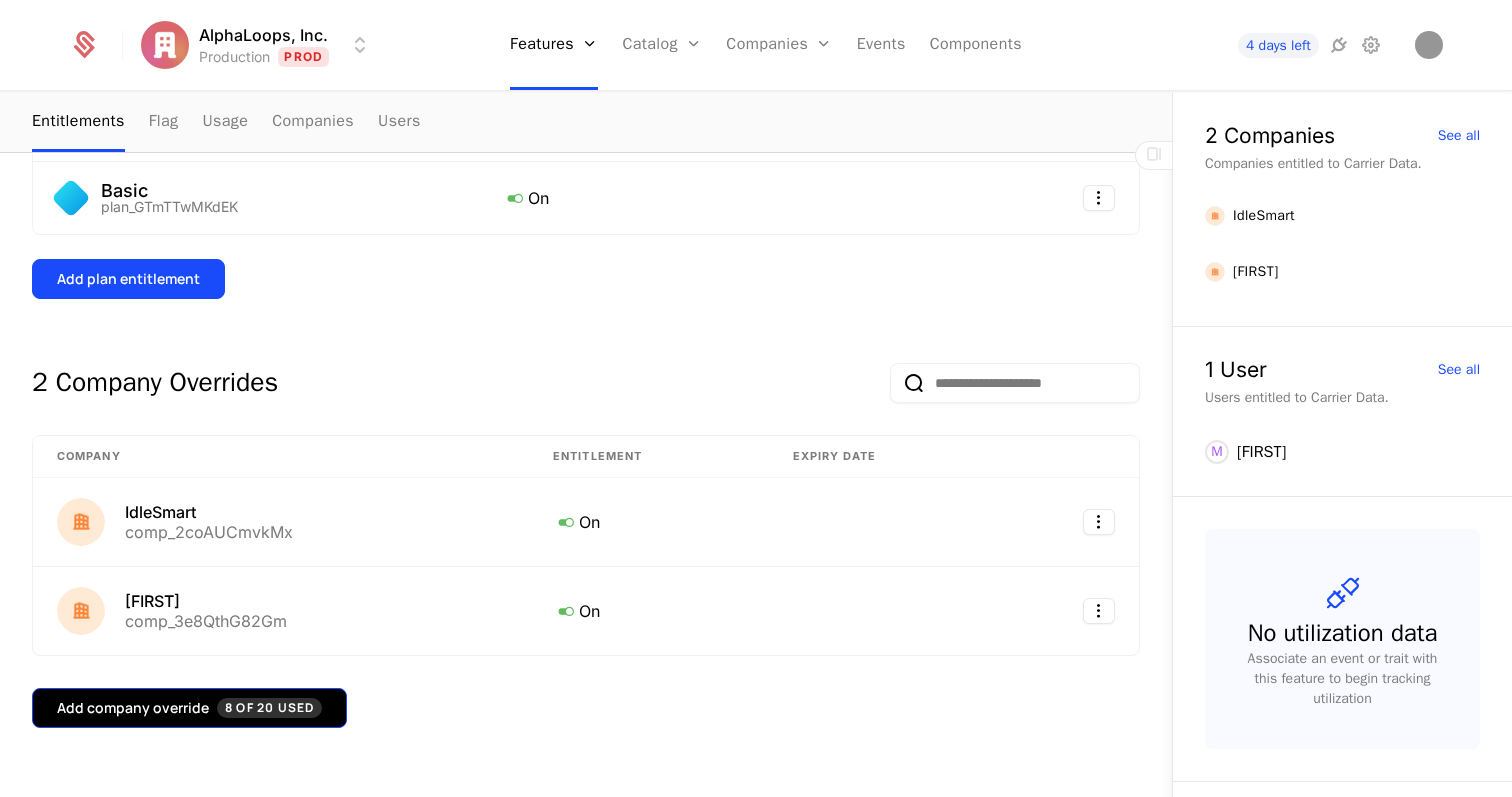 click on "Add company override 8 of 20 Used" at bounding box center [189, 708] 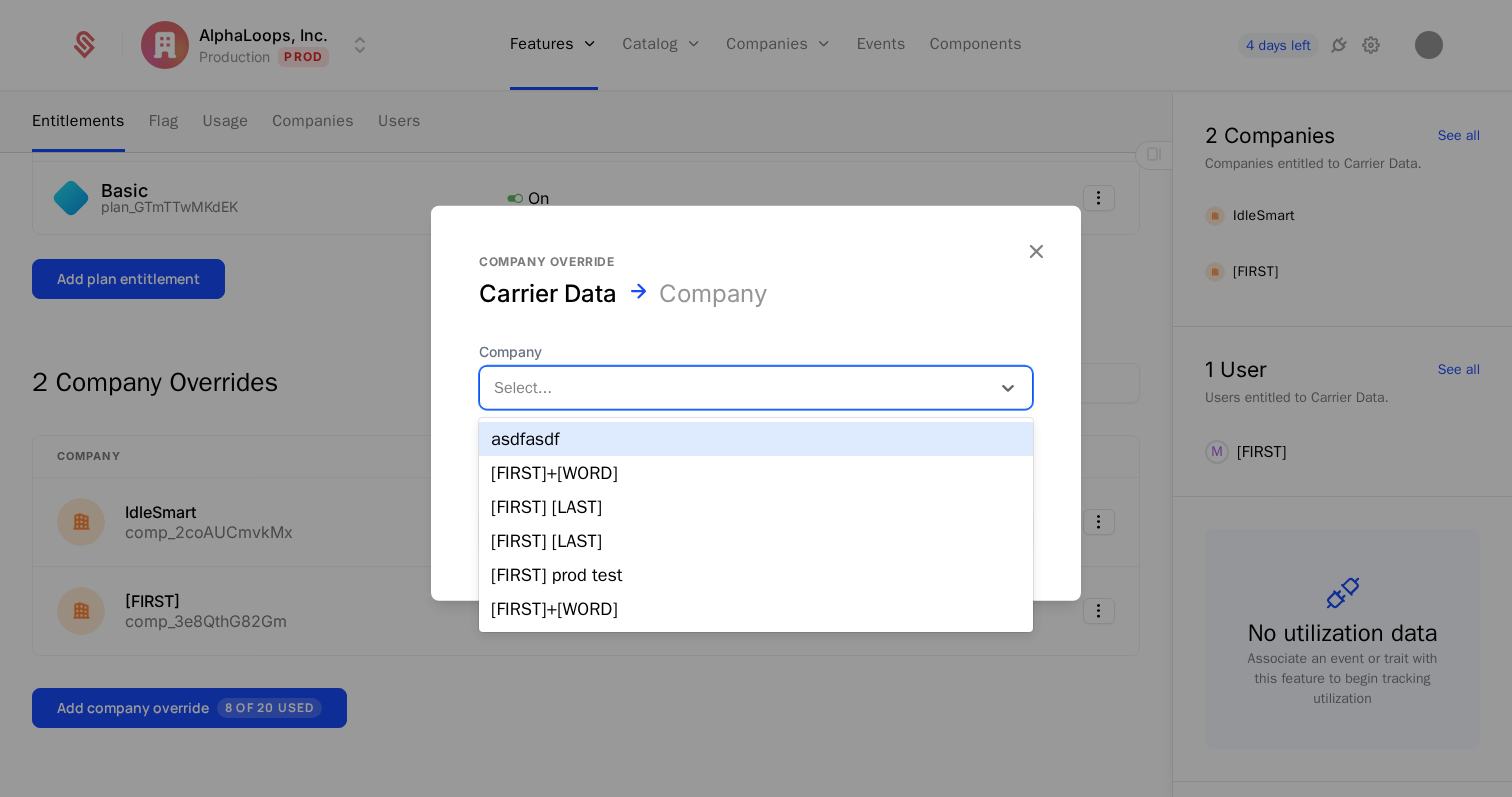 click at bounding box center [735, 387] 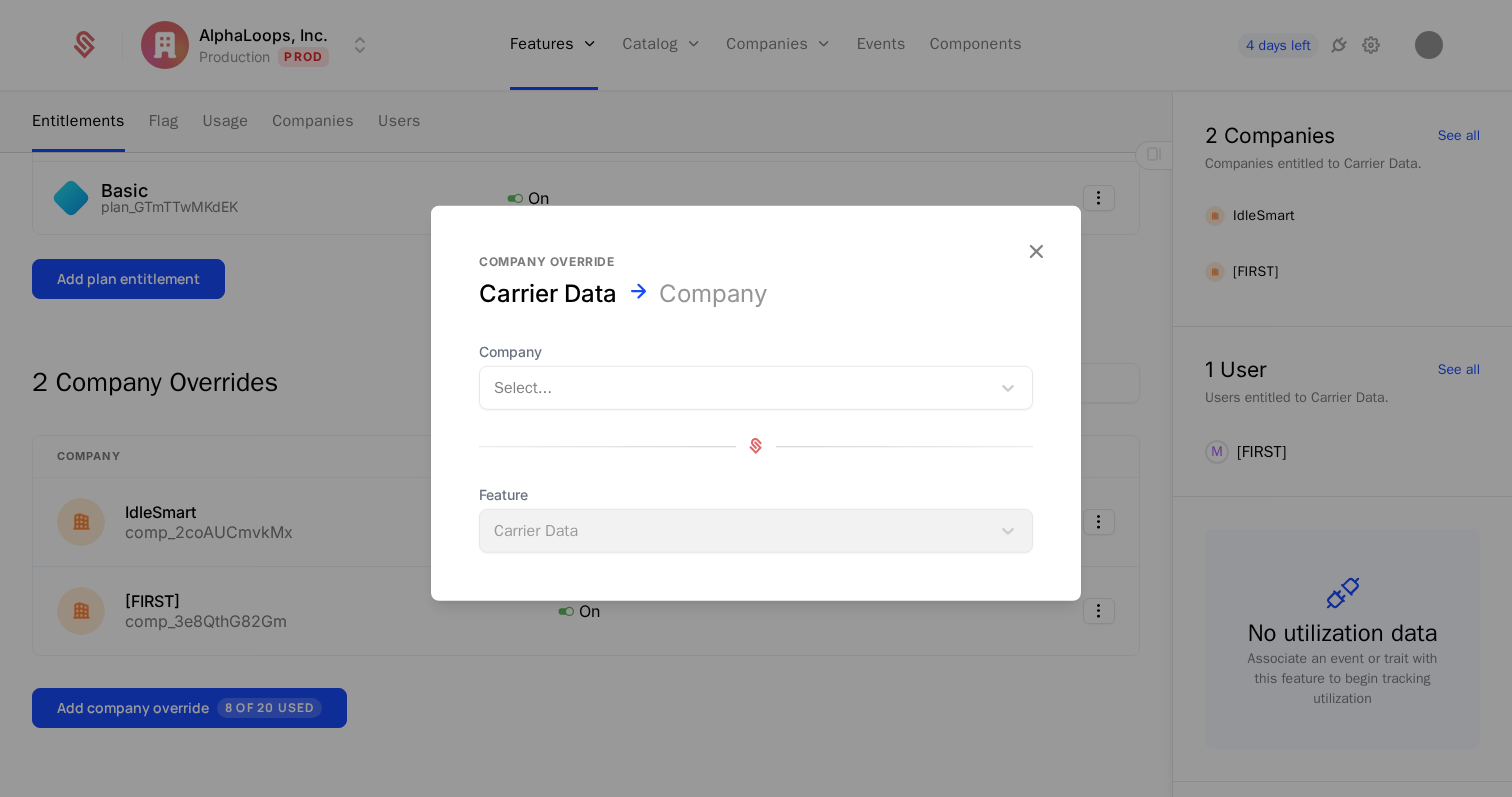 click at bounding box center [756, 398] 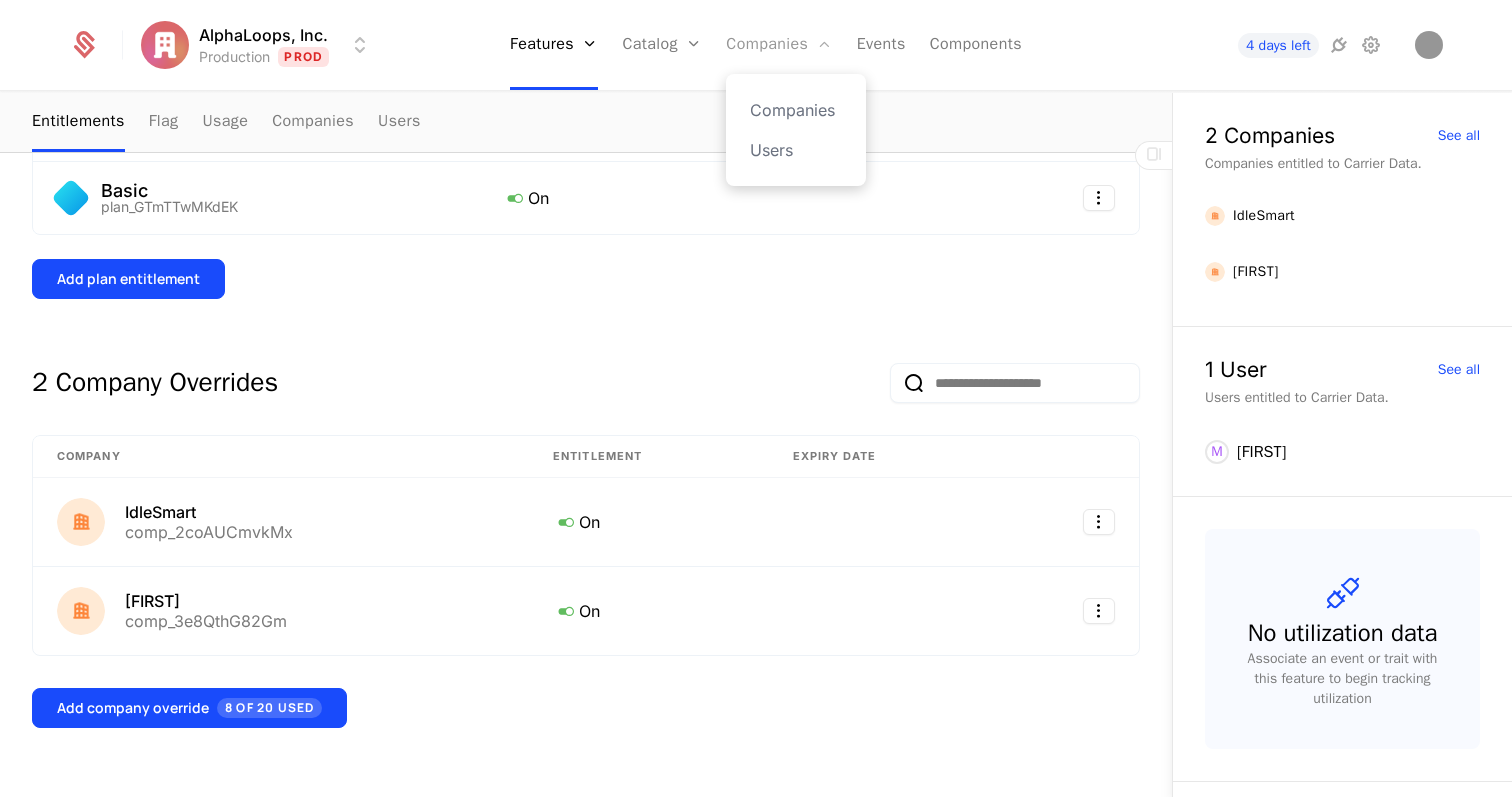 click on "Companies" at bounding box center (779, 45) 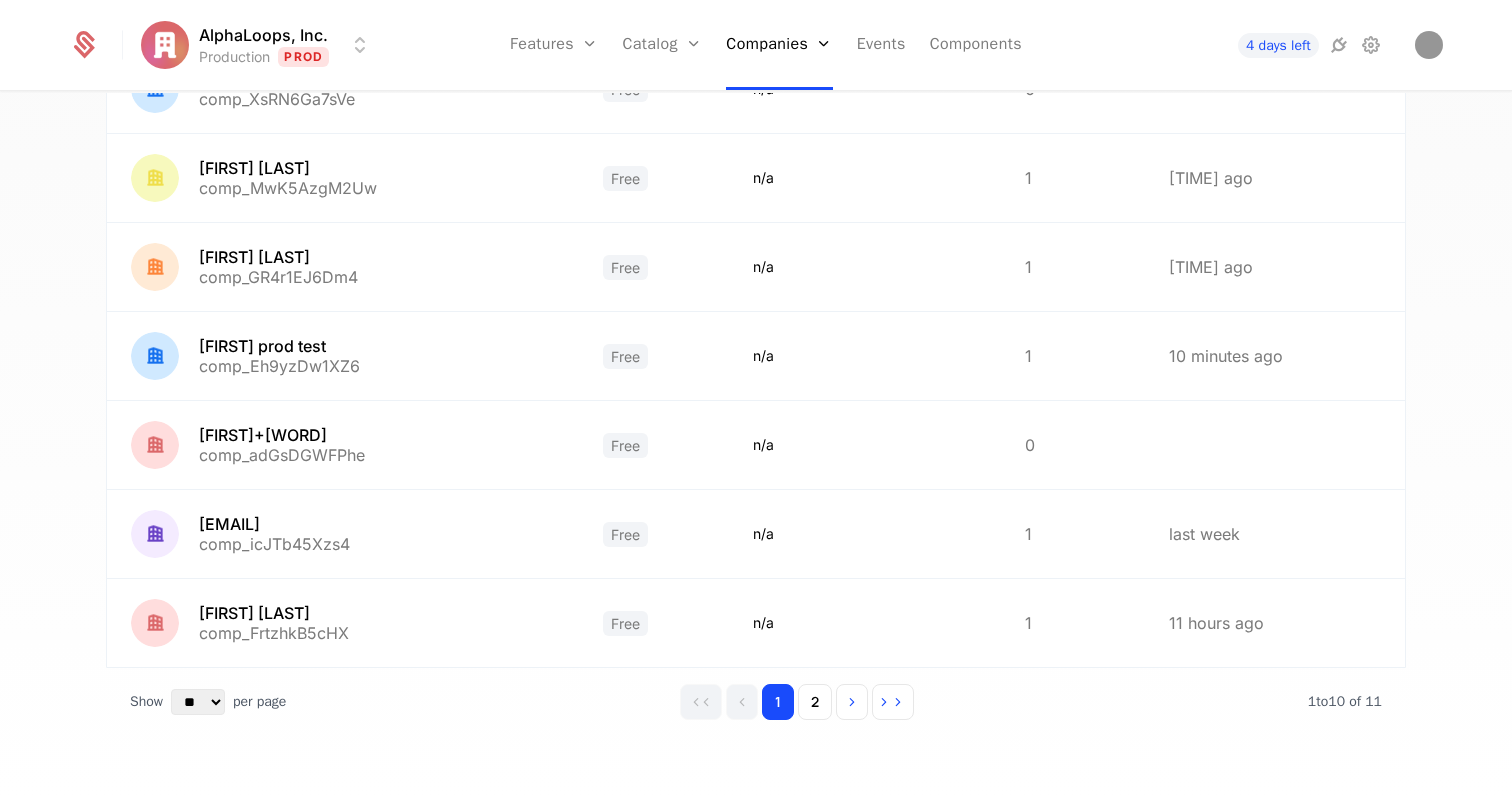scroll, scrollTop: 530, scrollLeft: 0, axis: vertical 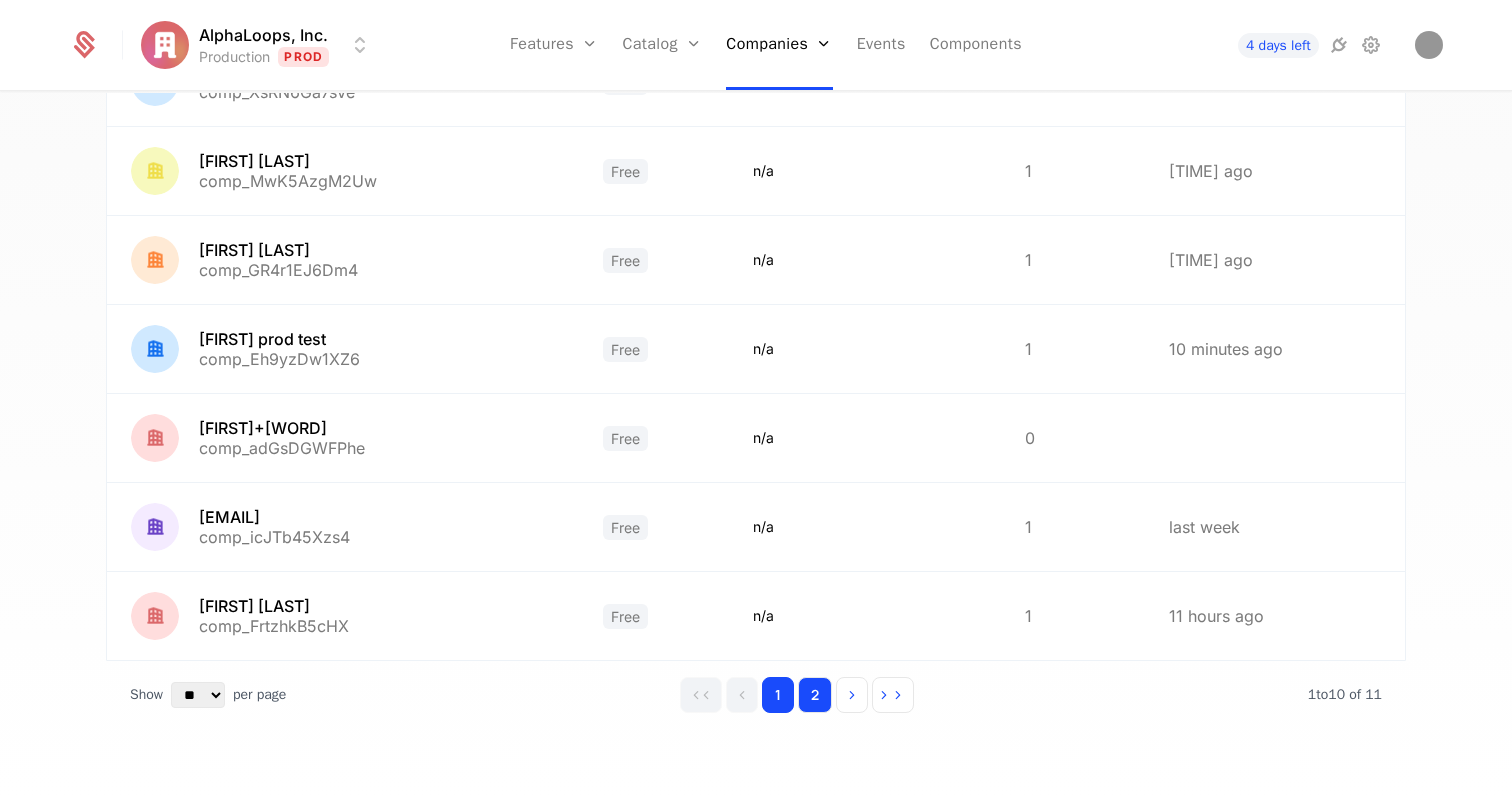 click on "2" at bounding box center (815, 695) 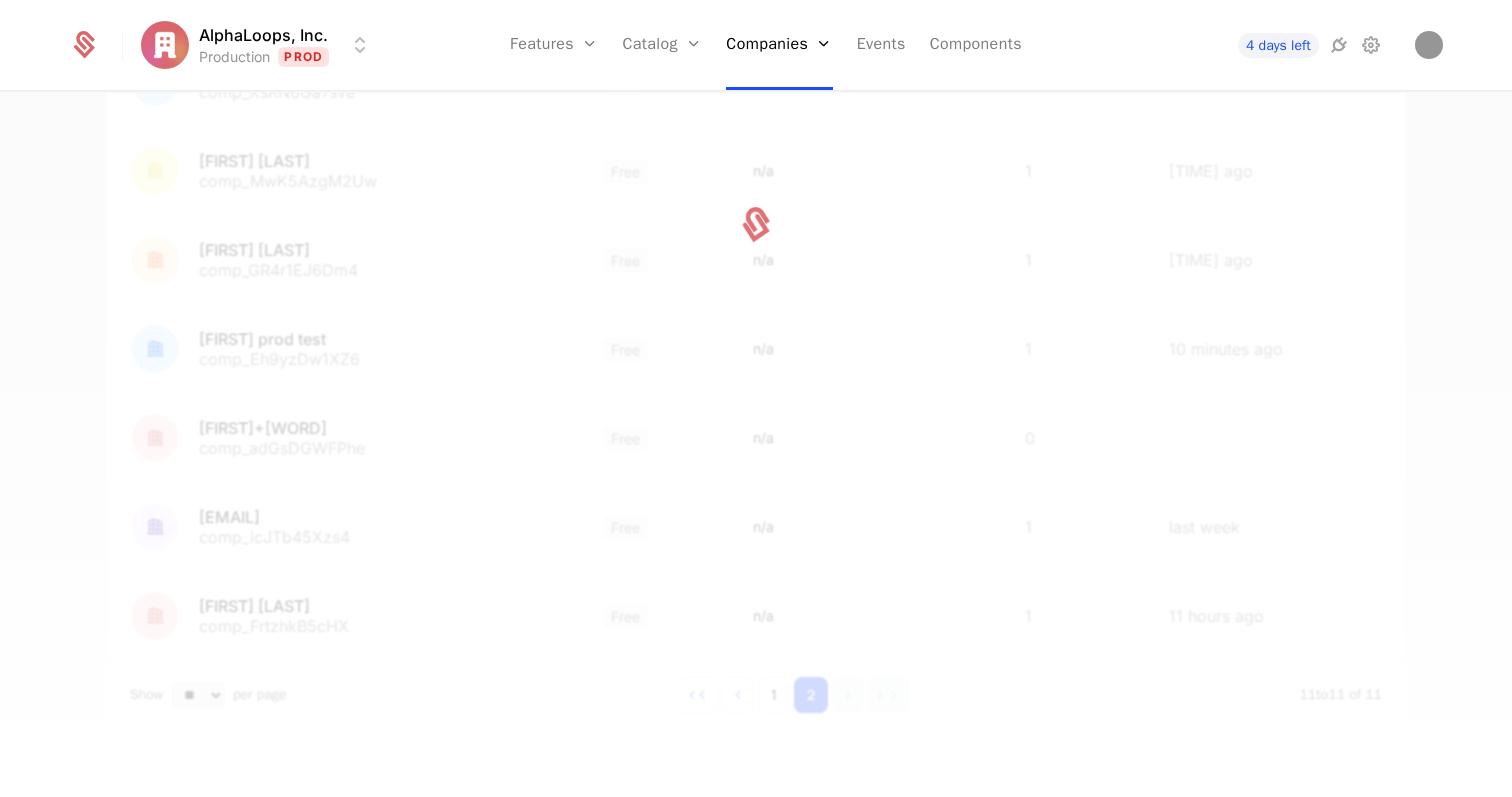 scroll, scrollTop: 0, scrollLeft: 0, axis: both 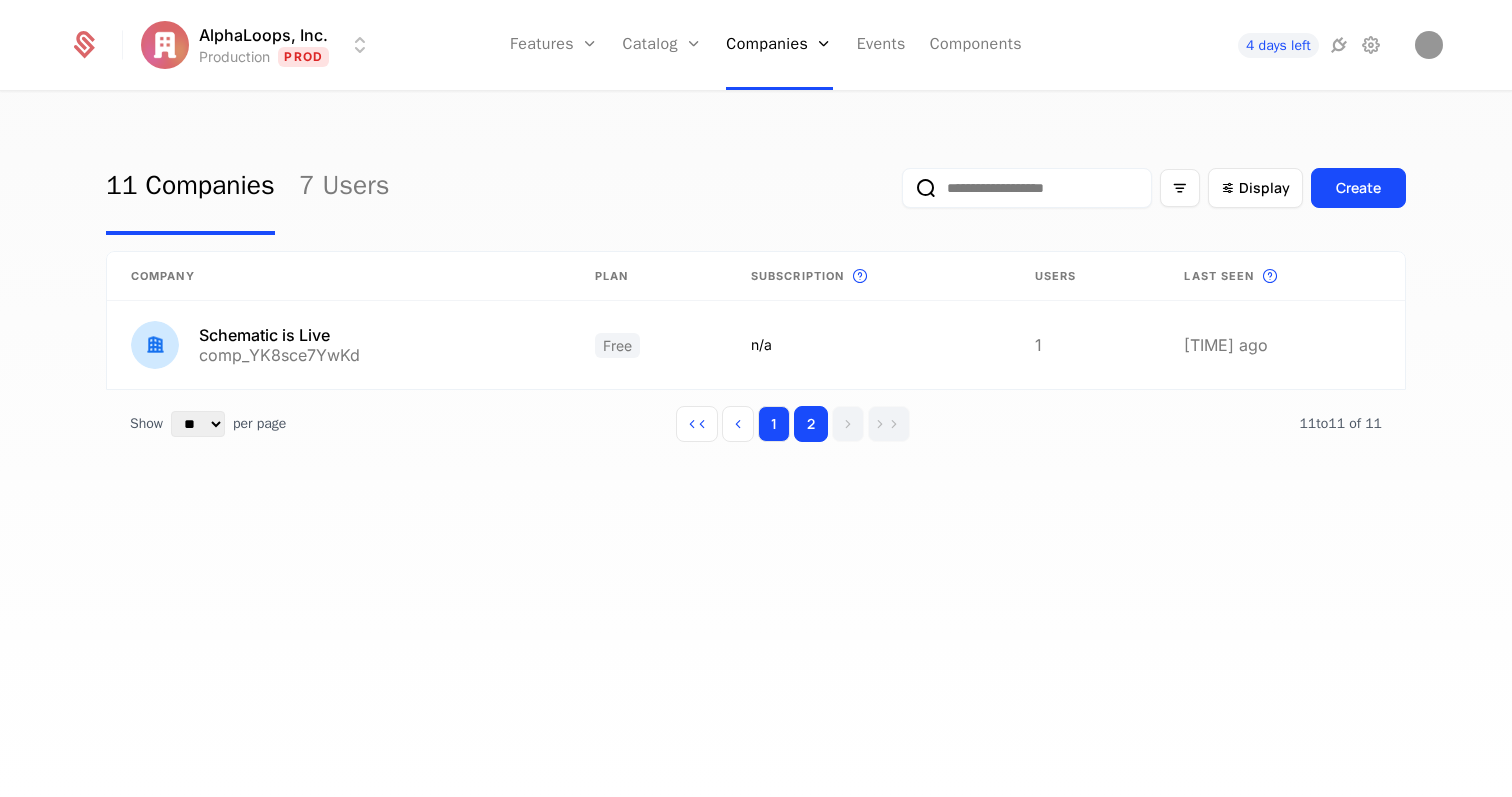 click on "1" at bounding box center (774, 424) 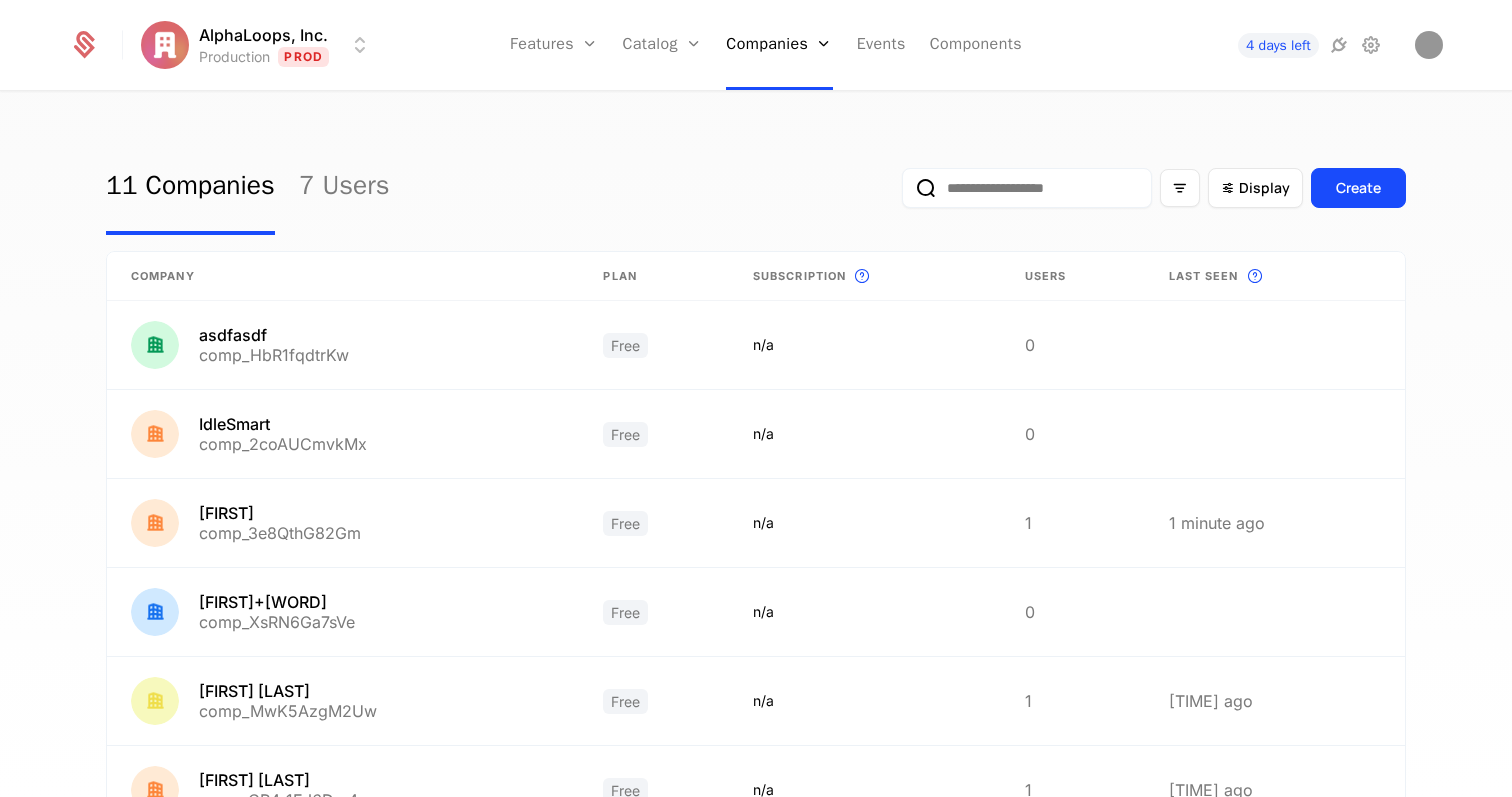 click on "11 Companies 7 Users Display Create" at bounding box center (756, 188) 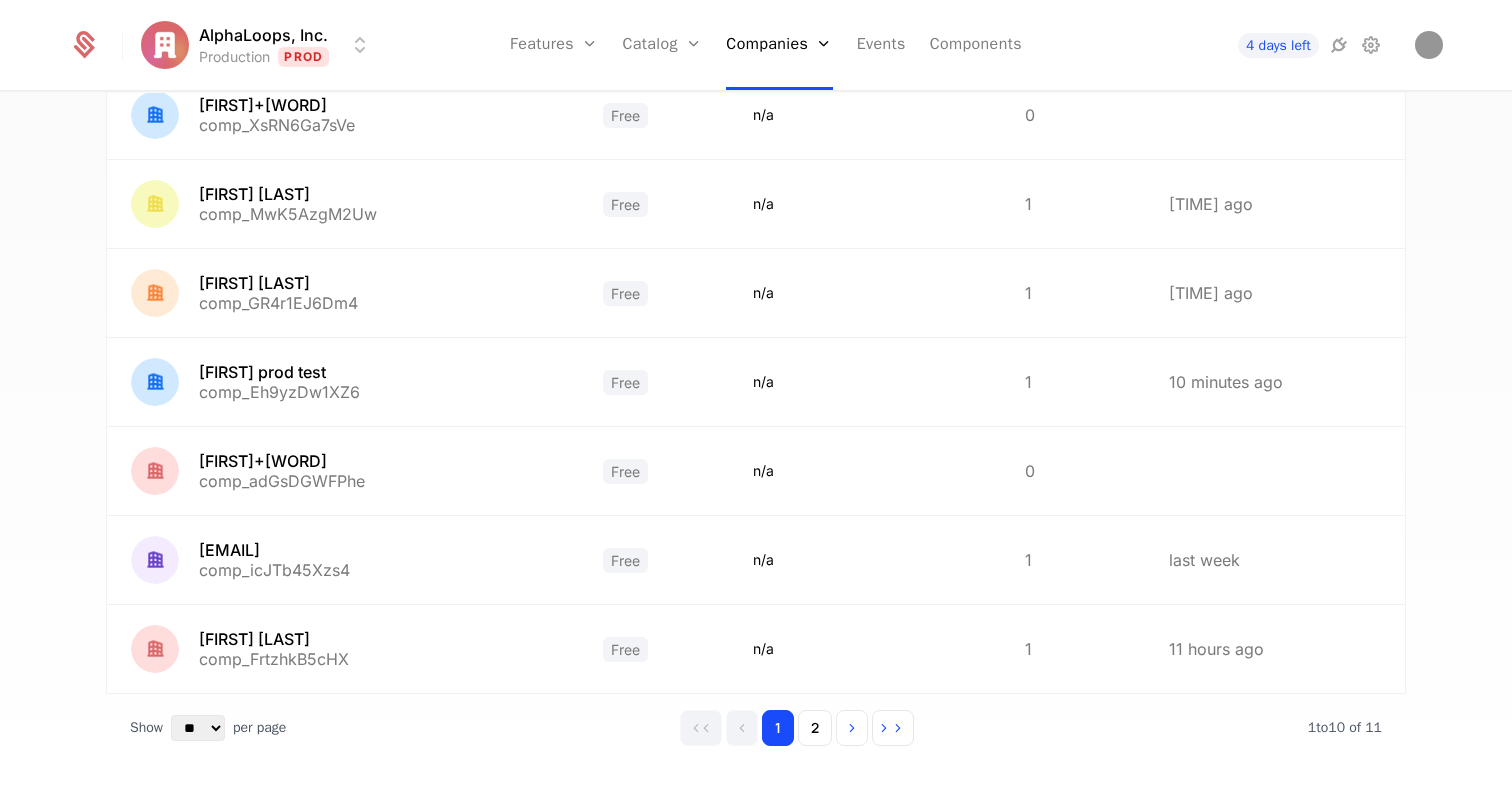 scroll, scrollTop: 0, scrollLeft: 0, axis: both 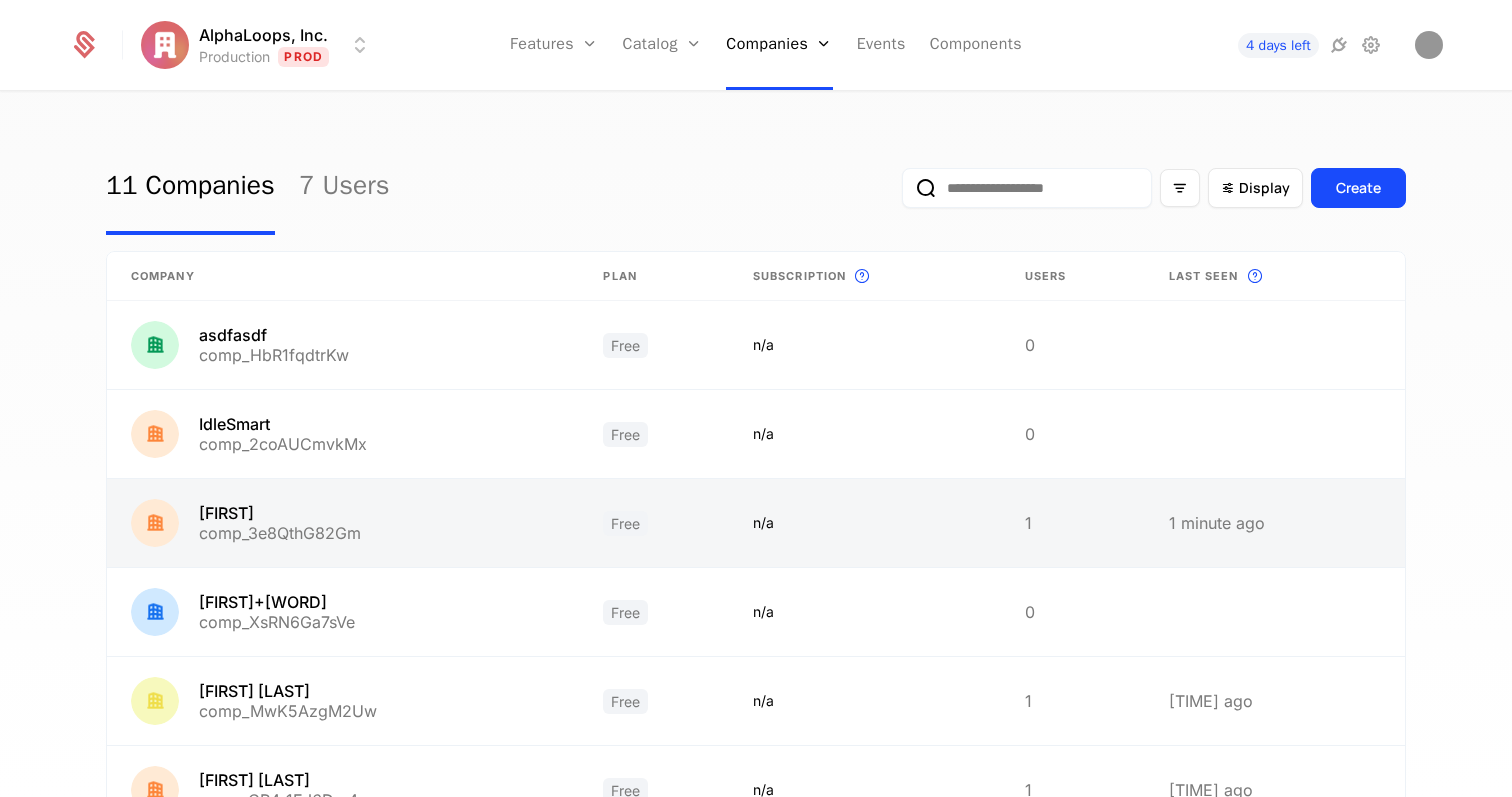 click at bounding box center (865, 523) 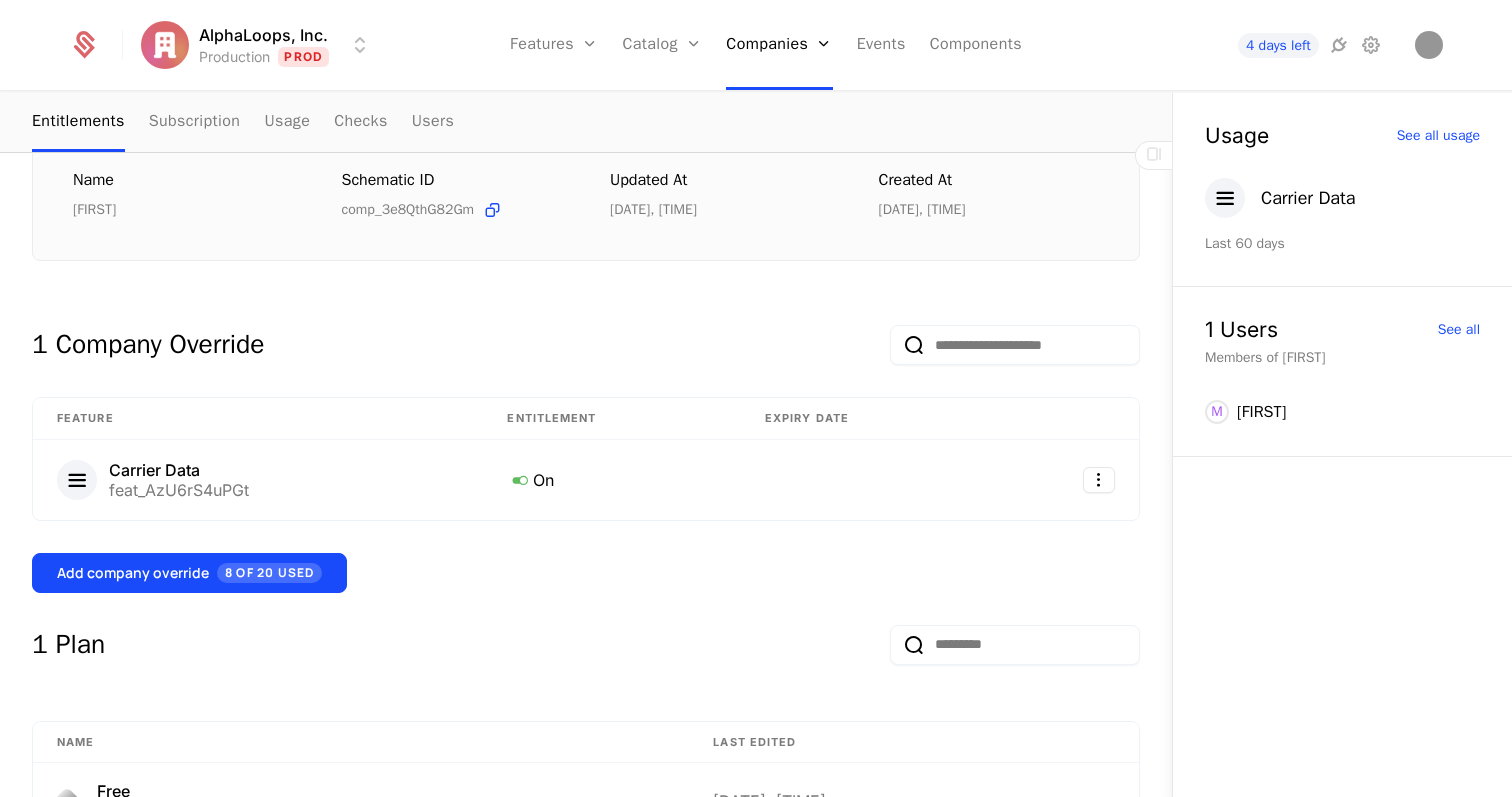 scroll, scrollTop: 0, scrollLeft: 0, axis: both 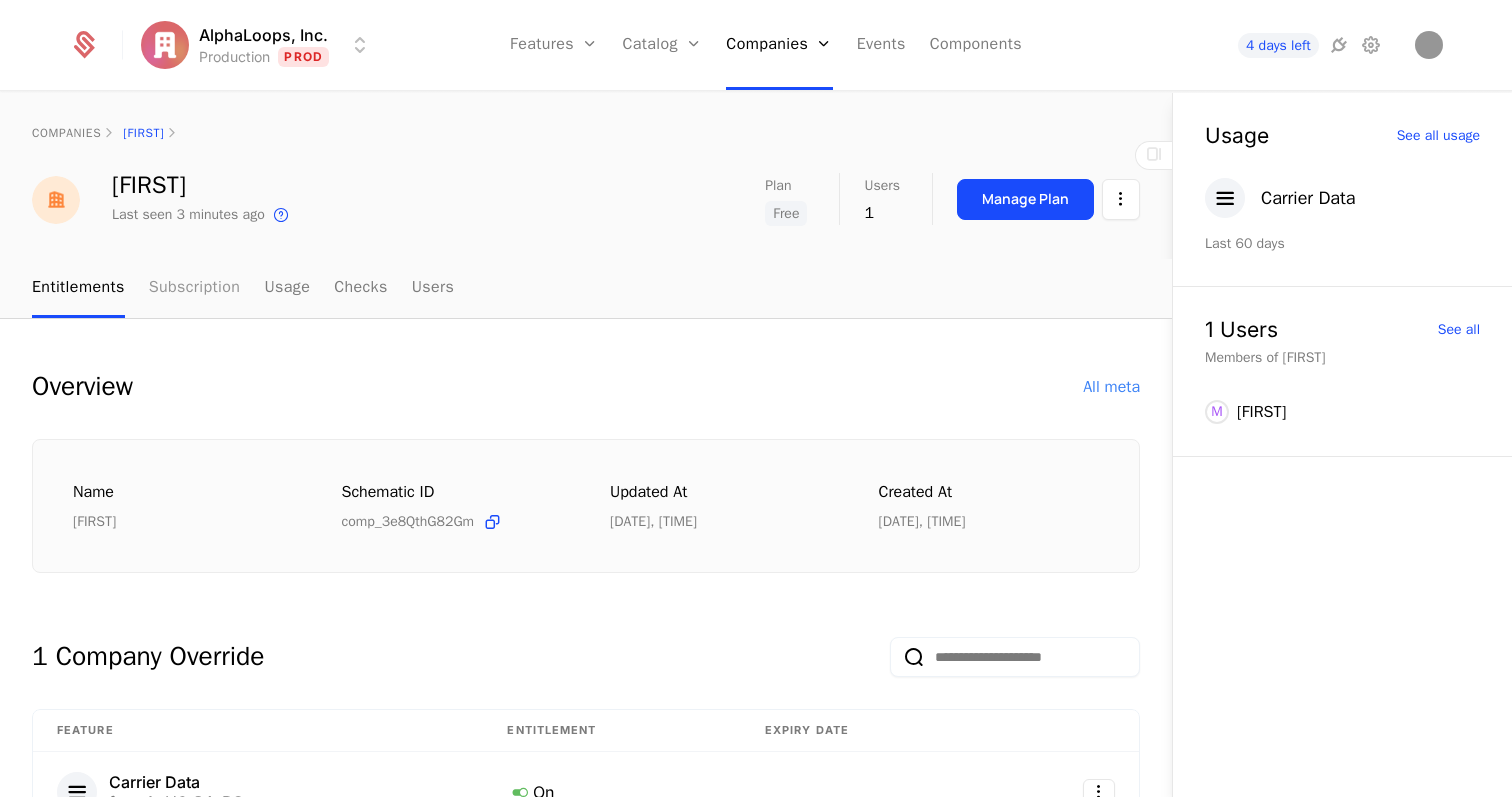 click on "Subscription" at bounding box center (195, 288) 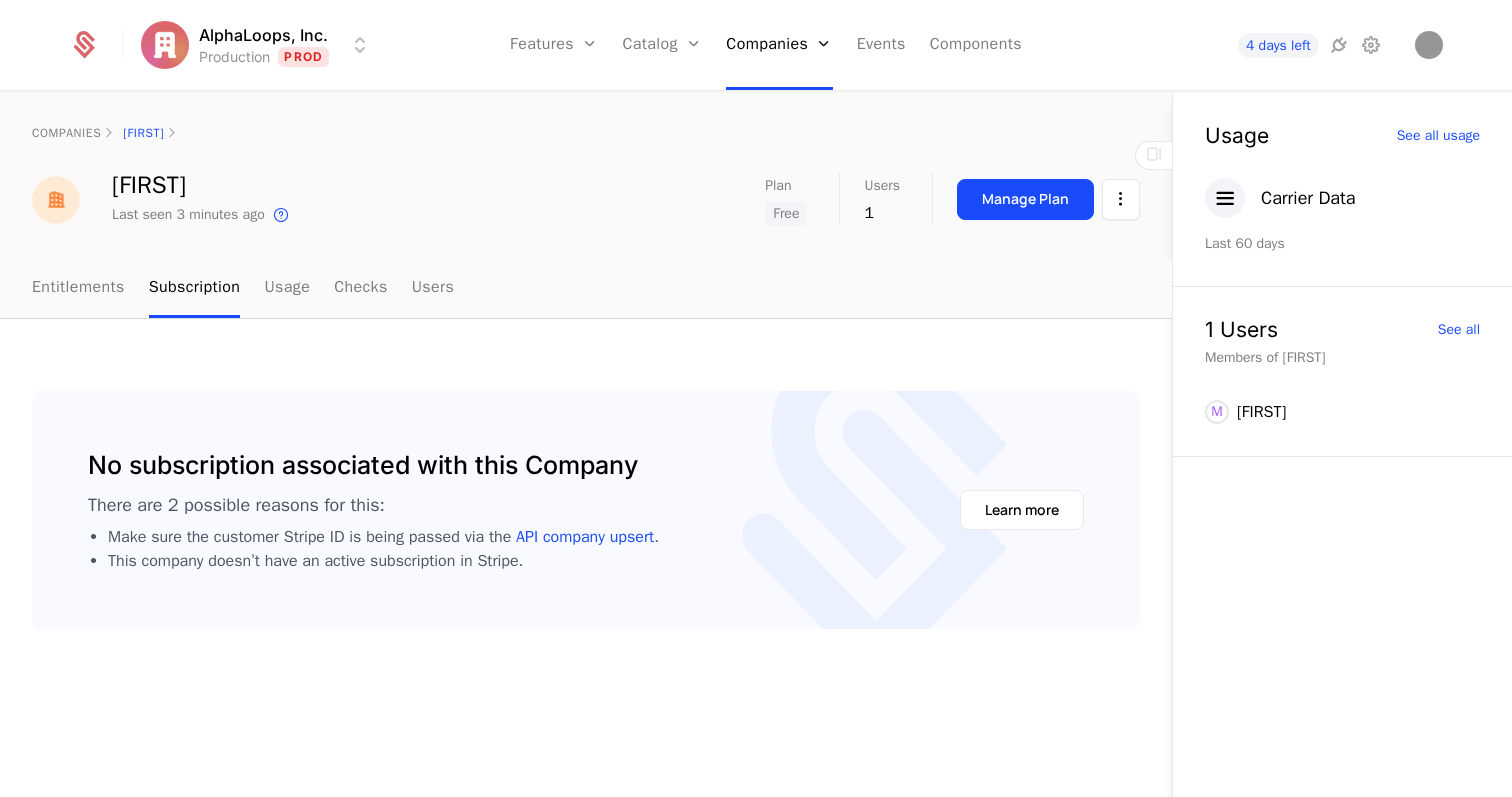click on "Entitlements Subscription Usage Checks Users" at bounding box center (243, 288) 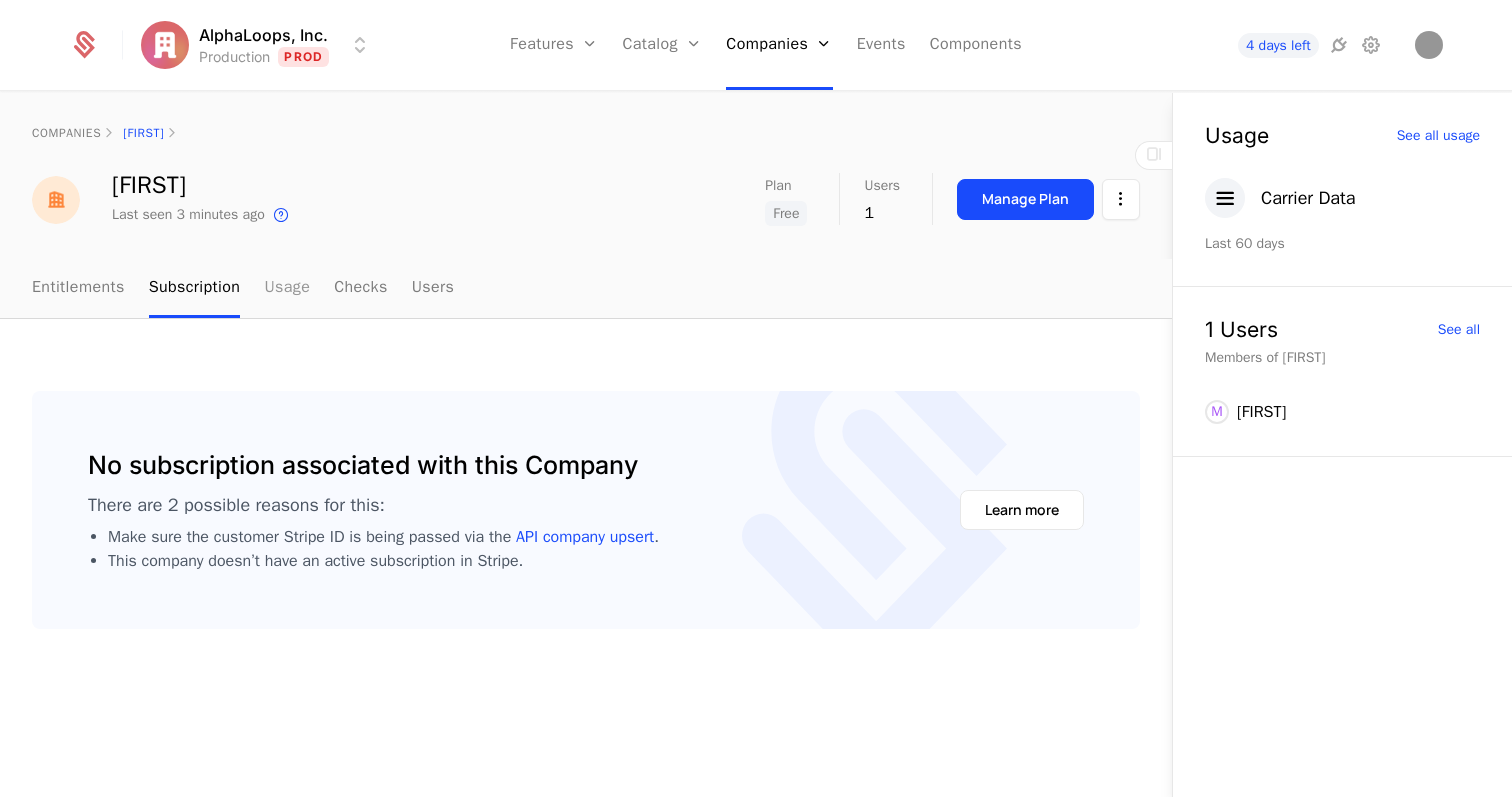 click on "Usage" at bounding box center (287, 288) 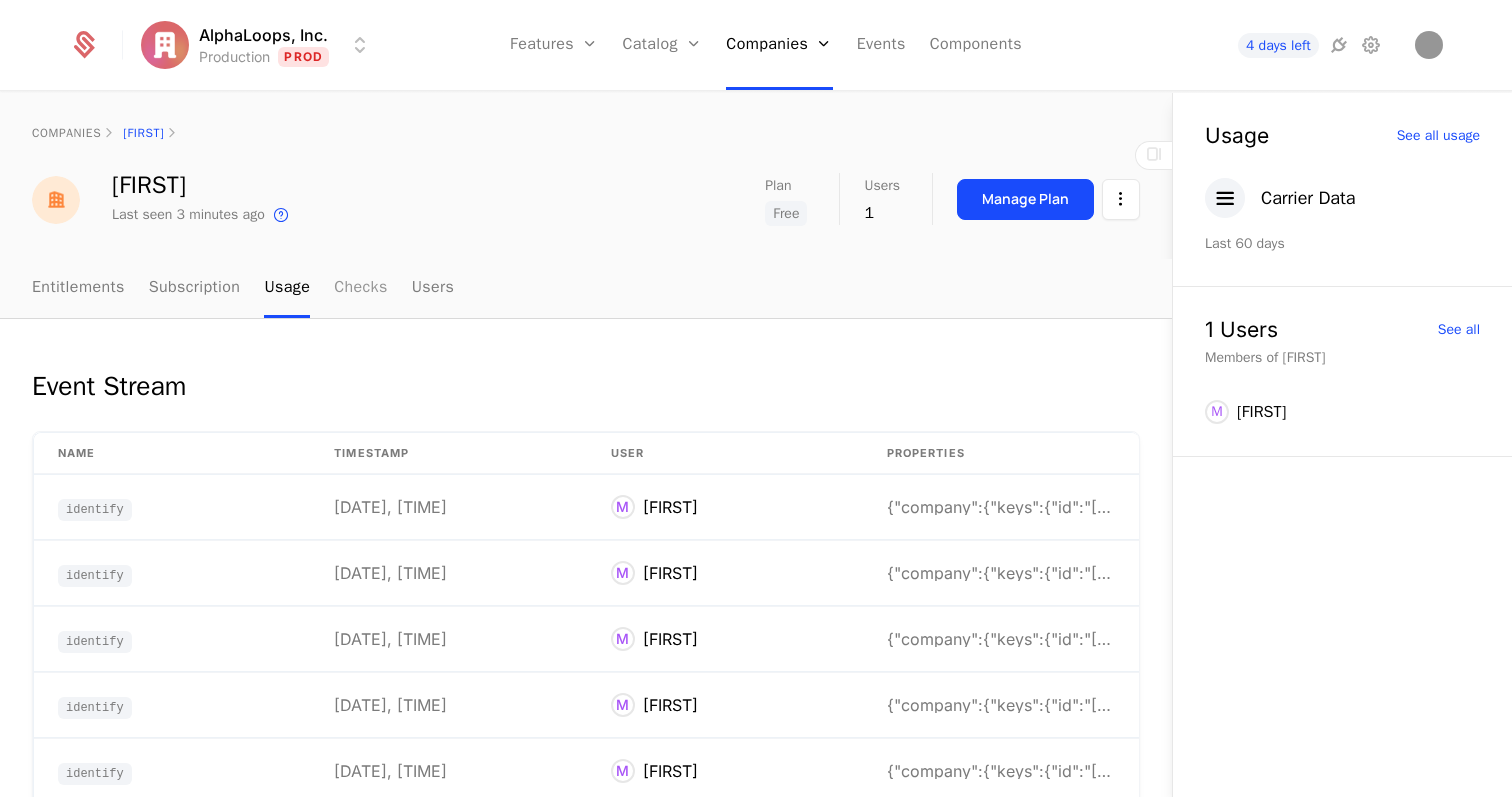 click on "Checks" at bounding box center (361, 288) 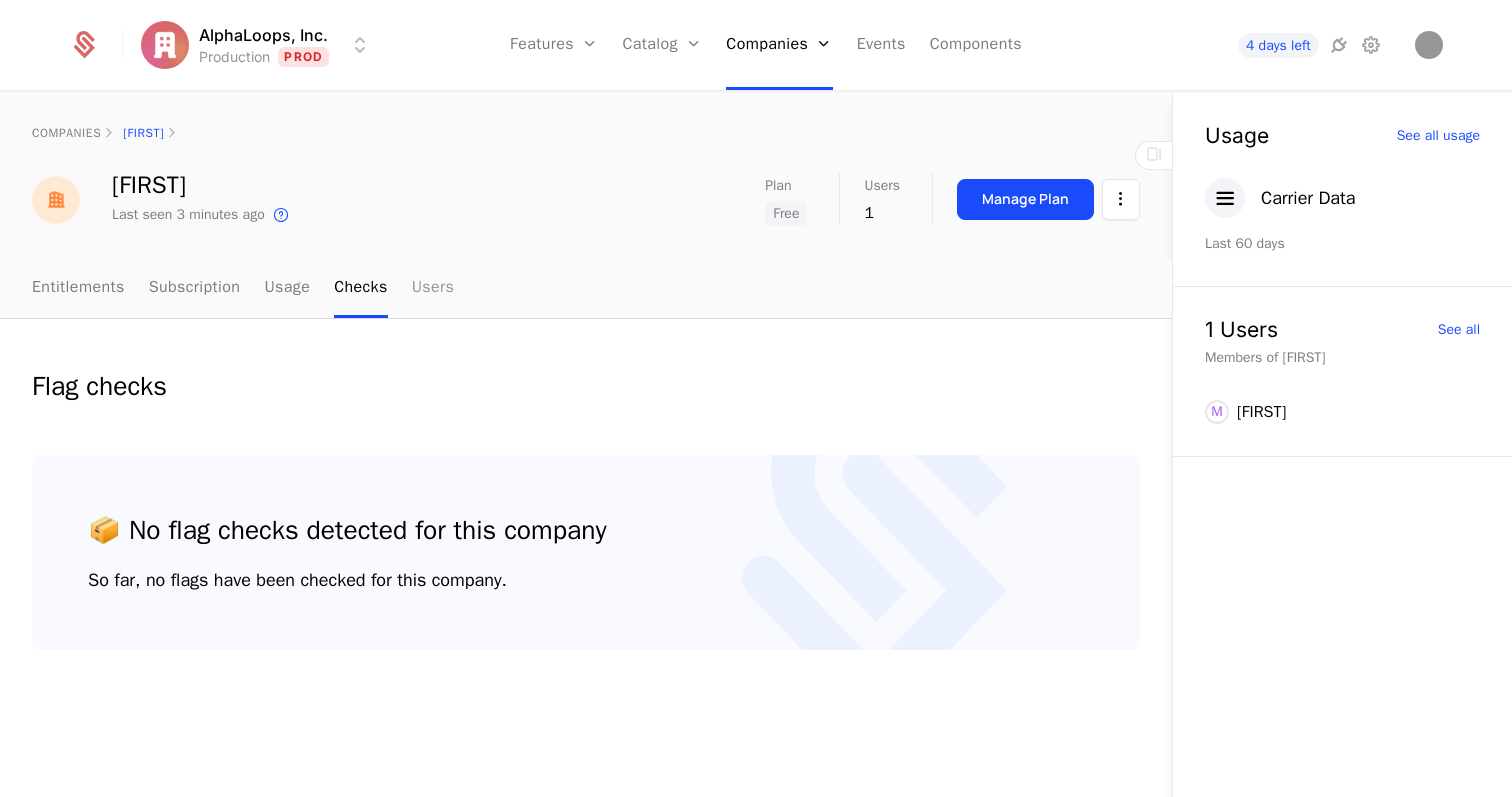 click on "Users" at bounding box center (433, 288) 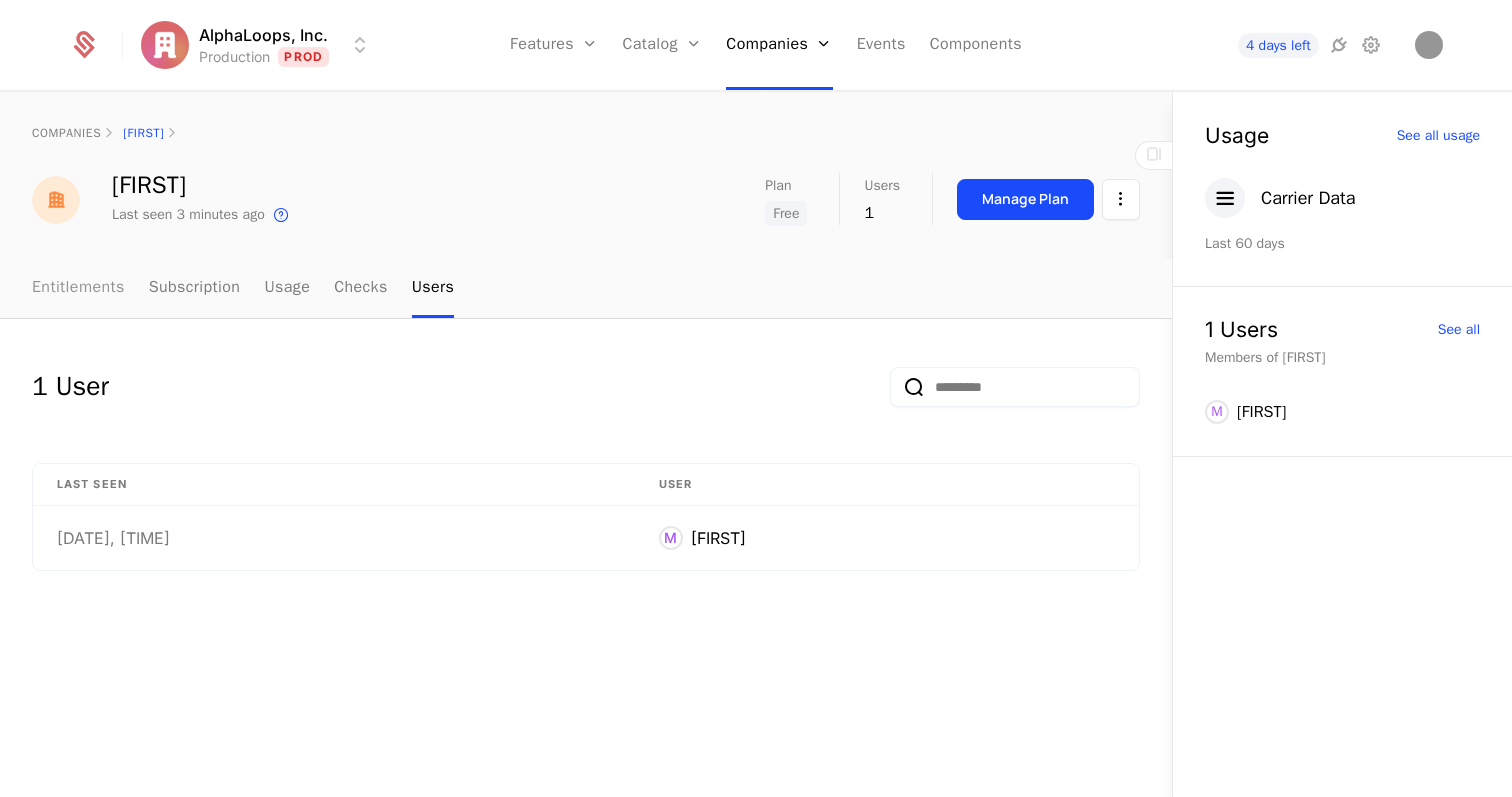 click on "Entitlements" at bounding box center [78, 288] 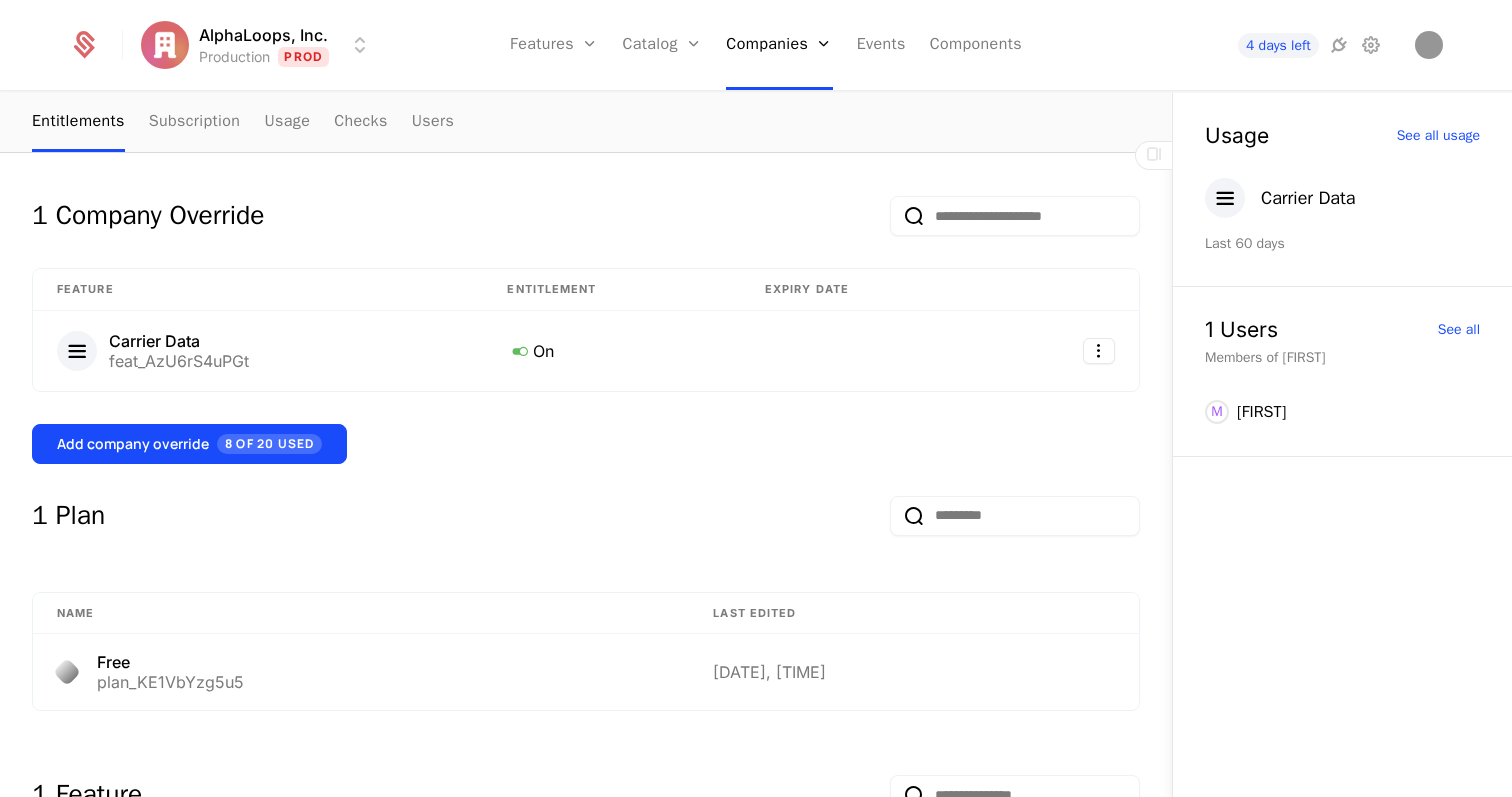 scroll, scrollTop: 448, scrollLeft: 0, axis: vertical 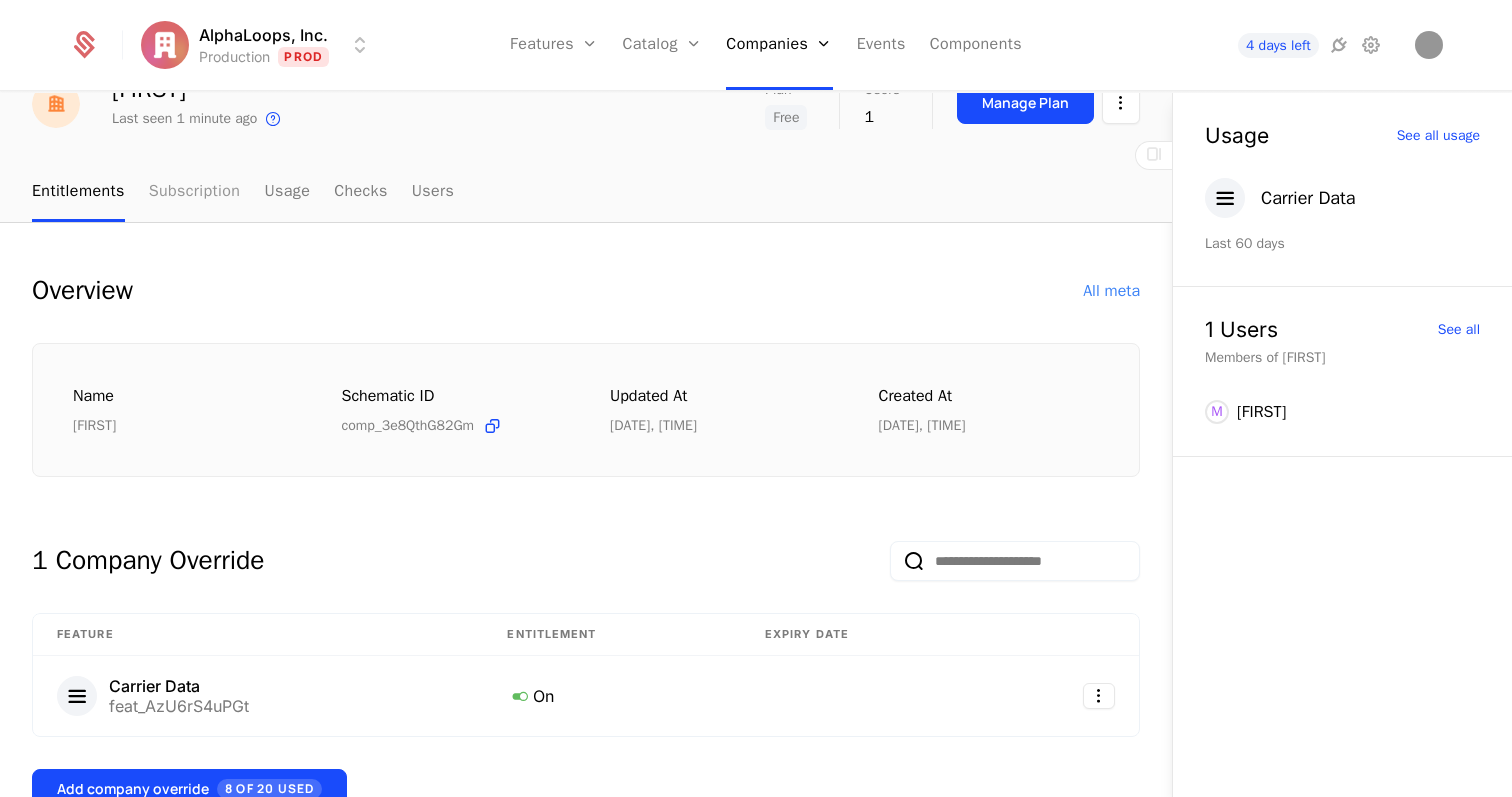 click on "Subscription" at bounding box center [195, 192] 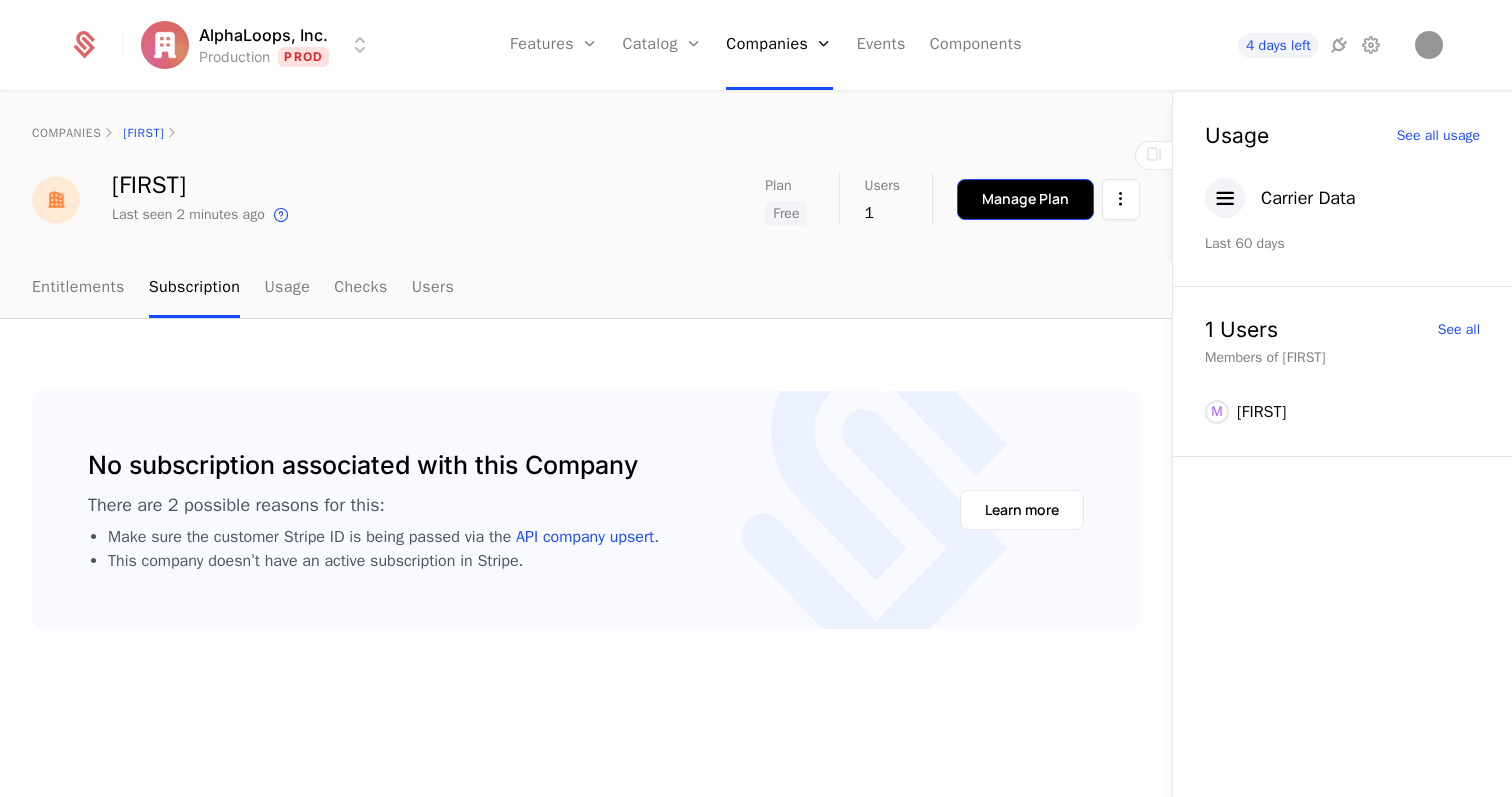 click on "Manage Plan" at bounding box center [1025, 199] 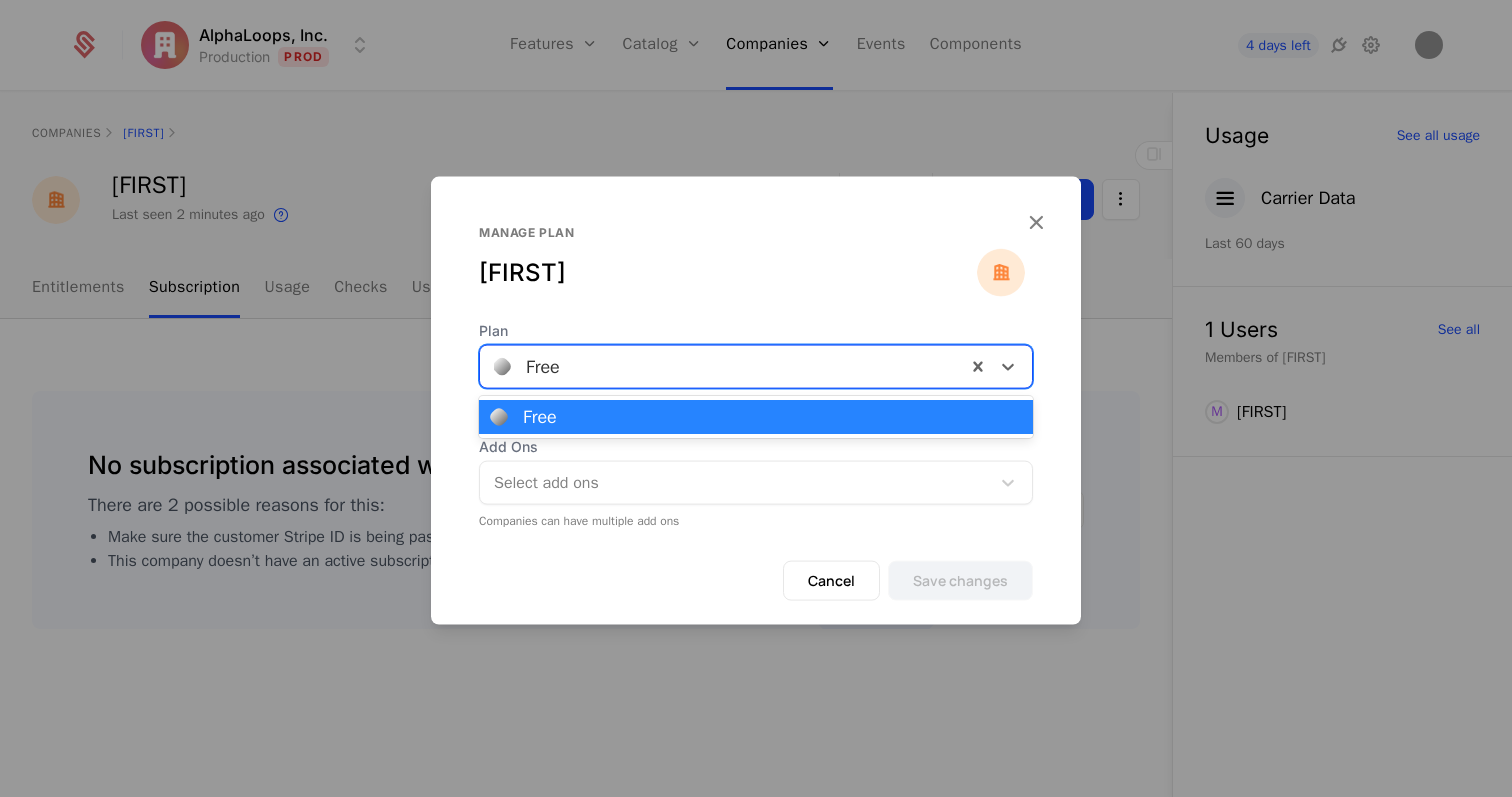 click on "Free" at bounding box center (723, 366) 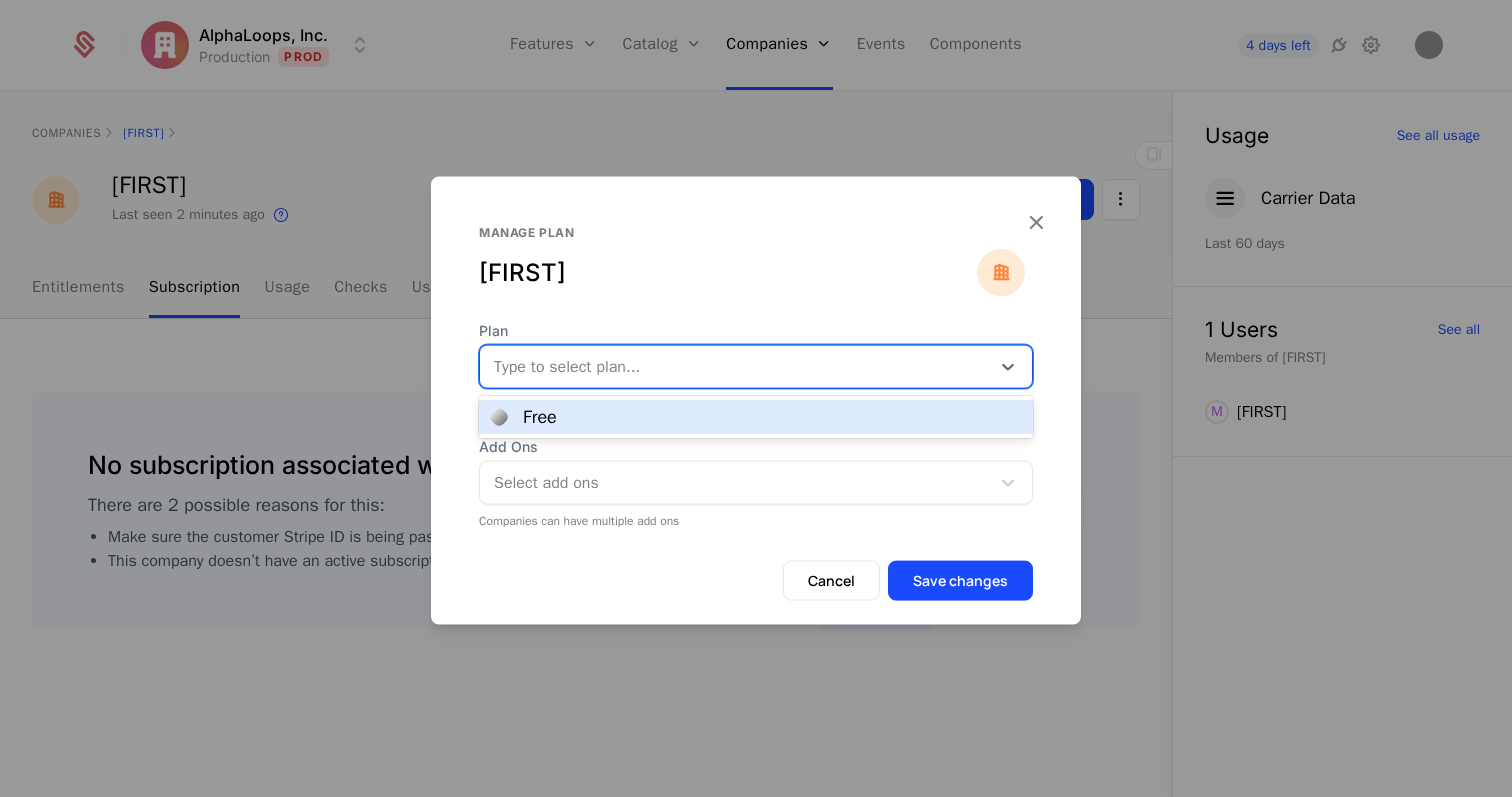 click at bounding box center [735, 366] 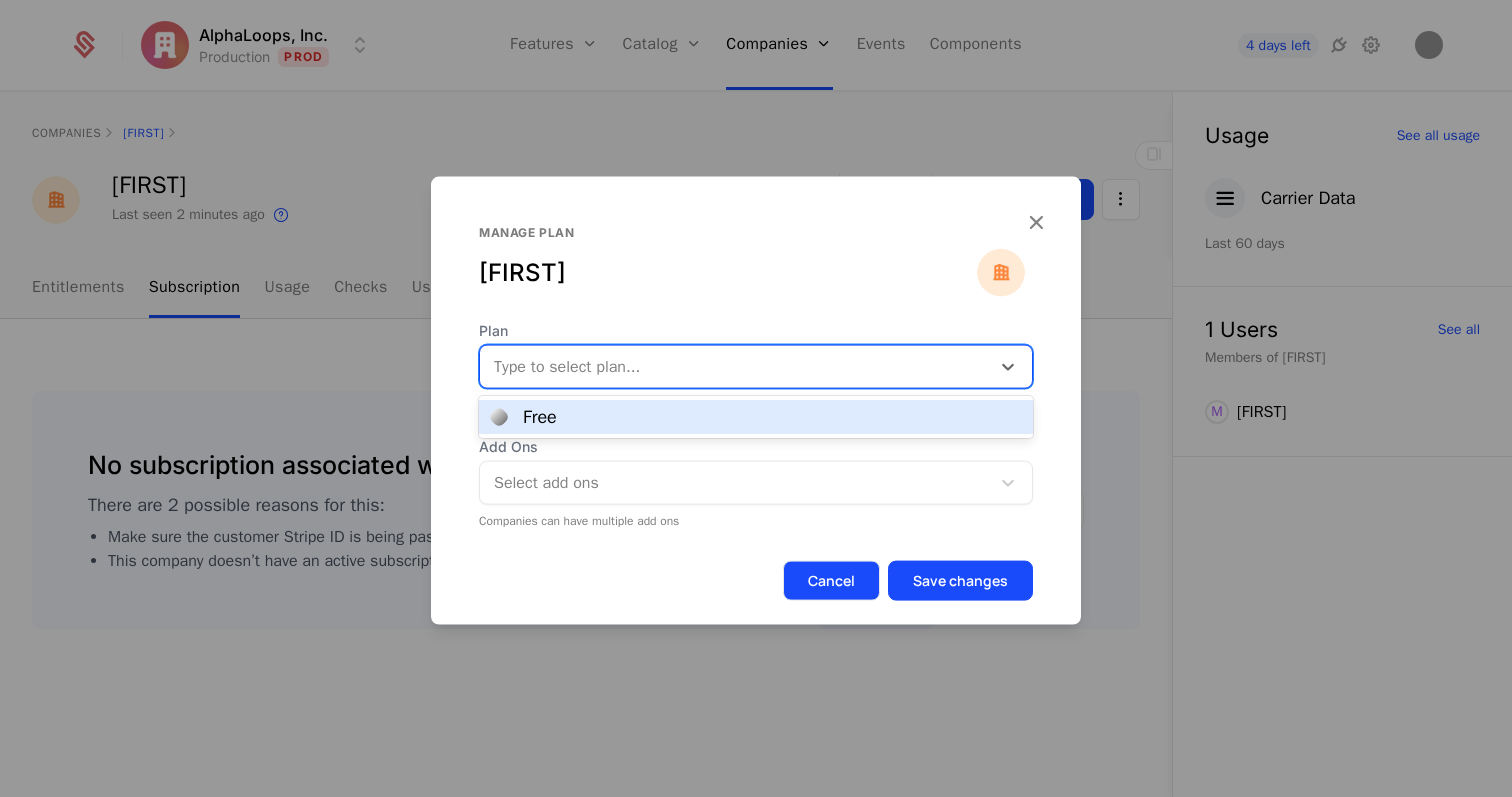 click on "Plan All selected options have been cleared. [object Object], 1 of 1. 1 result available. Use Up and Down to choose options, press Enter to select the currently focused option, press Escape to exit the menu, press Tab to select the option and exit the menu. Type to select plan... Companies can only have one base plan Add Ons Select add ons Companies can have multiple add ons Cancel Save changes" at bounding box center (756, 472) 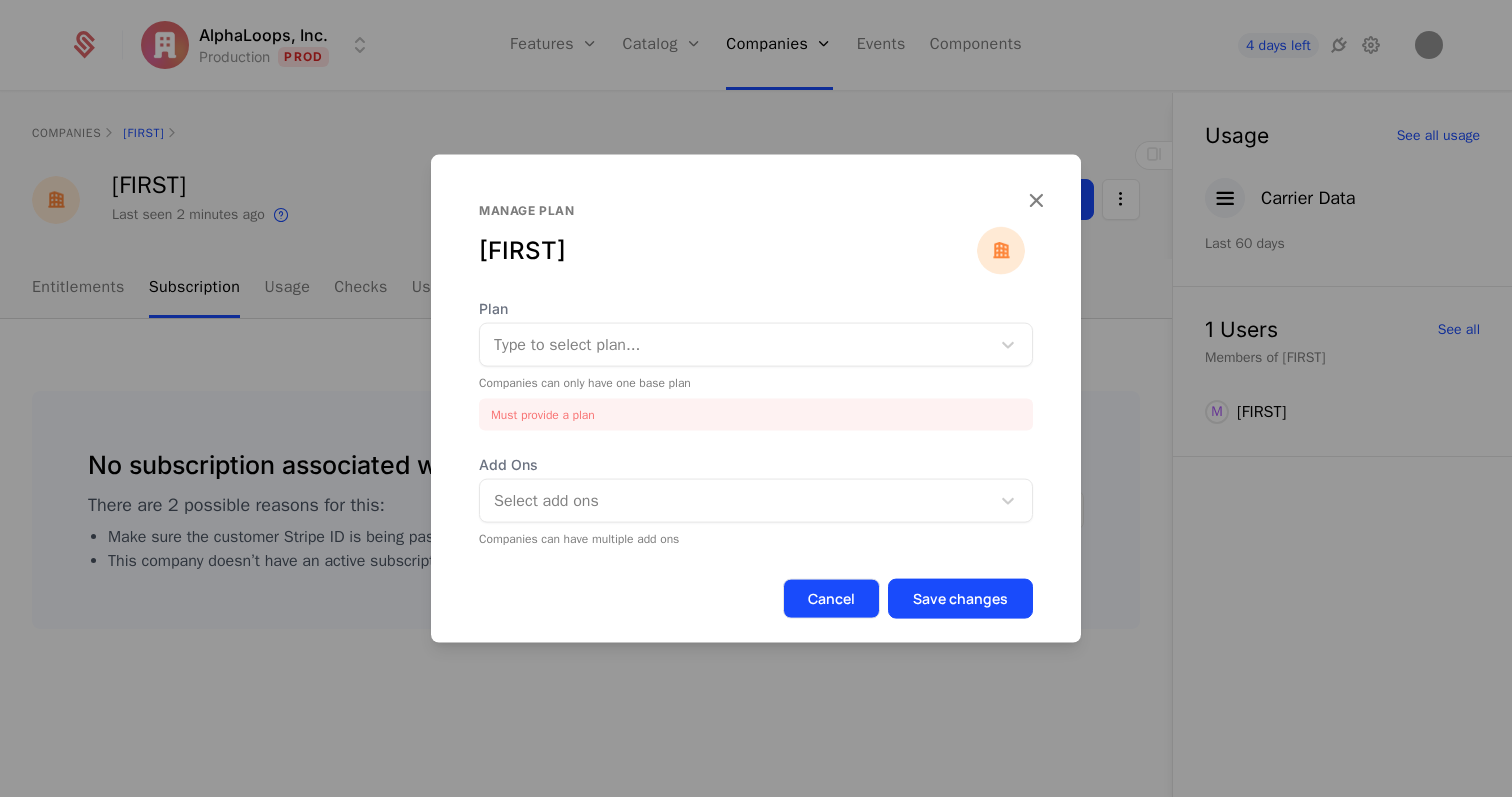 click on "Cancel" at bounding box center (831, 598) 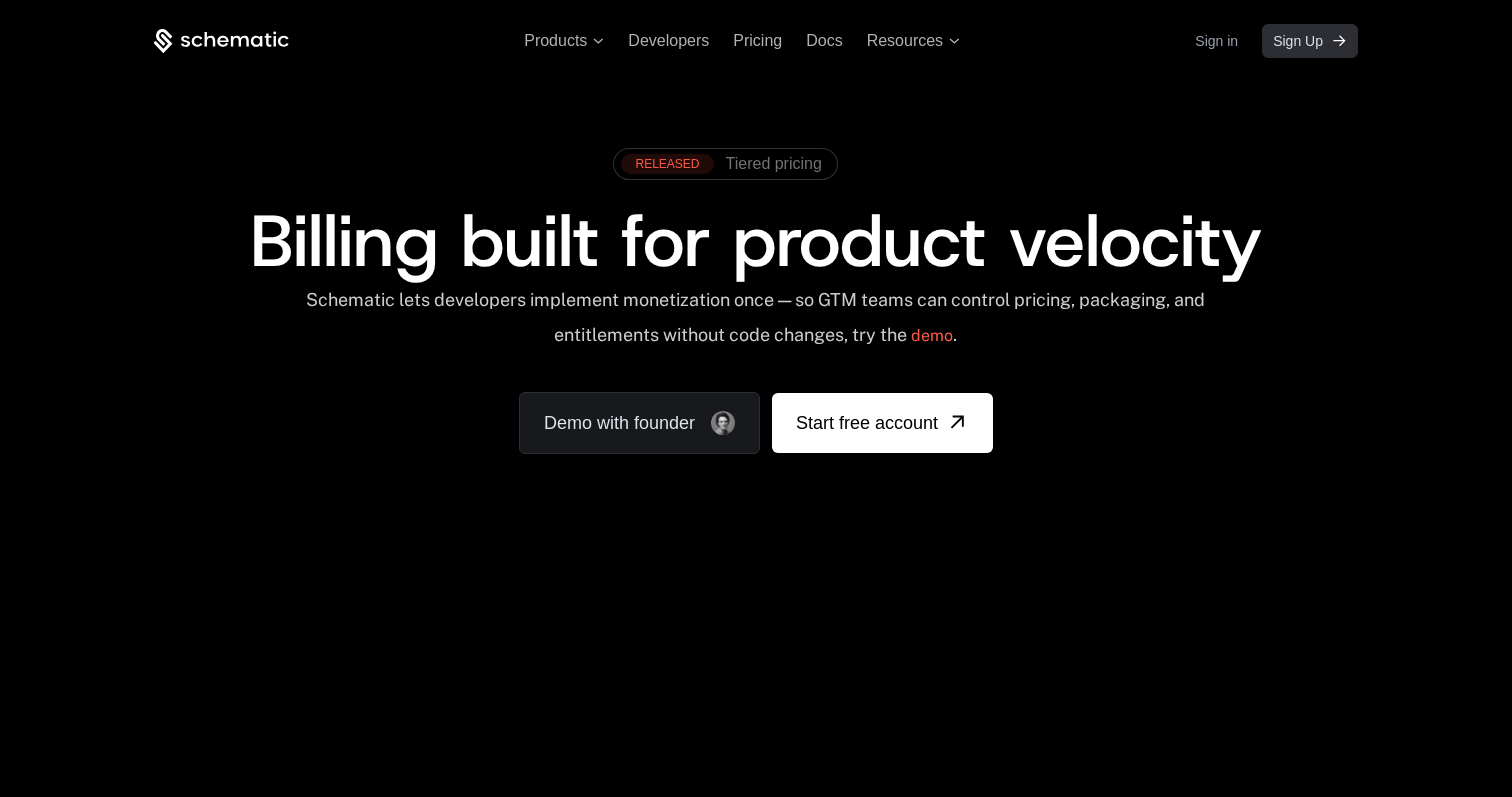 scroll, scrollTop: 0, scrollLeft: 0, axis: both 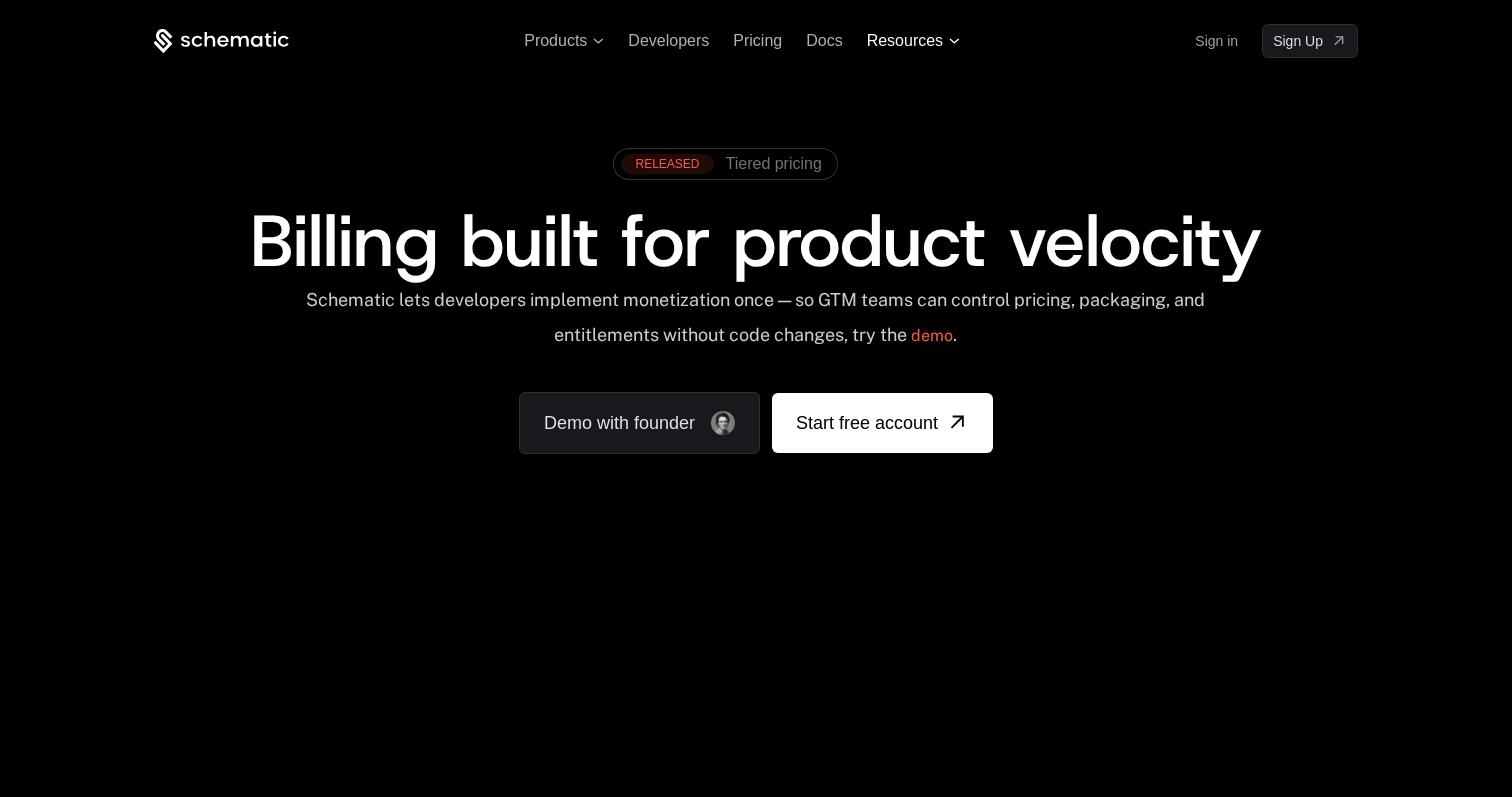 click on "Resources" at bounding box center (905, 41) 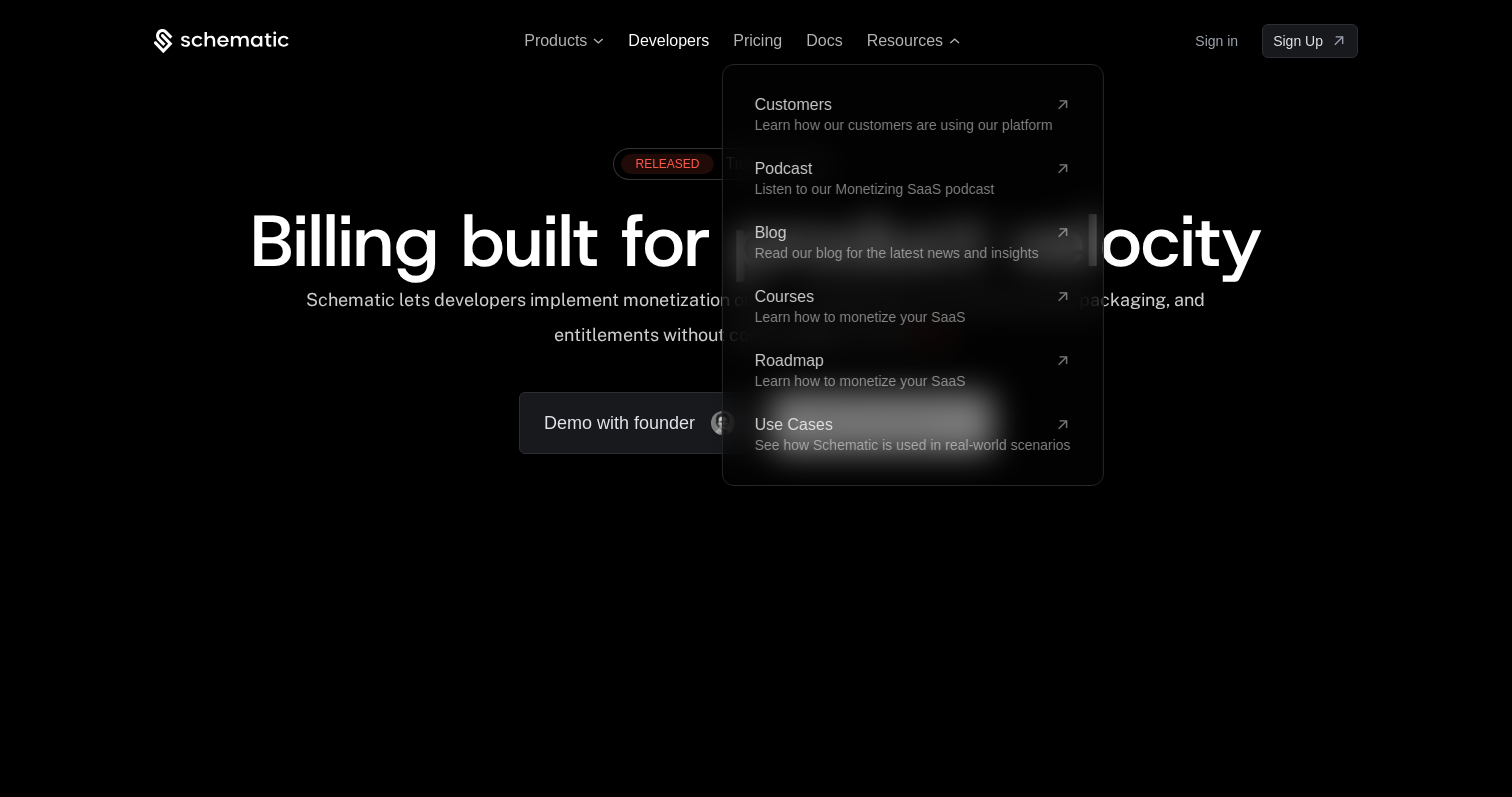click on "Developers" at bounding box center [668, 40] 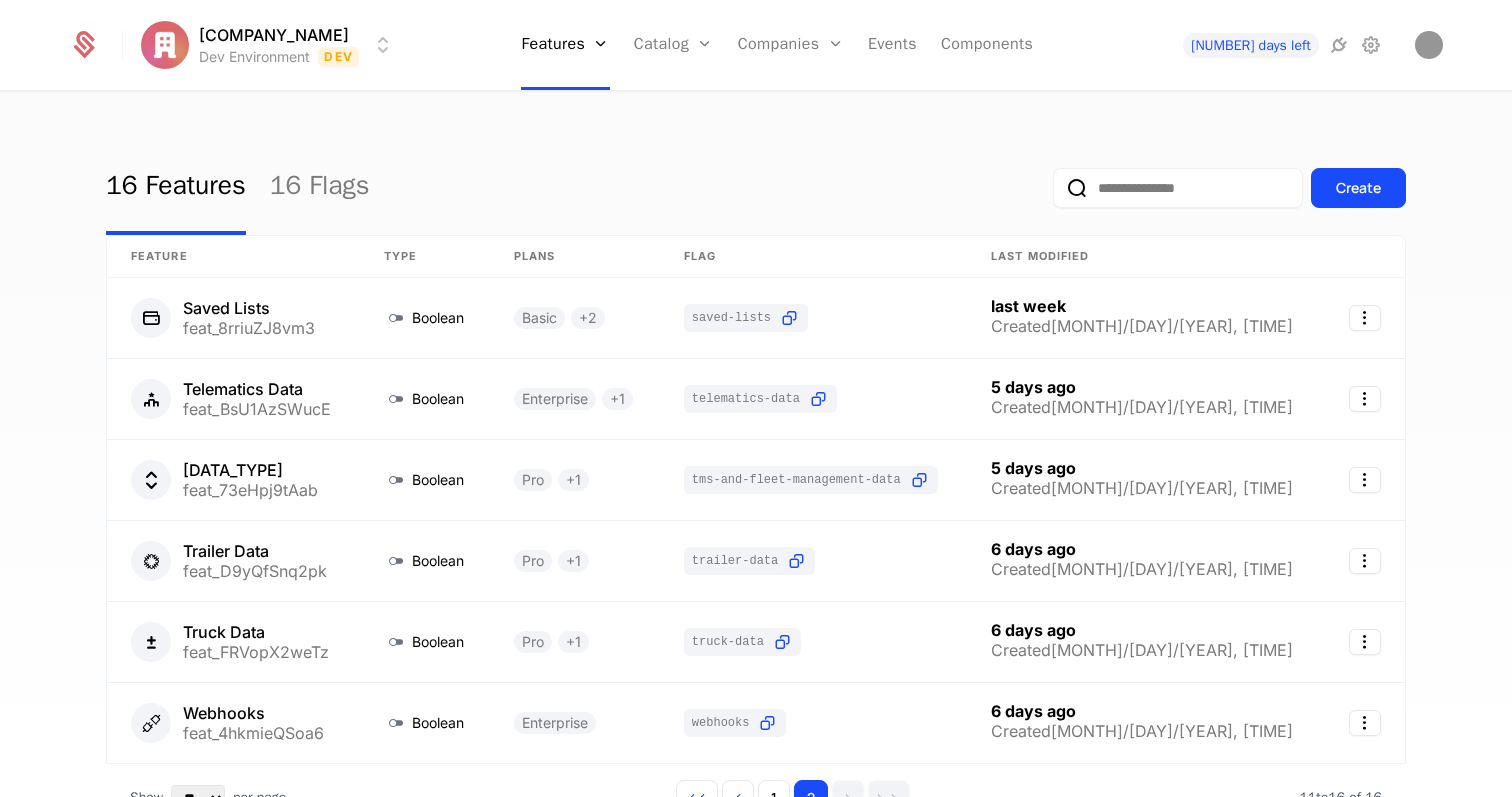 scroll, scrollTop: 0, scrollLeft: 0, axis: both 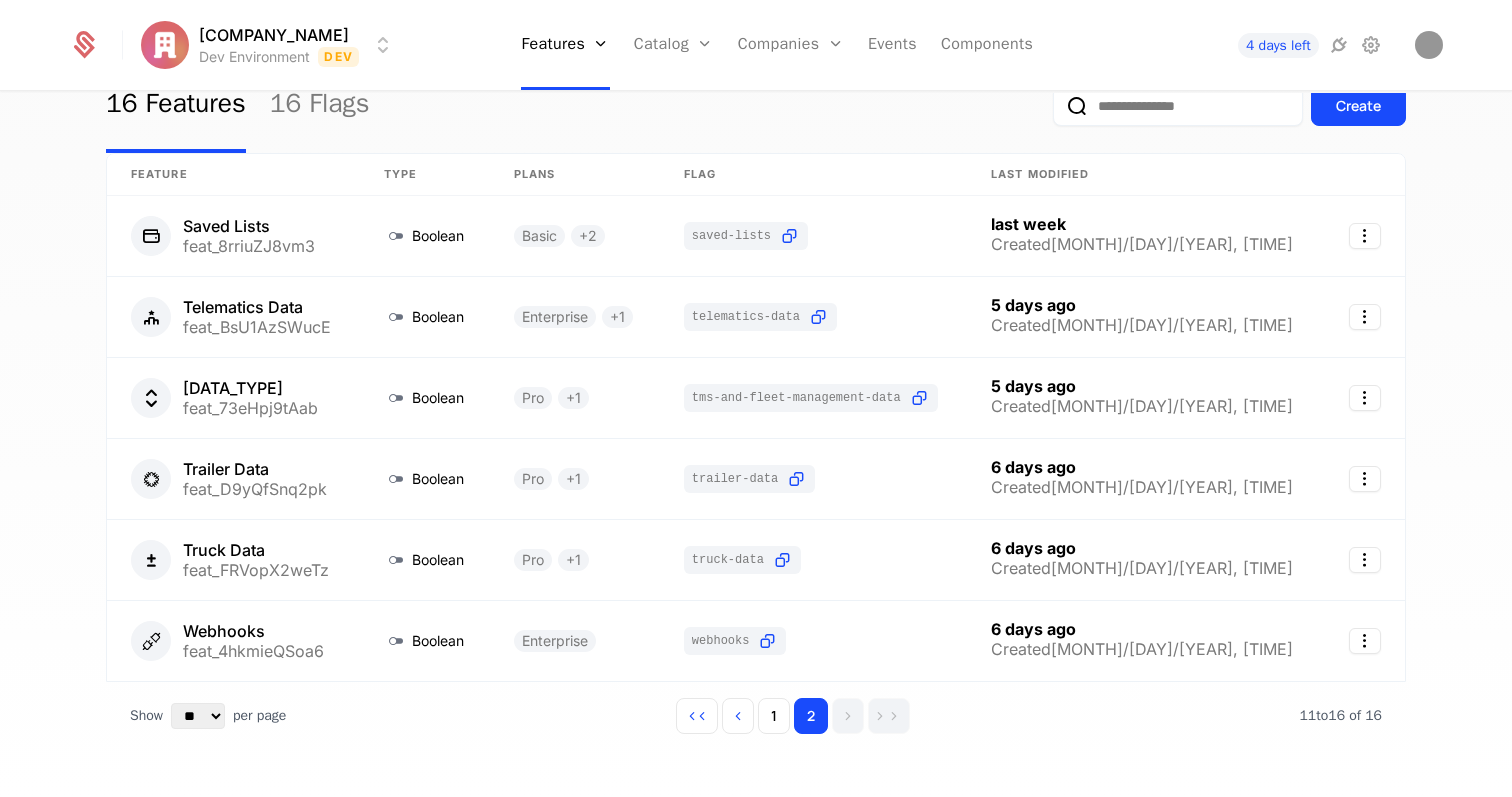 click on "16 Features 16 Flags Create" at bounding box center (756, 106) 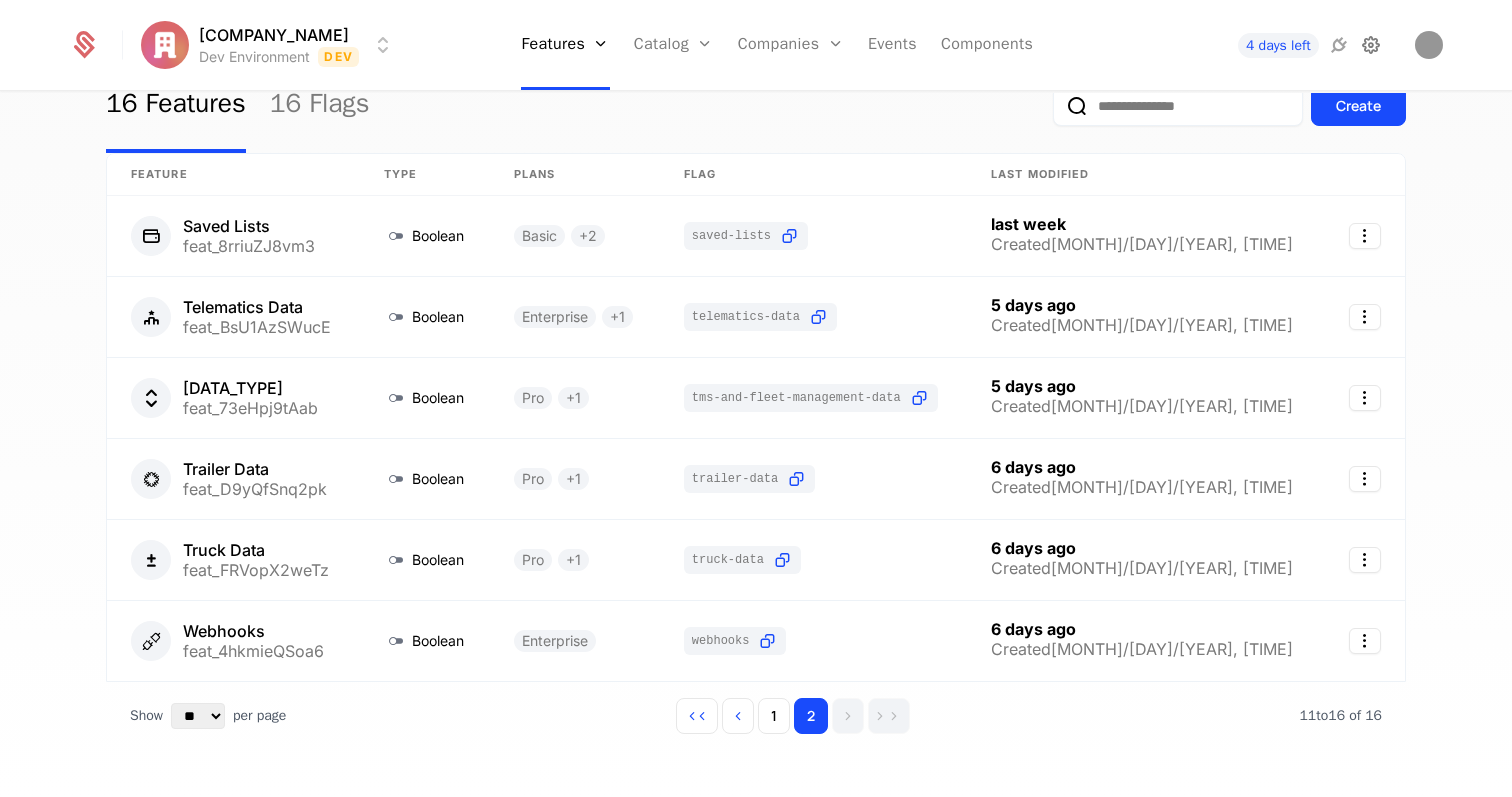 click at bounding box center [1371, 45] 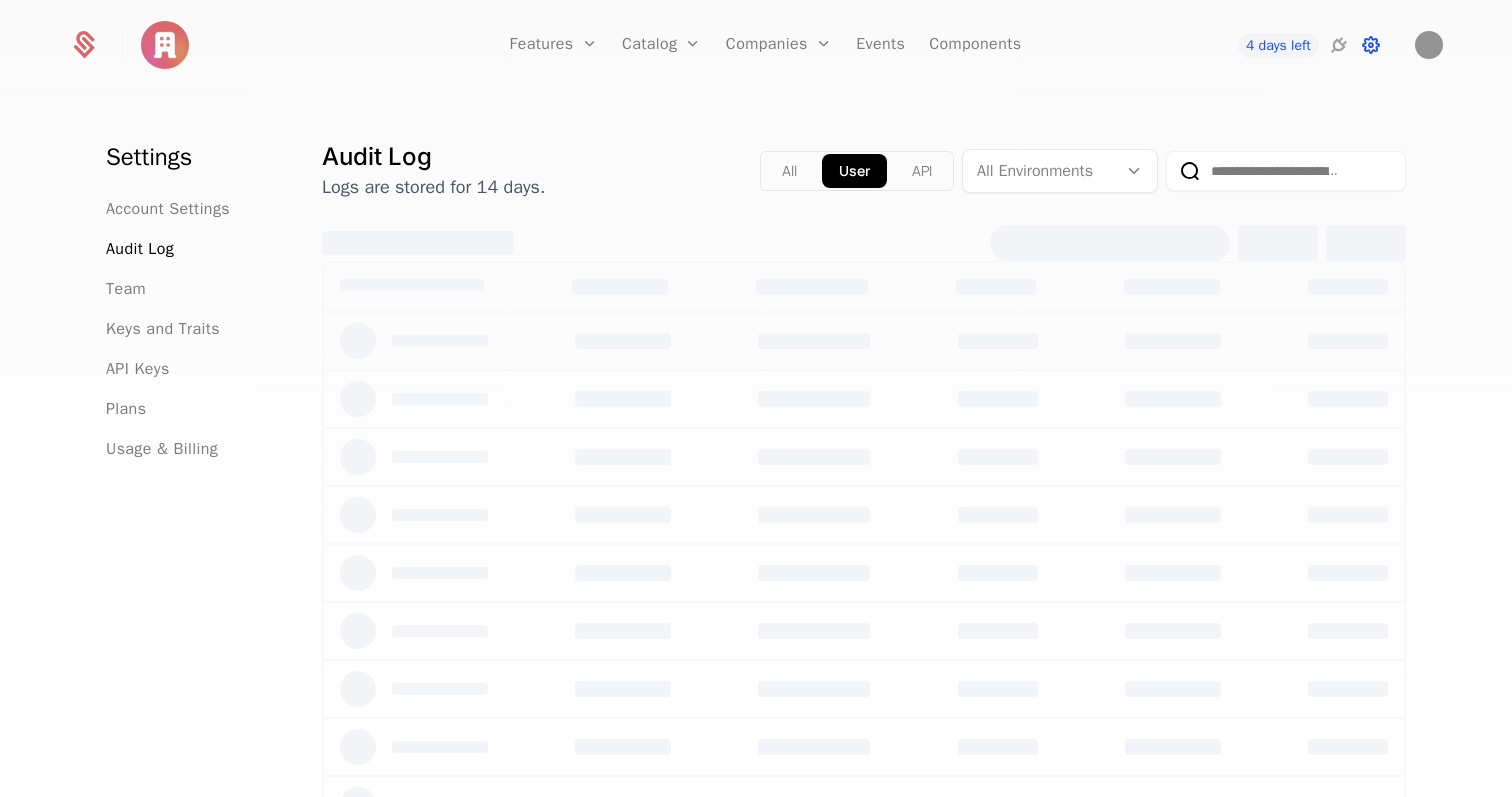 click at bounding box center (1371, 45) 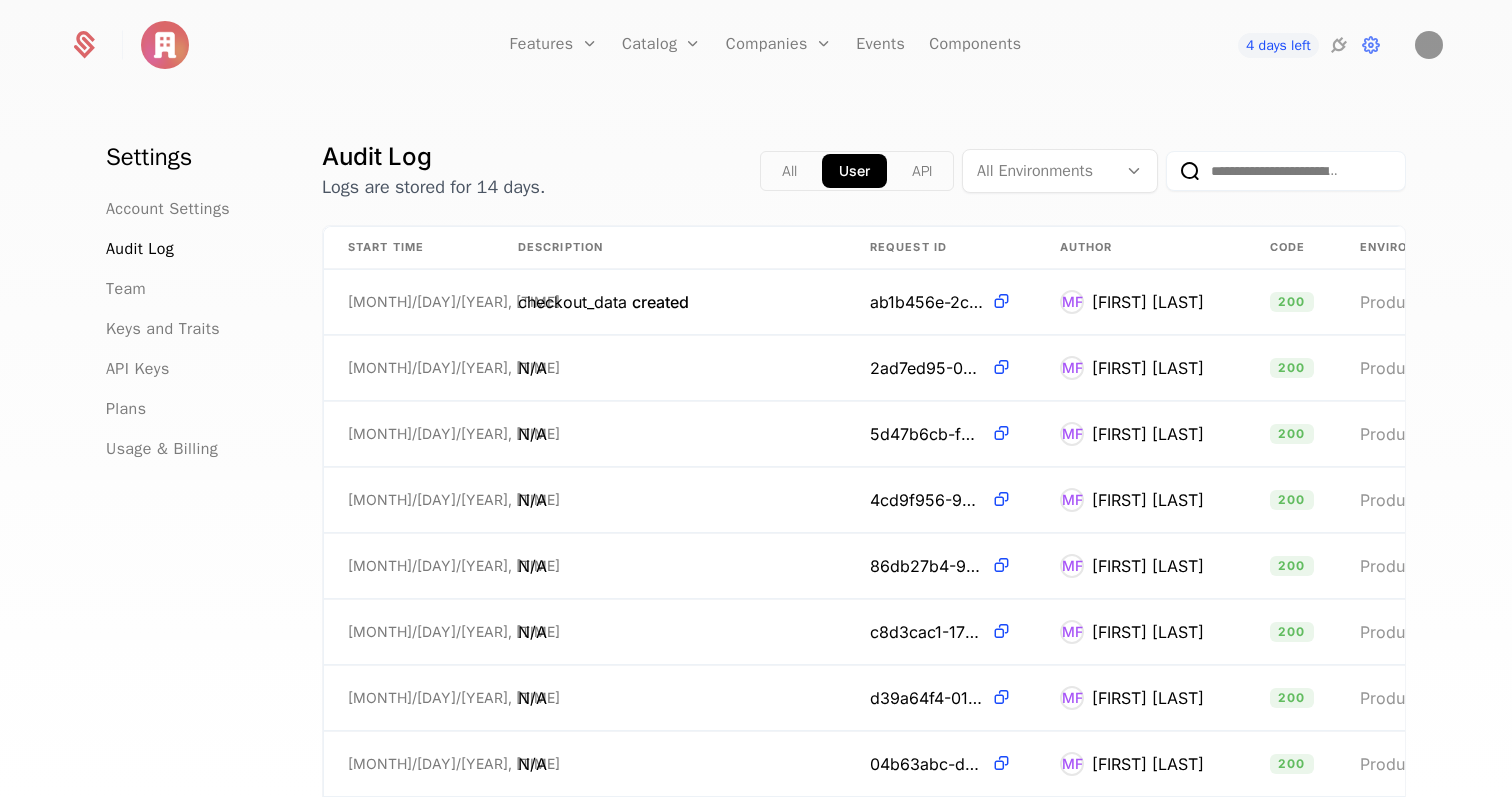 click 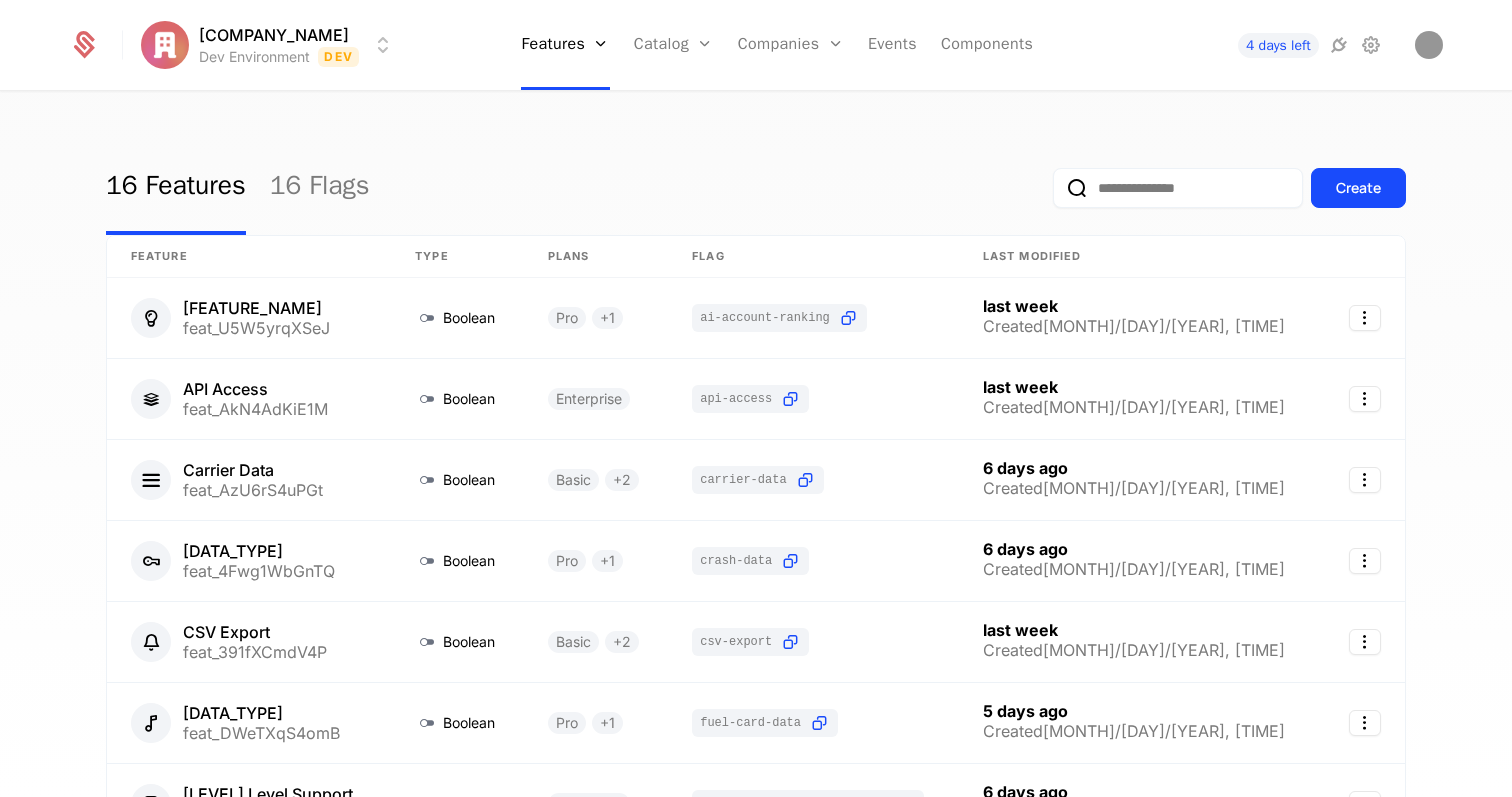 click on "AlphaLoops, Inc. Dev Environment Dev Features Features Flags Catalog Plans Add Ons Configuration Companies Companies Users Events Components 4 days left" at bounding box center [755, 45] 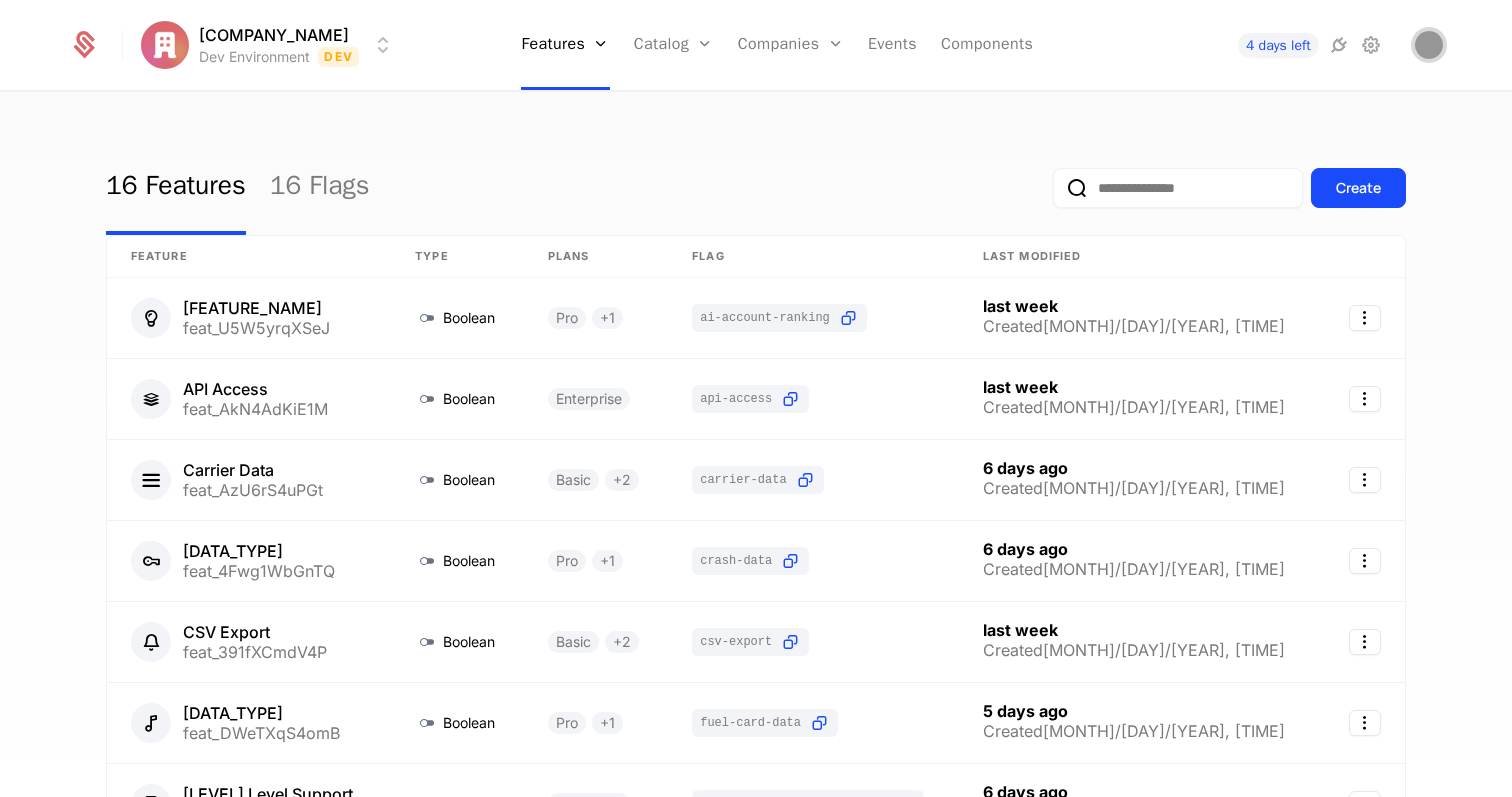 click at bounding box center [1429, 45] 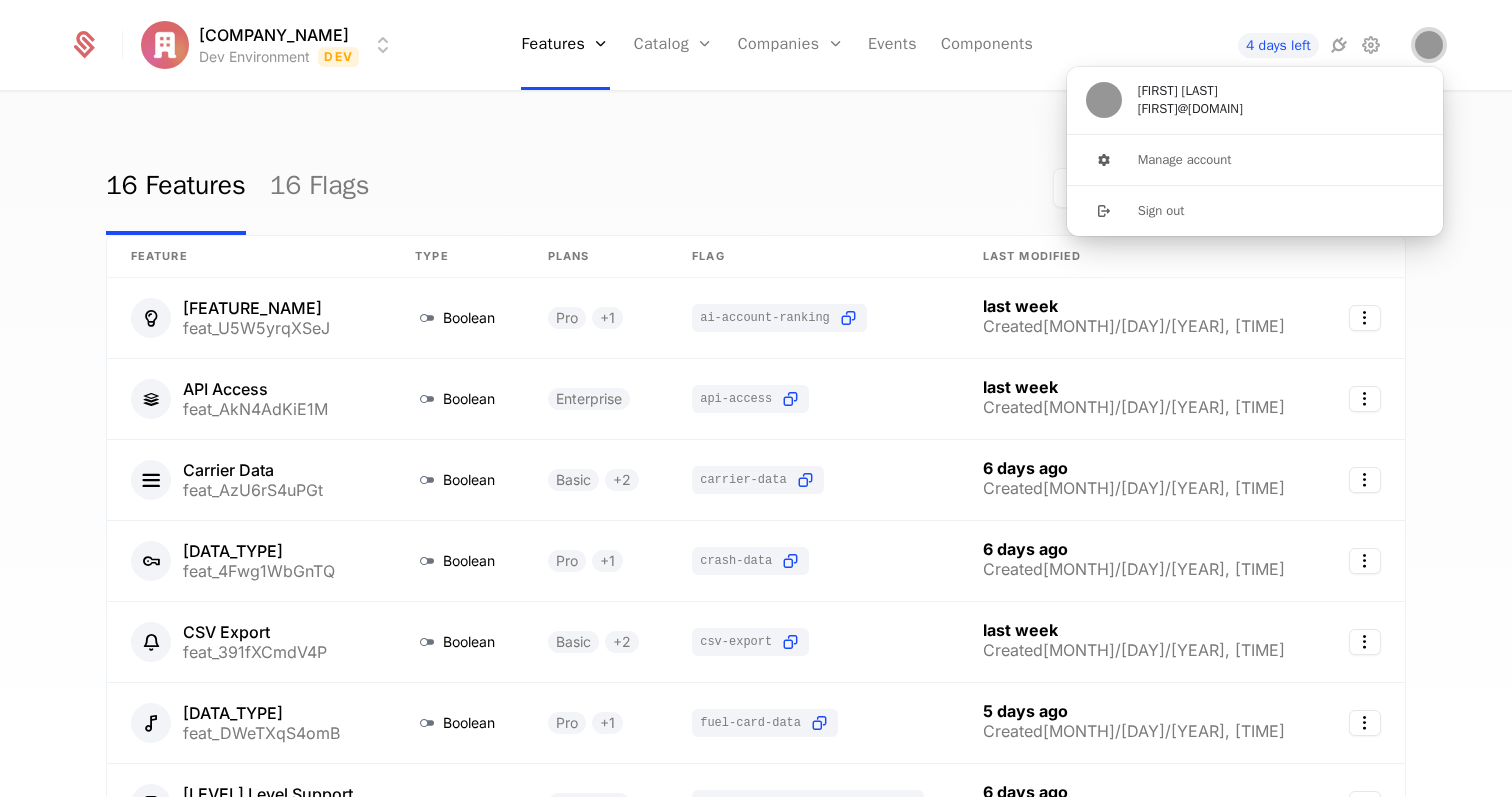 click at bounding box center [1429, 45] 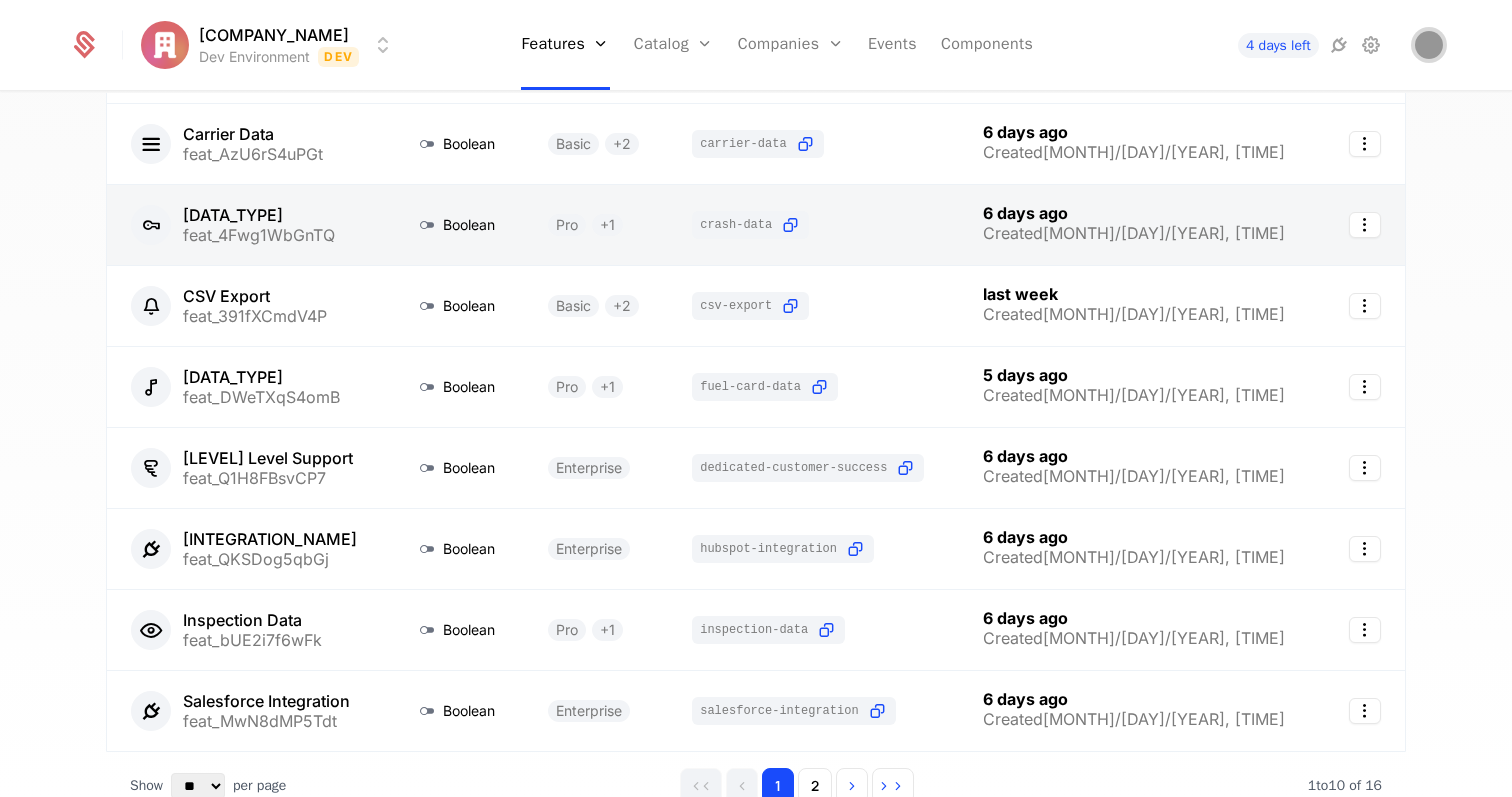 scroll, scrollTop: 459, scrollLeft: 0, axis: vertical 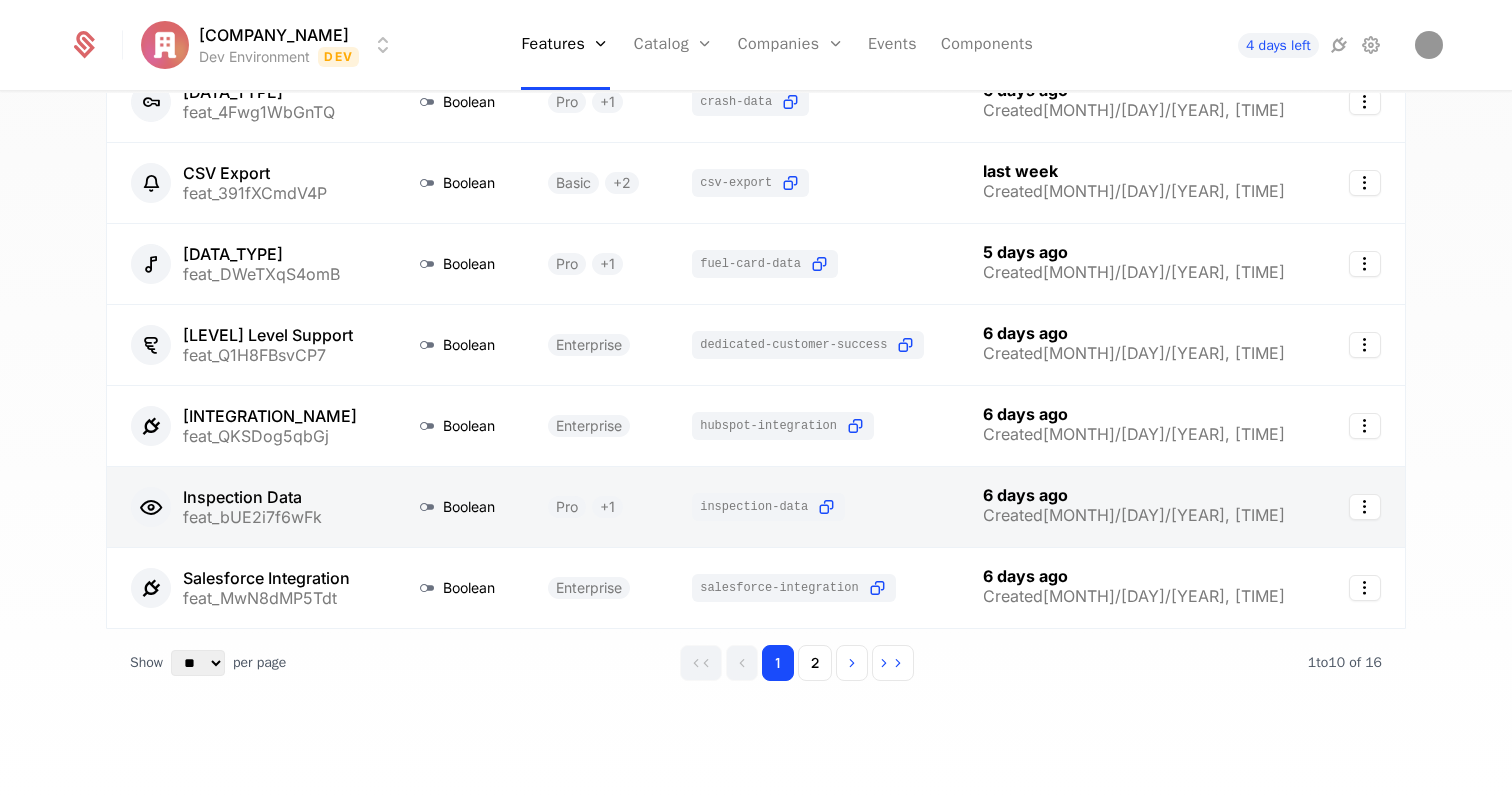 click at bounding box center [596, 507] 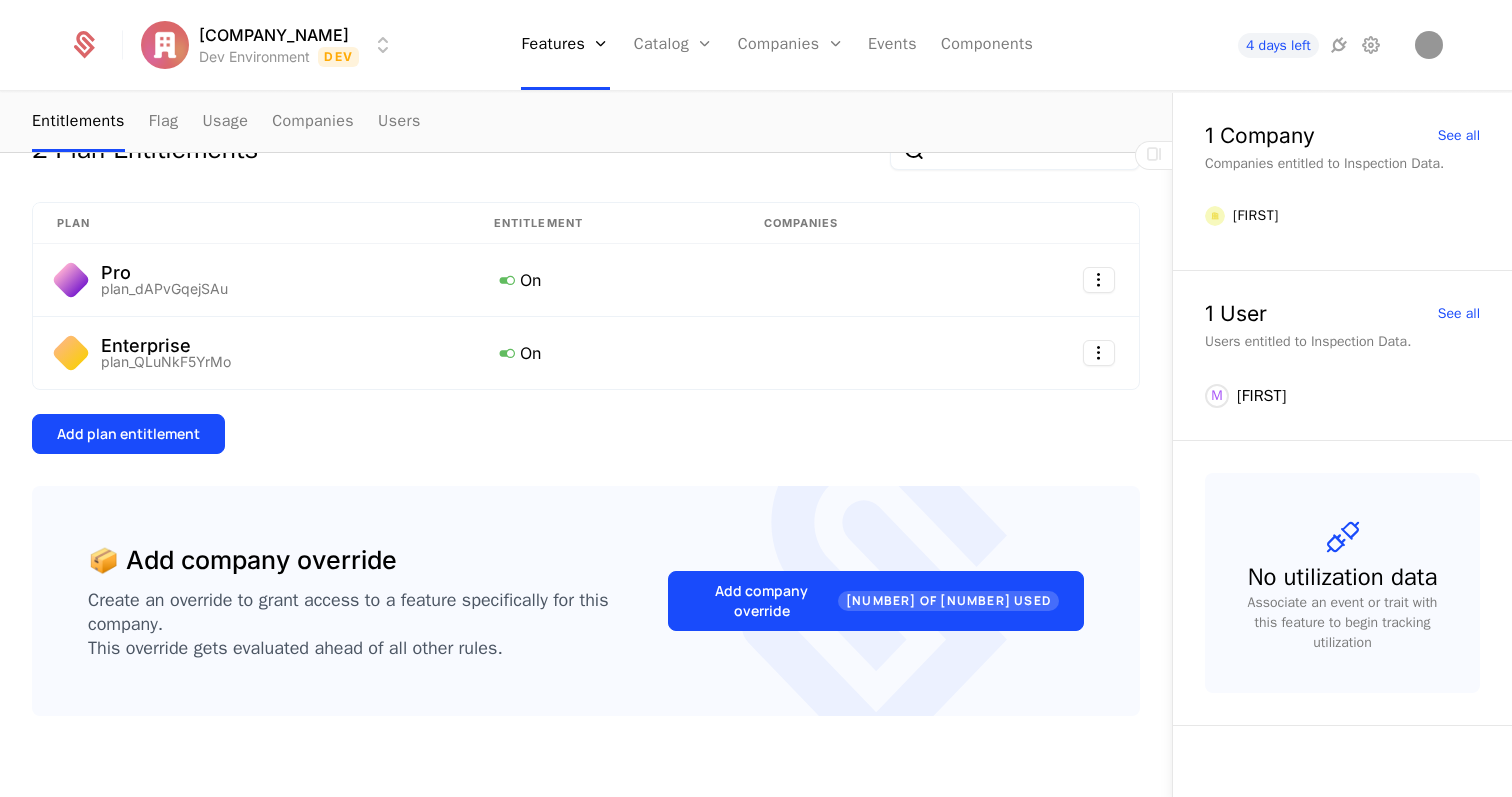 scroll, scrollTop: 324, scrollLeft: 0, axis: vertical 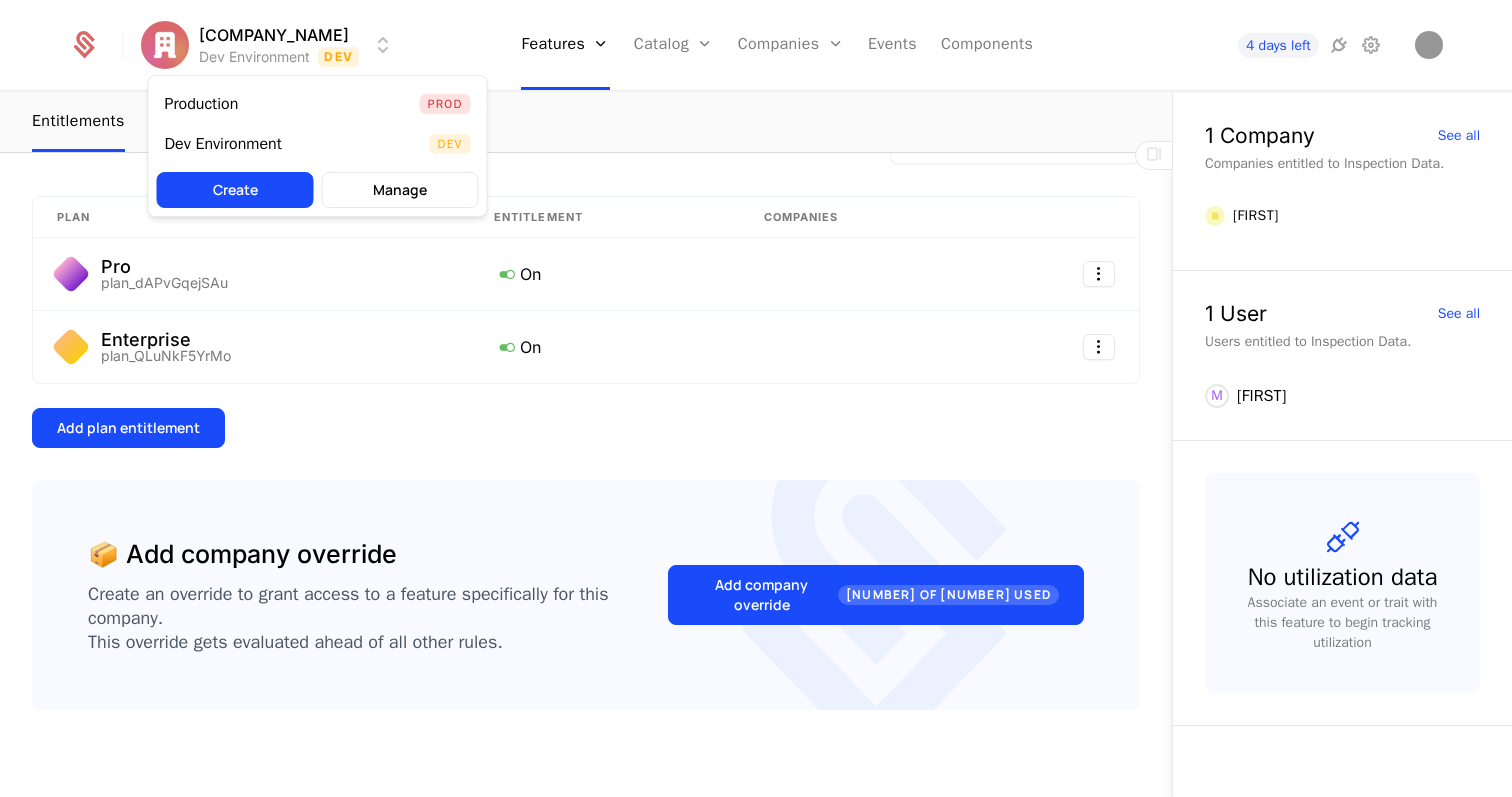 click on "AlphaLoops, Inc. Dev Environment Dev Features Features Flags Catalog Plans Add Ons Configuration Companies Companies Users Events Components 4 days left features Inspection Data Inspection Data inspection-data Last edited 6 days ago Type Boolean Maintainer Matt Fleming Edit Filter Carriers on Inspection History and Violations Entitlements Flag Usage Companies Users 2 Plan Entitlements Plan Entitlement Companies Pro plan_dAPvGqejSAu On Enterprise plan_QLuNkF5YrMo On Add plan entitlement 📦 Add company override Create an override to grant access to a feature specifically for this company.  This override gets evaluated ahead of all other rules. Add company override 8 of 20 Used 1 Company See all Companies entitled to Inspection Data. Matt 1 User See all Users entitled to Inspection Data. M Matt No utilization data Associate an event or trait with this feature to begin tracking utilization
Best Viewed on Desktop You're currently viewing this on a  mobile device . For the best experience,   Prod" at bounding box center [756, 398] 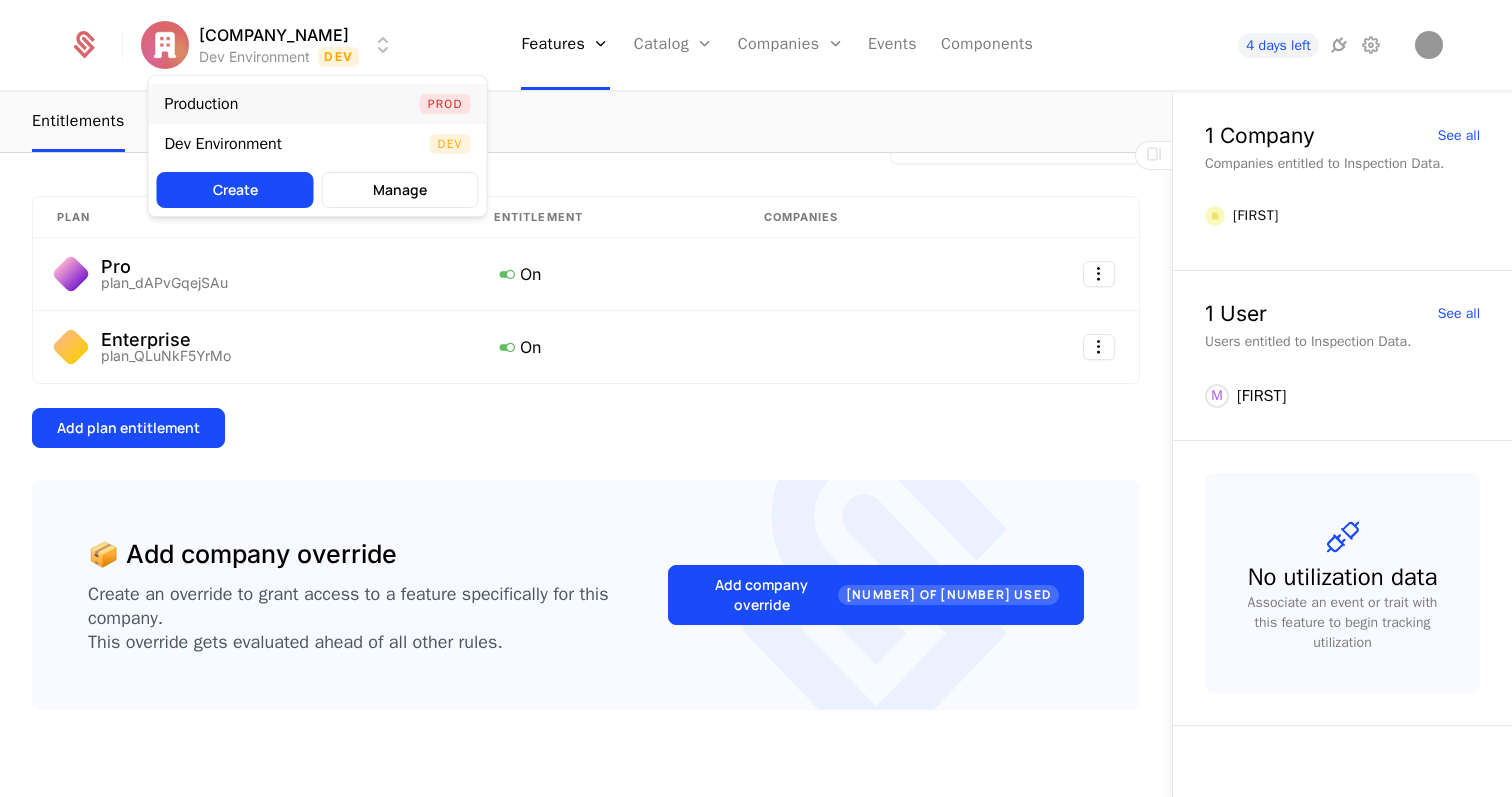 click on "Production" at bounding box center (210, 104) 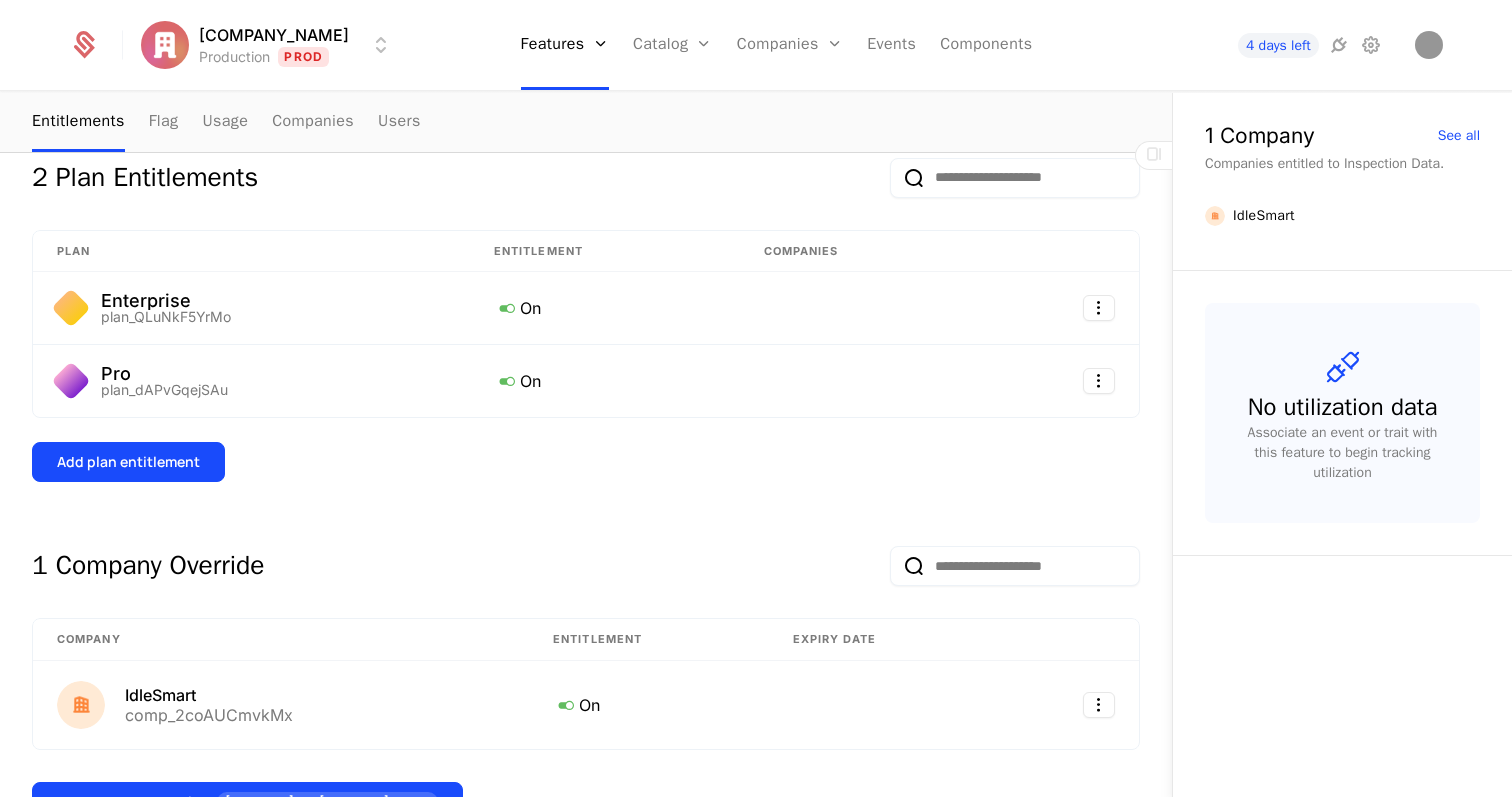 scroll, scrollTop: 426, scrollLeft: 0, axis: vertical 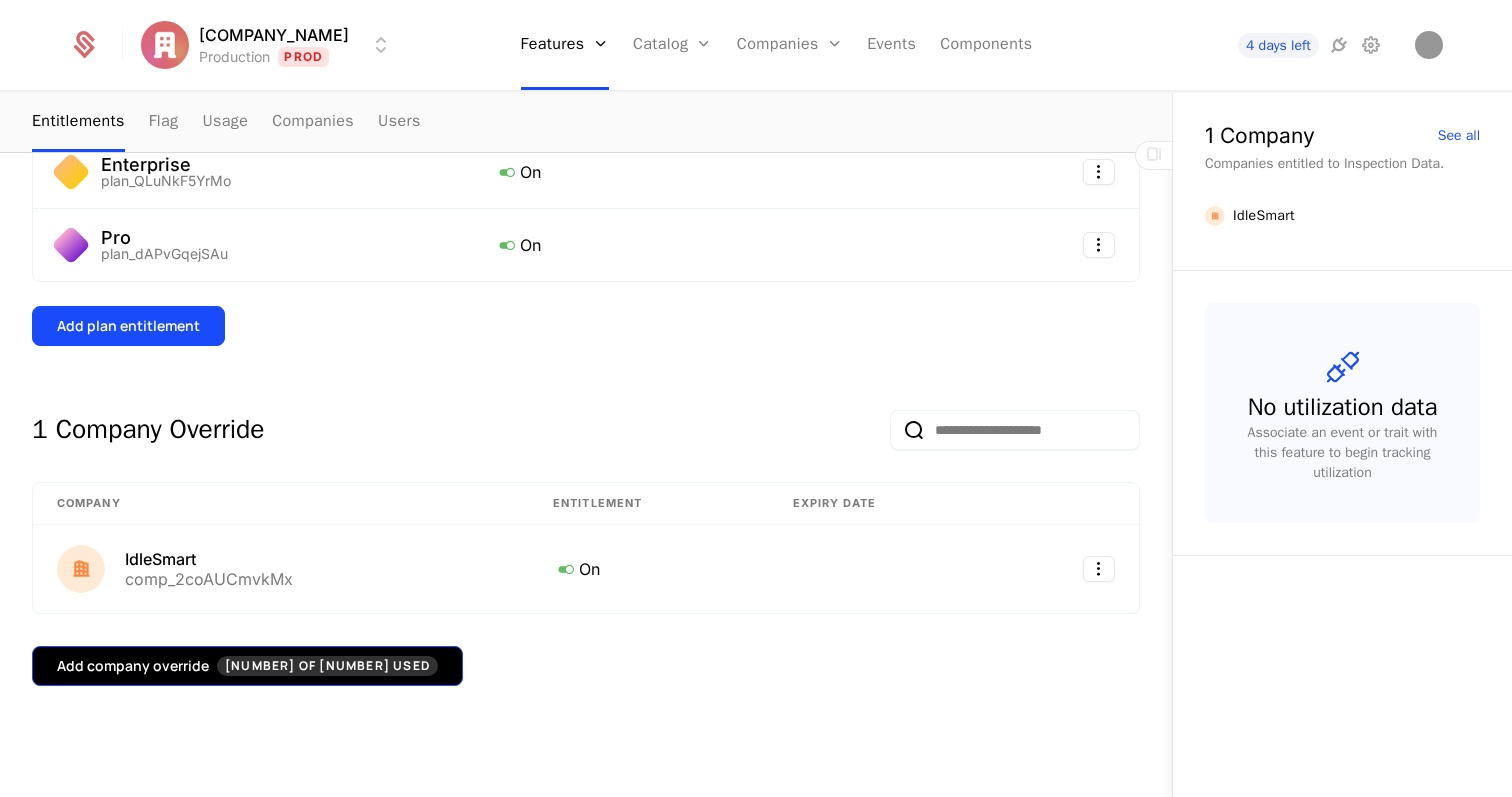 click on "Add company override 8 of 20 Used" at bounding box center (247, 666) 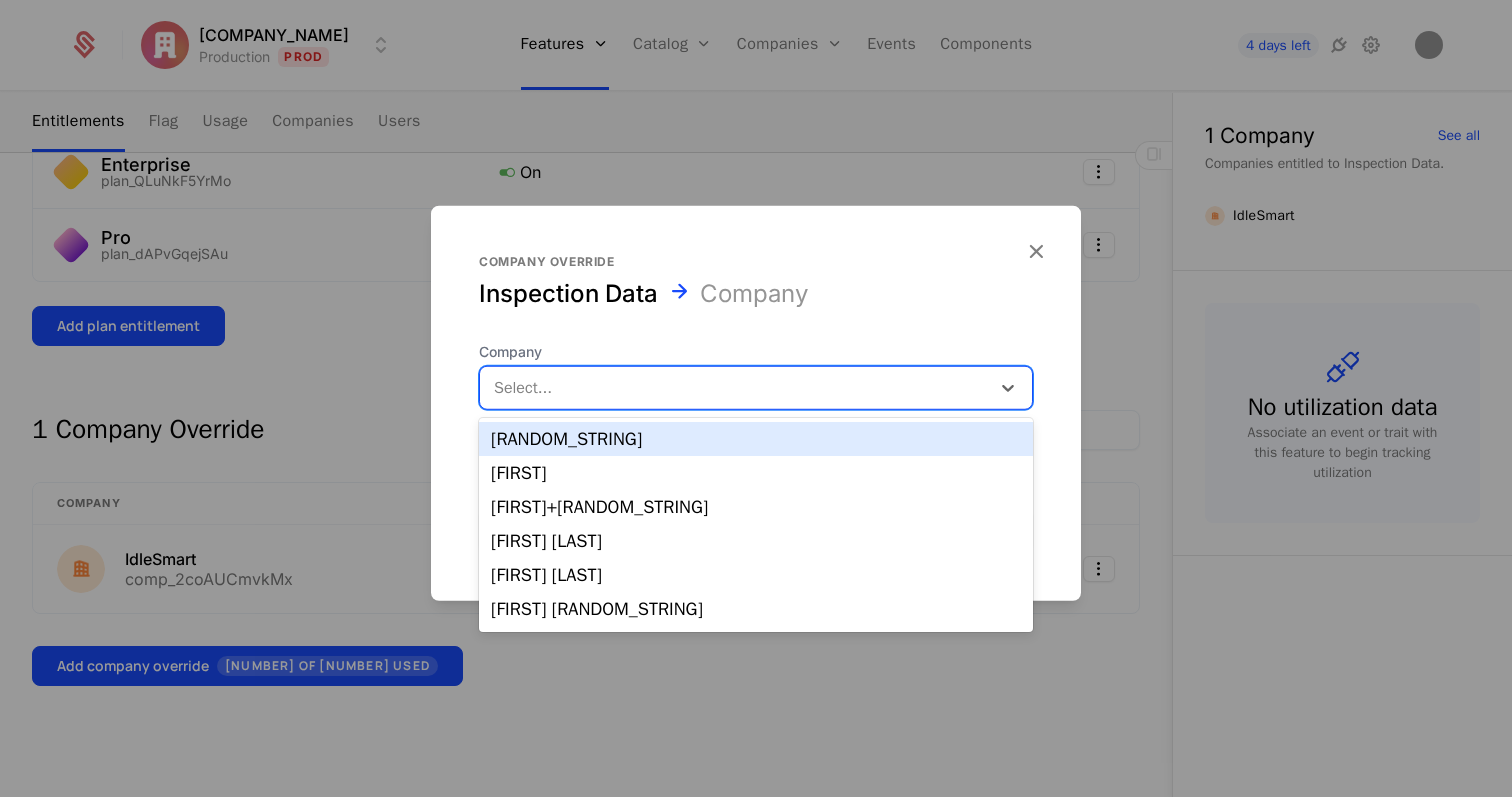click on "Select..." at bounding box center [756, 387] 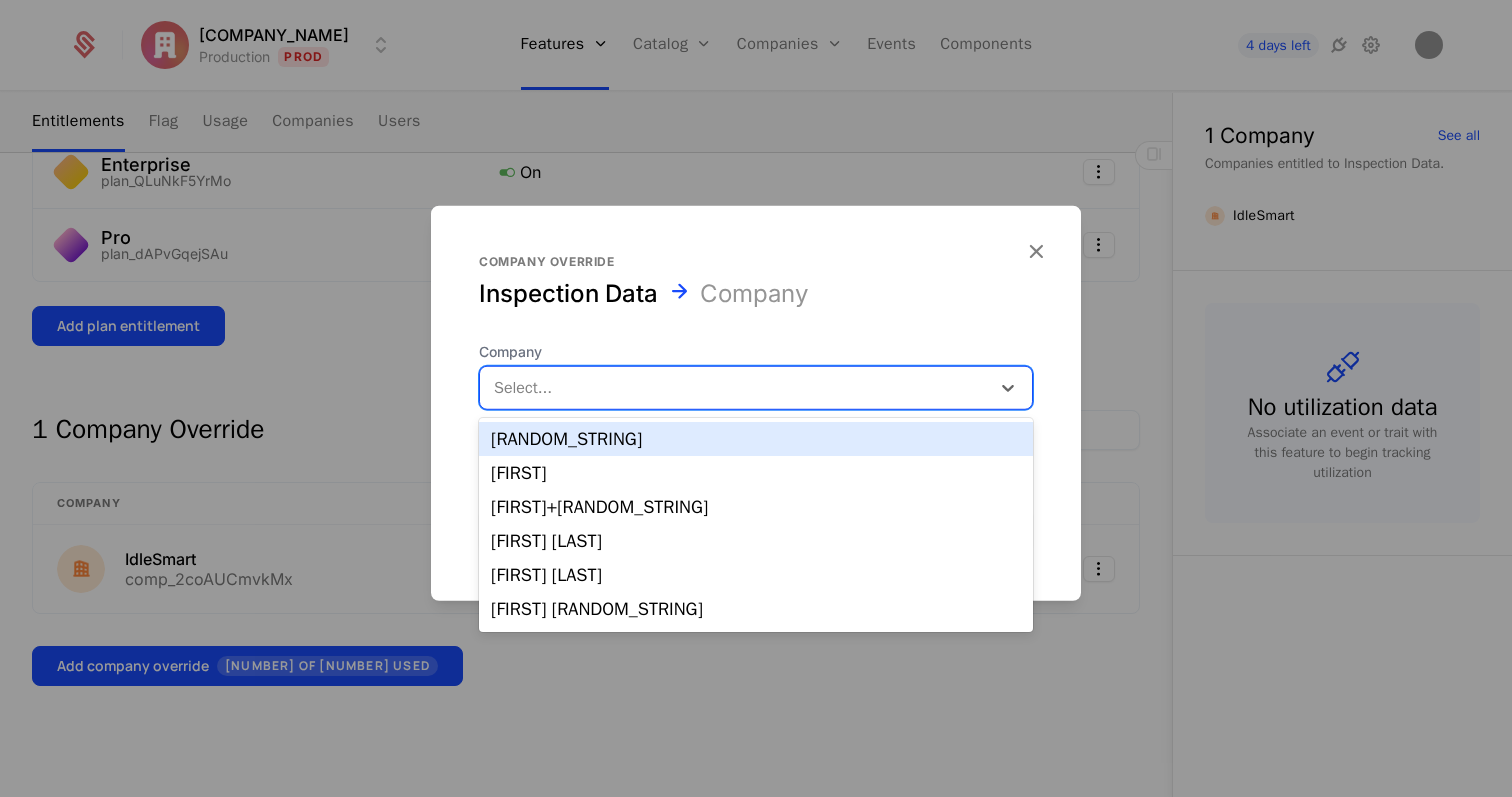 click at bounding box center [756, 398] 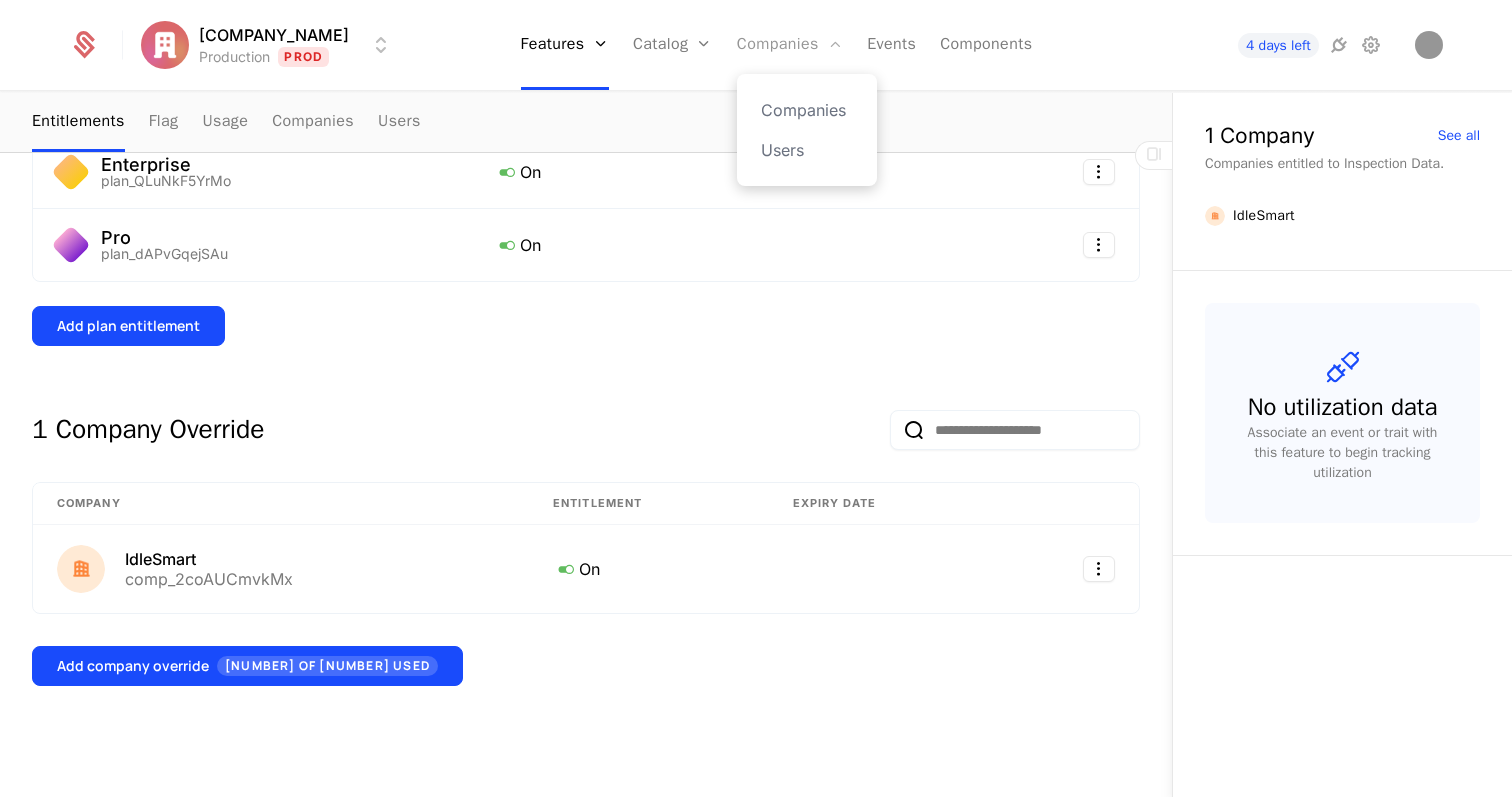click on "Companies" at bounding box center (790, 45) 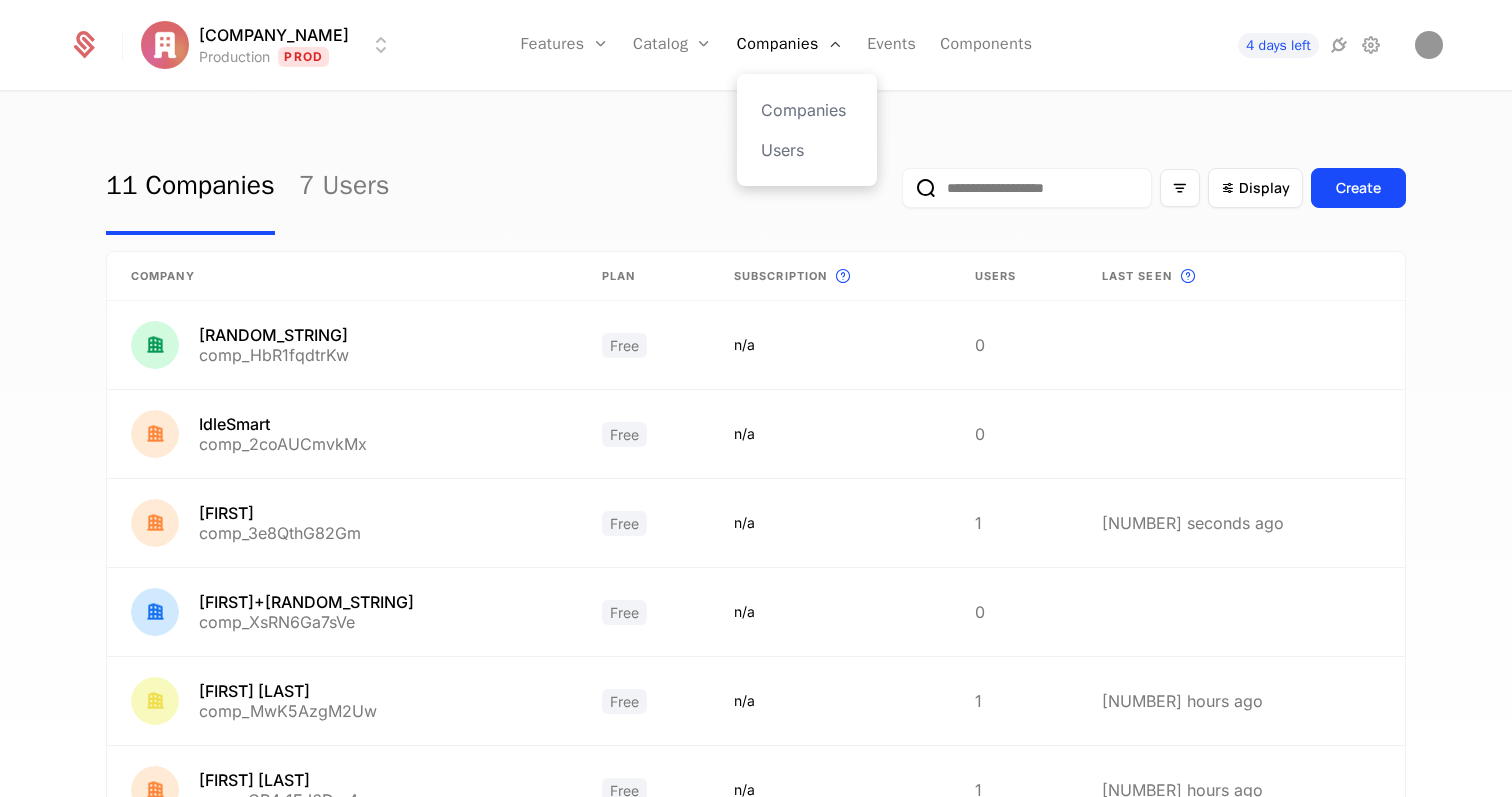 click on "Companies Users" at bounding box center [807, 130] 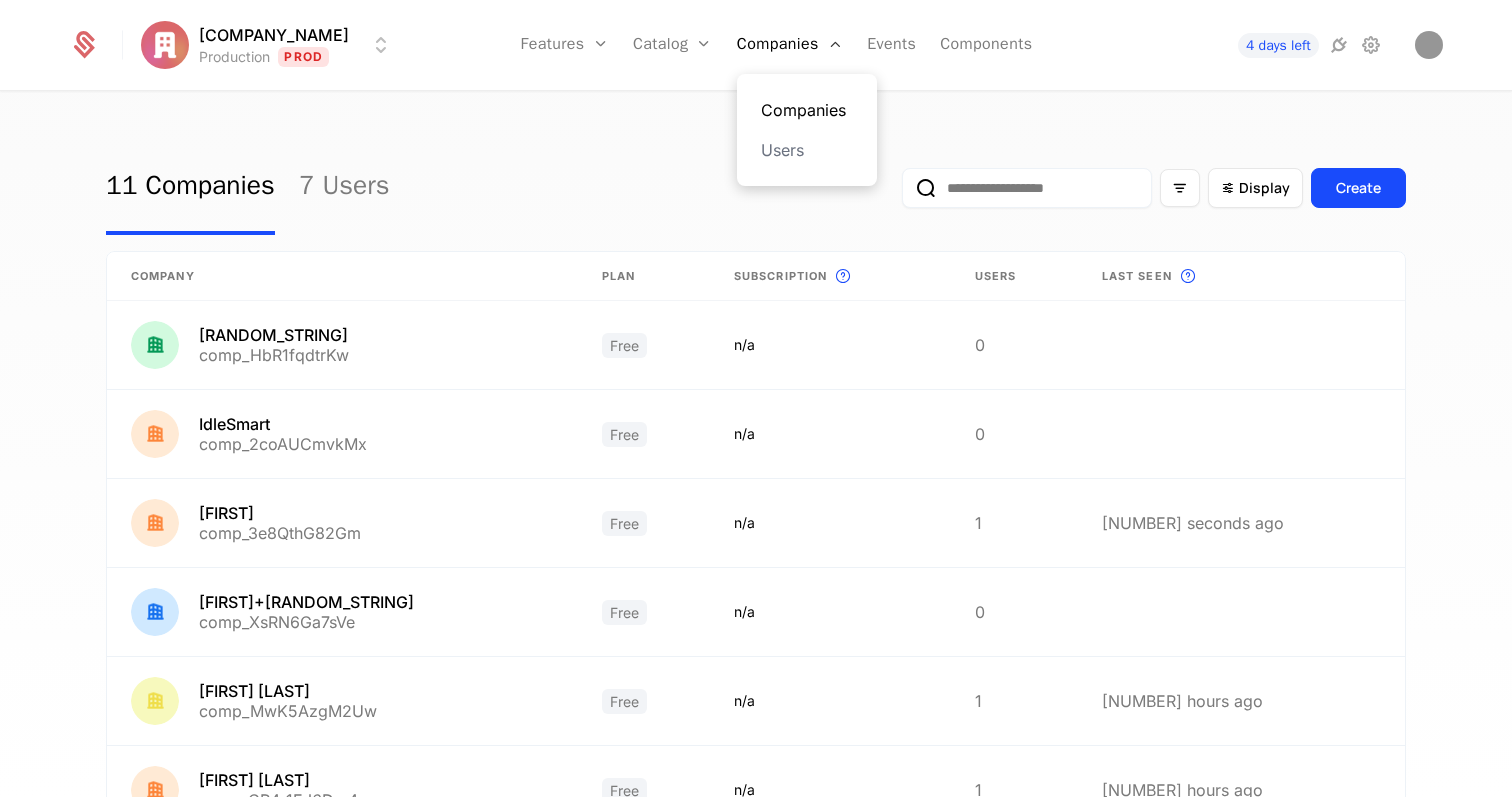 click on "Companies" at bounding box center (807, 110) 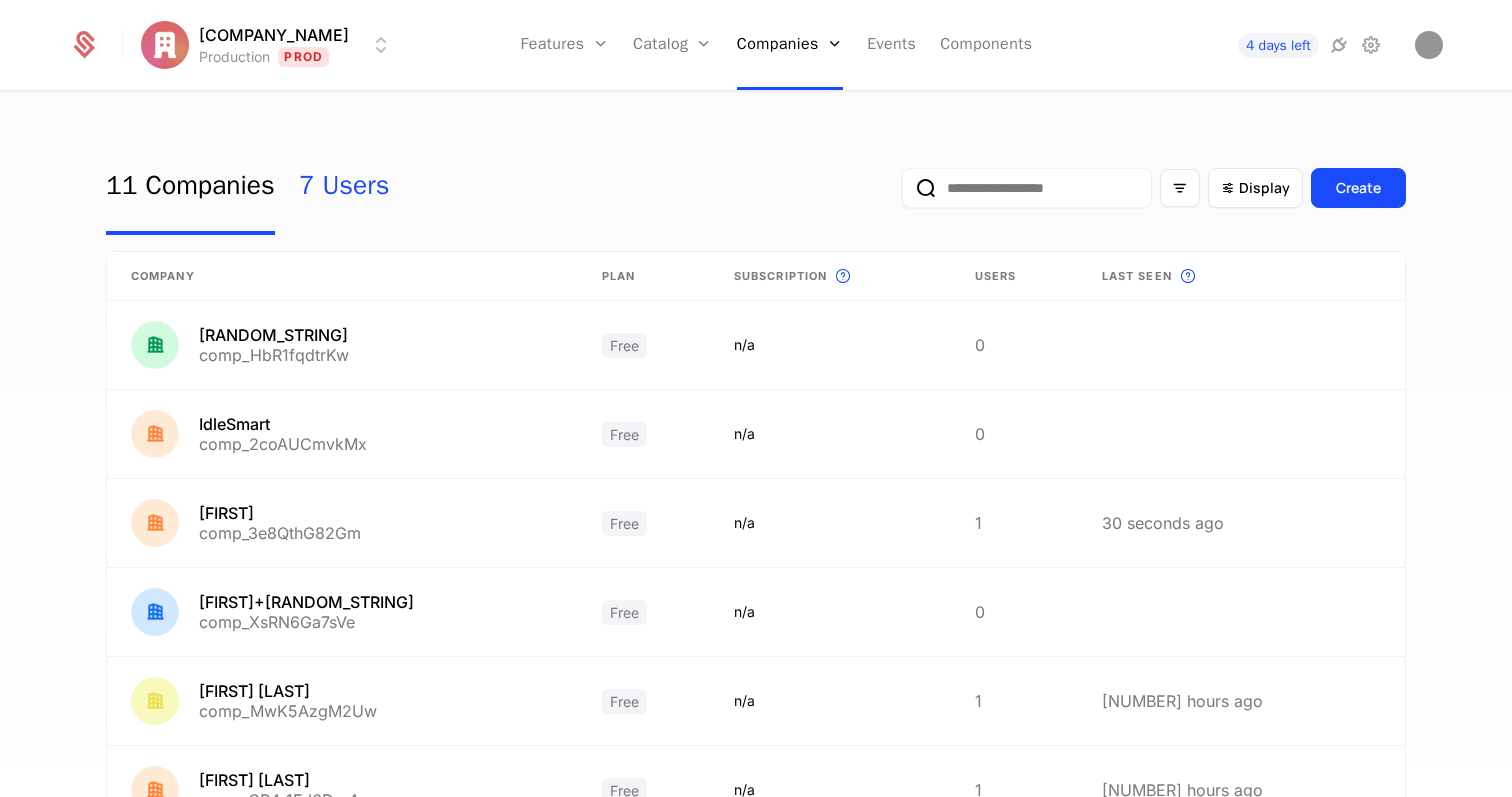 click on "7 Users" at bounding box center (344, 188) 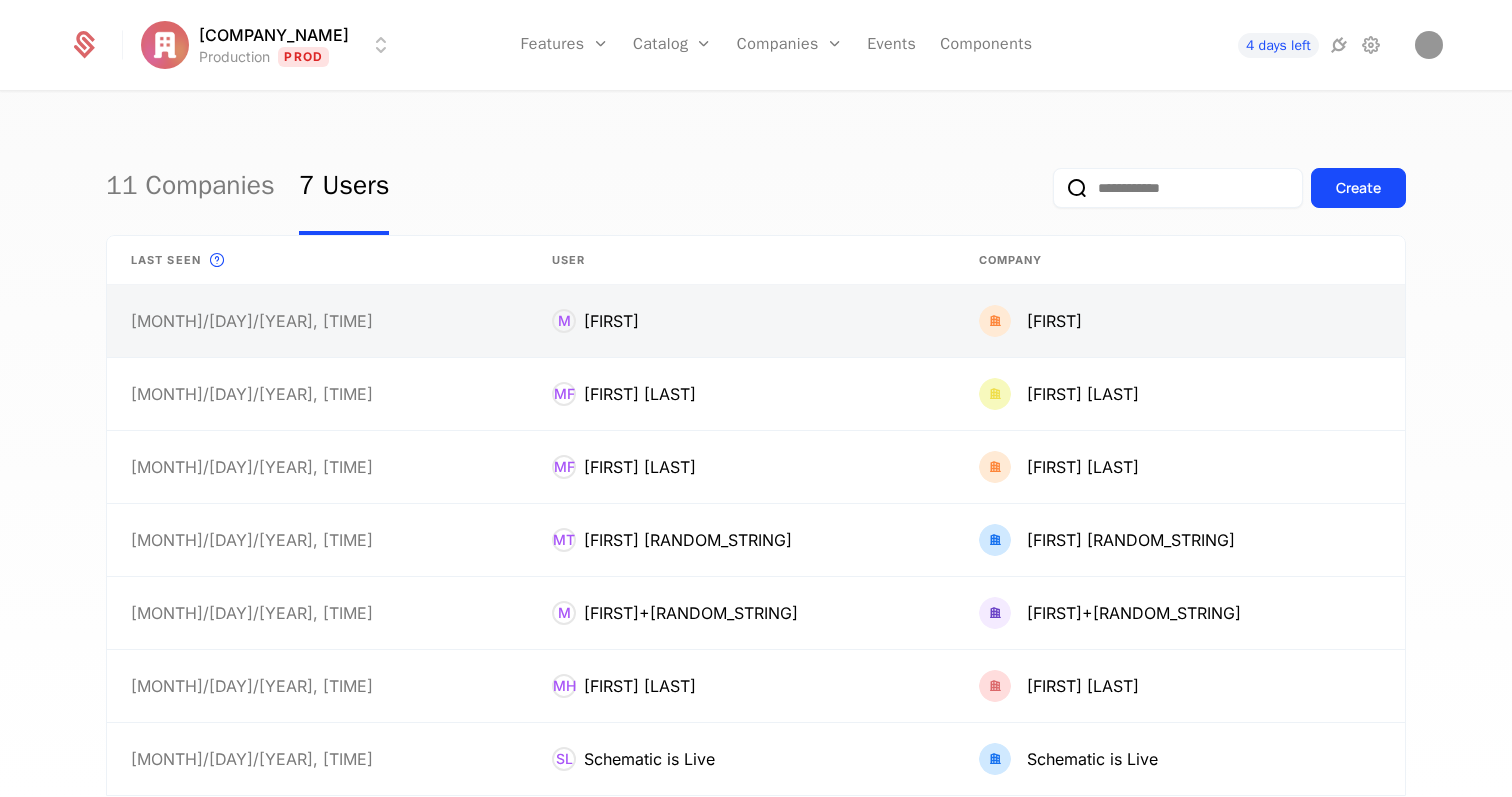 click at bounding box center [741, 321] 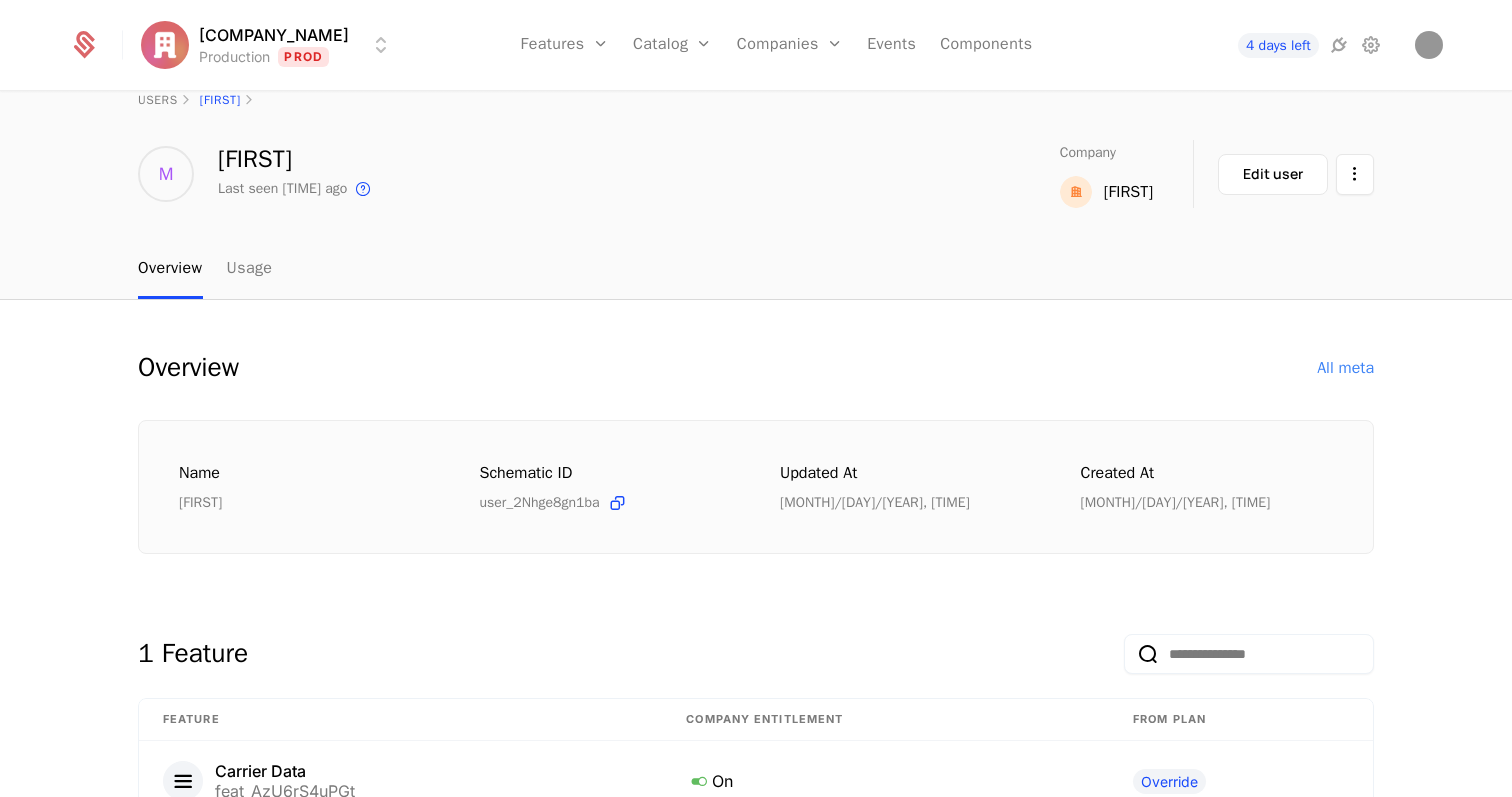 scroll, scrollTop: 0, scrollLeft: 0, axis: both 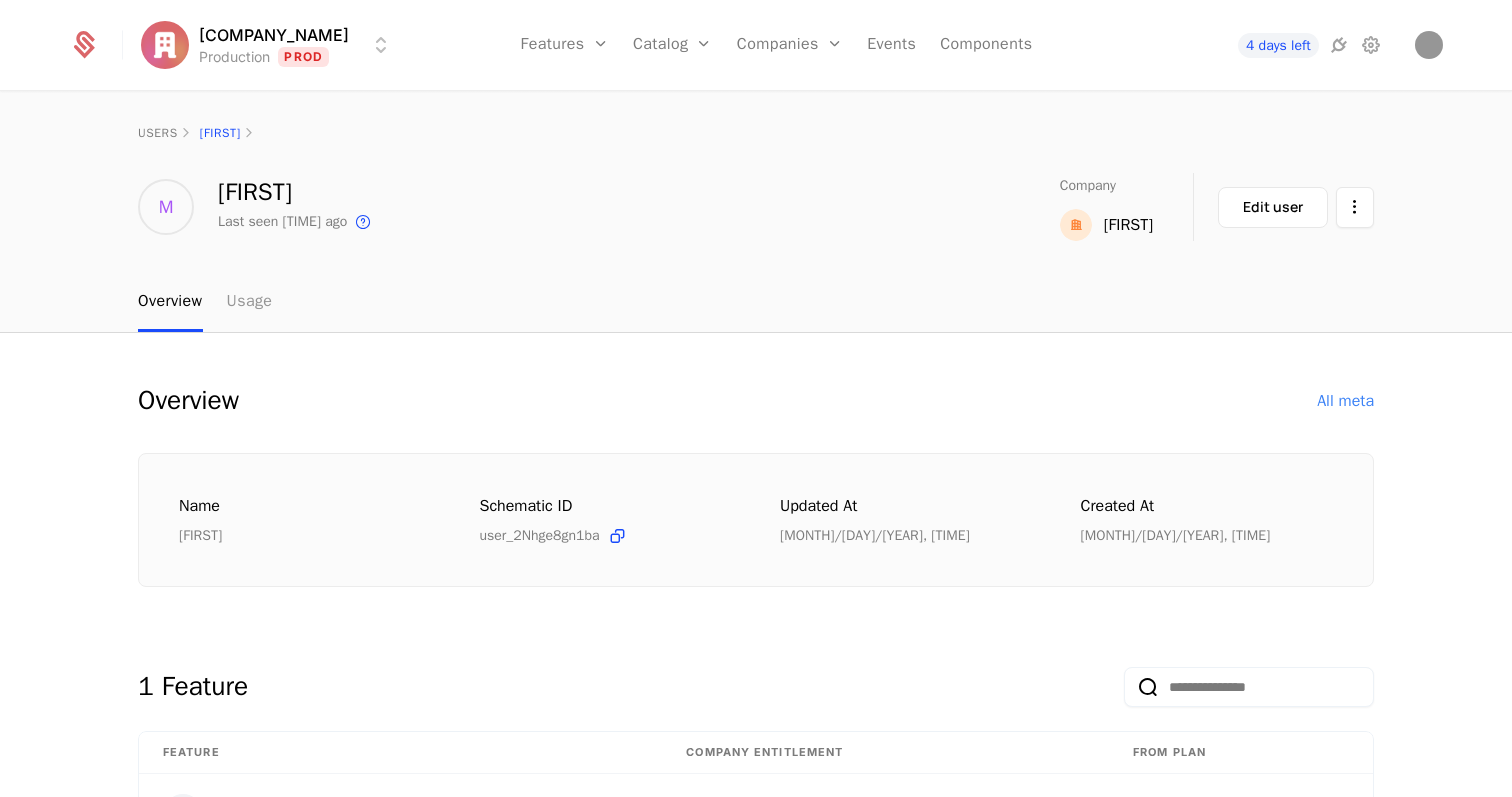 click on "Usage" at bounding box center [250, 302] 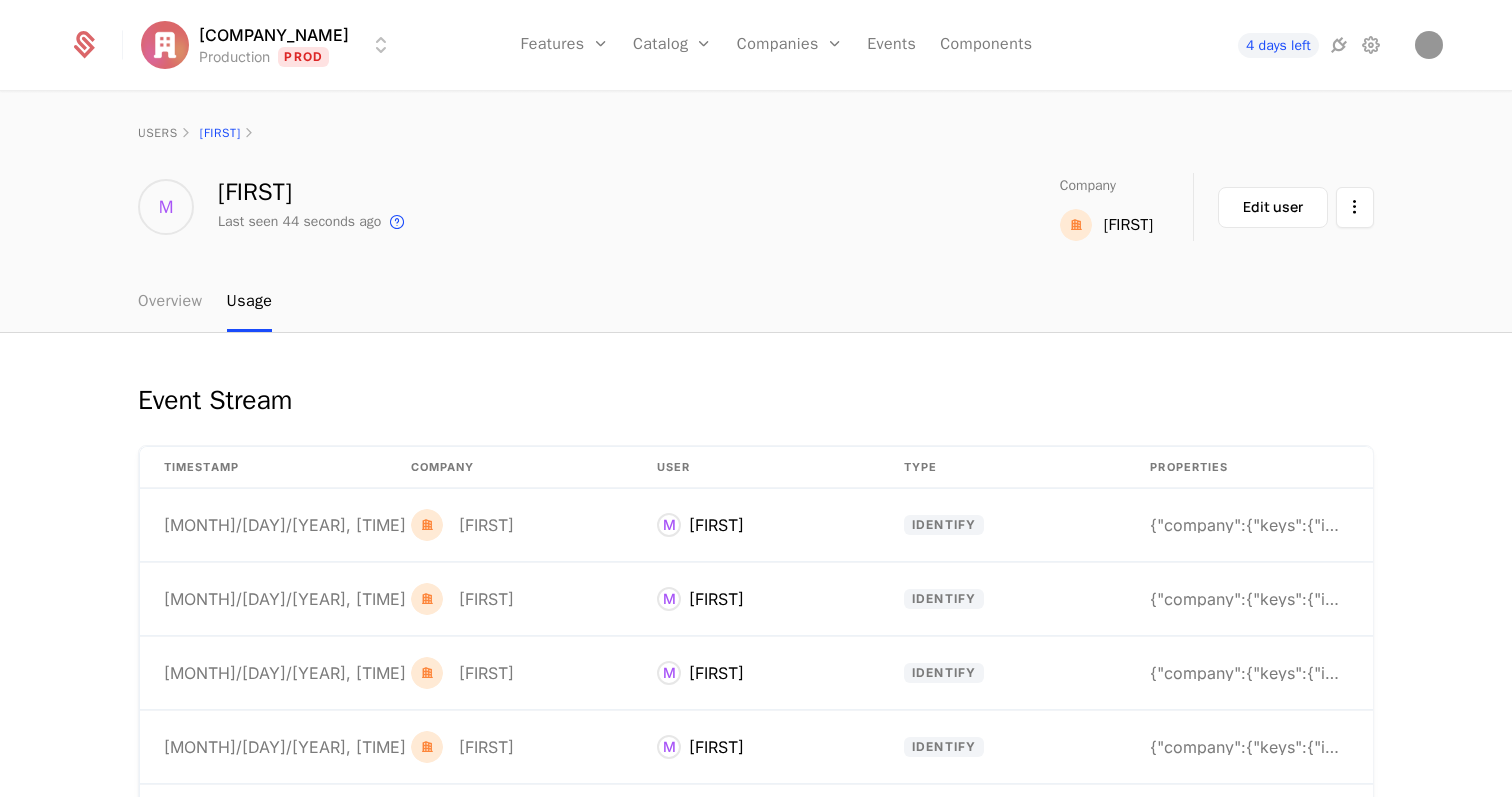 click on "Overview" at bounding box center (170, 302) 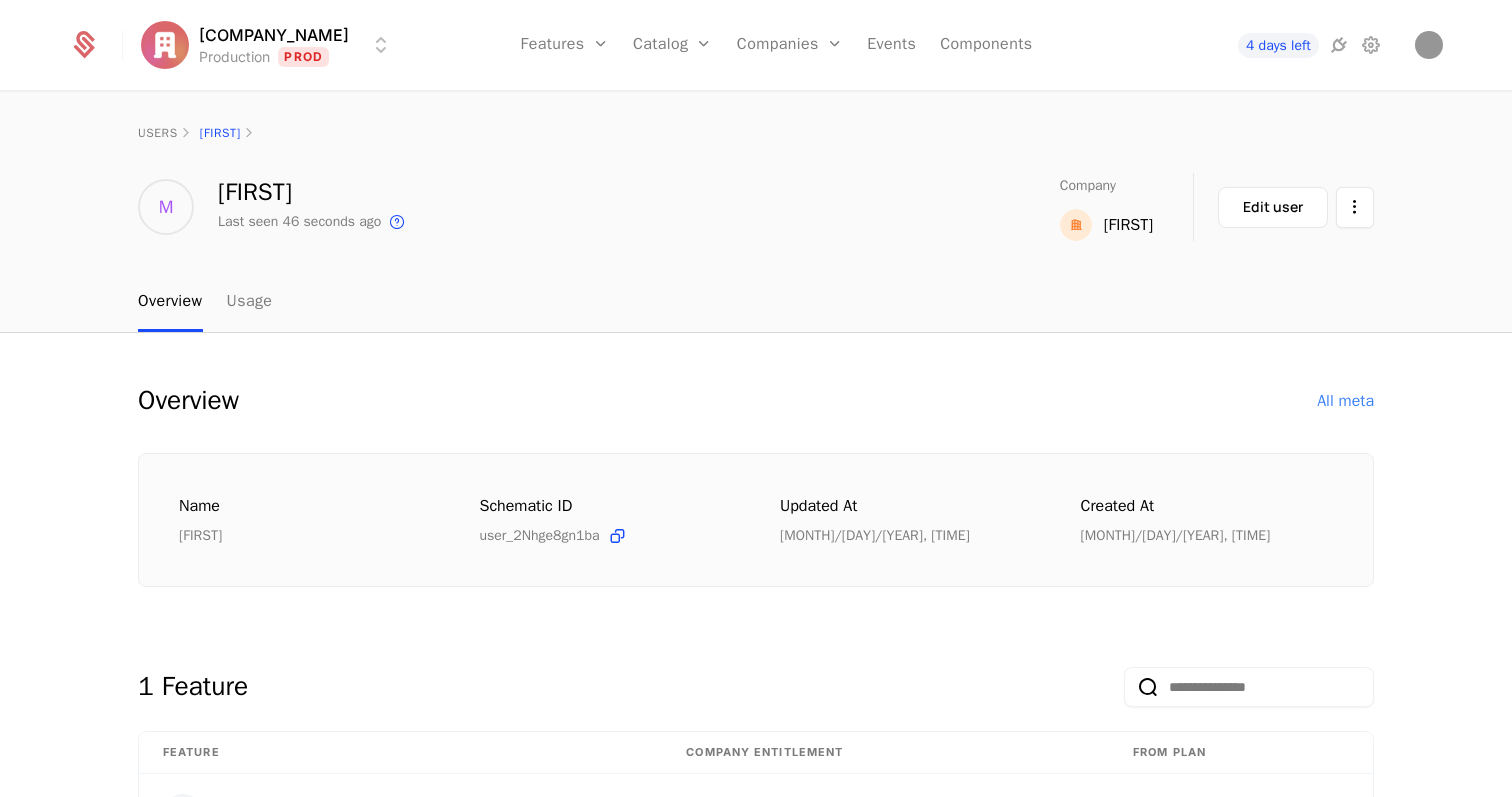 click on "users Matt" at bounding box center (756, 133) 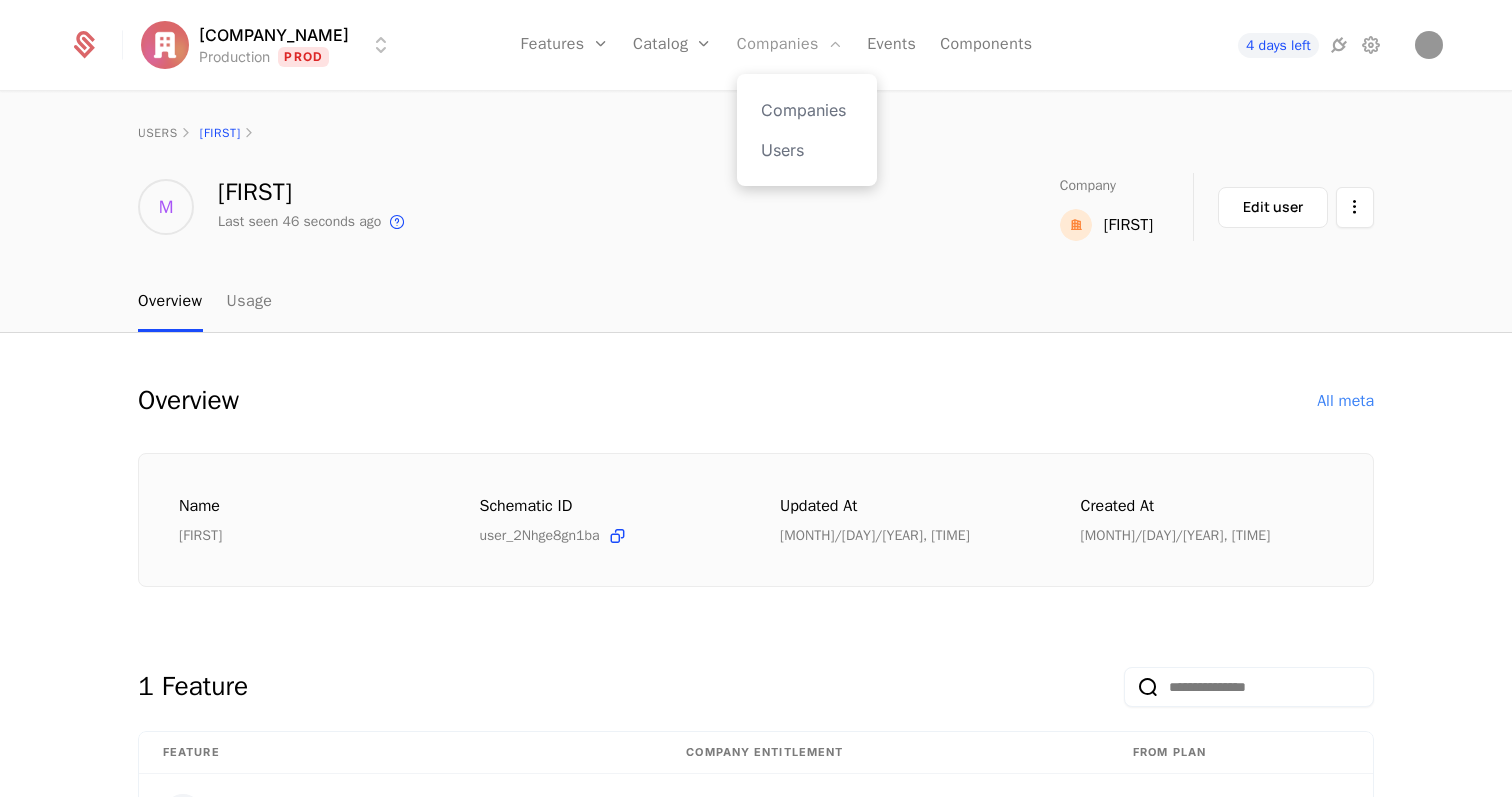 click on "Companies" at bounding box center (790, 45) 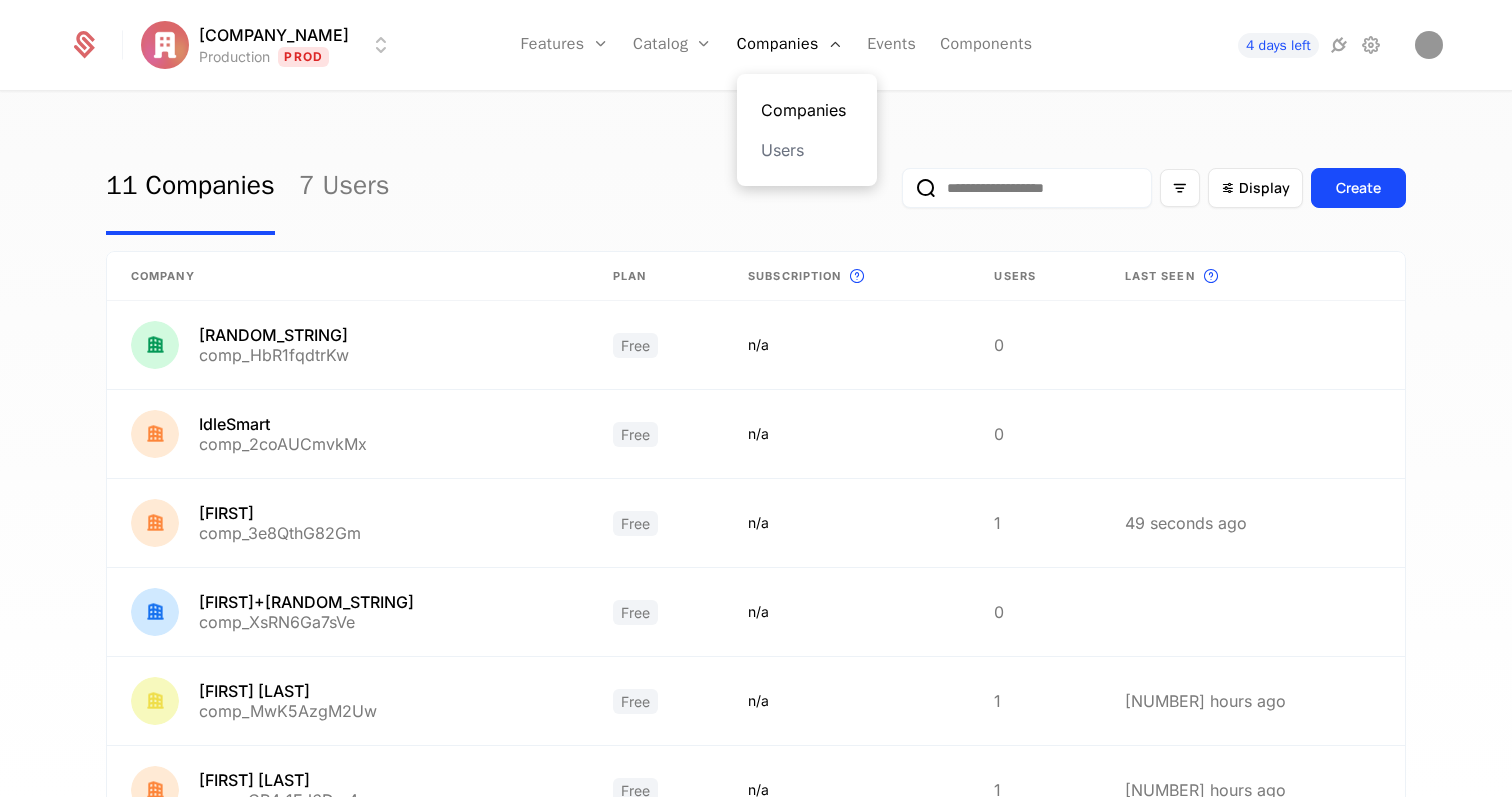 click on "Companies" at bounding box center [807, 110] 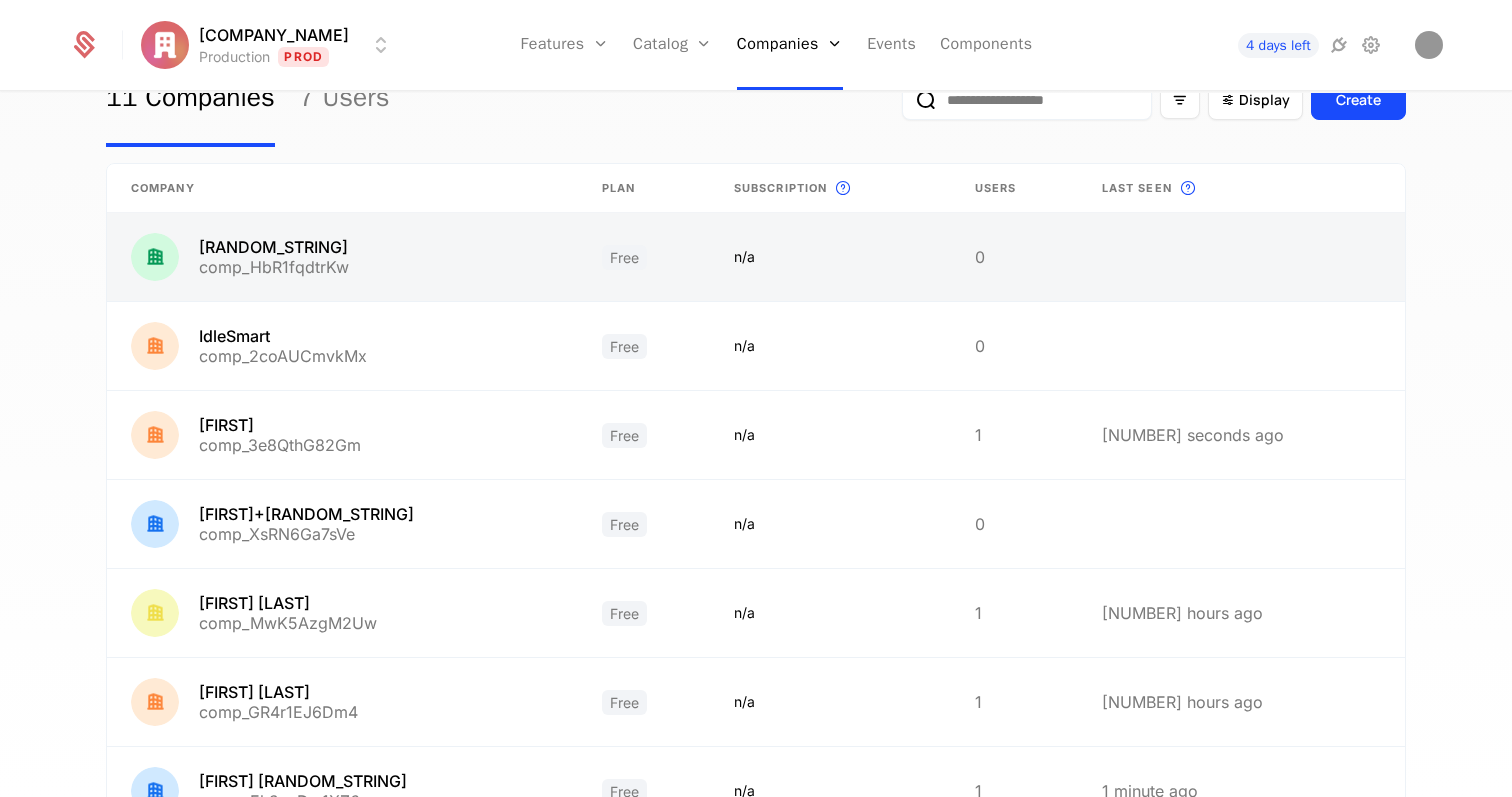 scroll, scrollTop: 85, scrollLeft: 0, axis: vertical 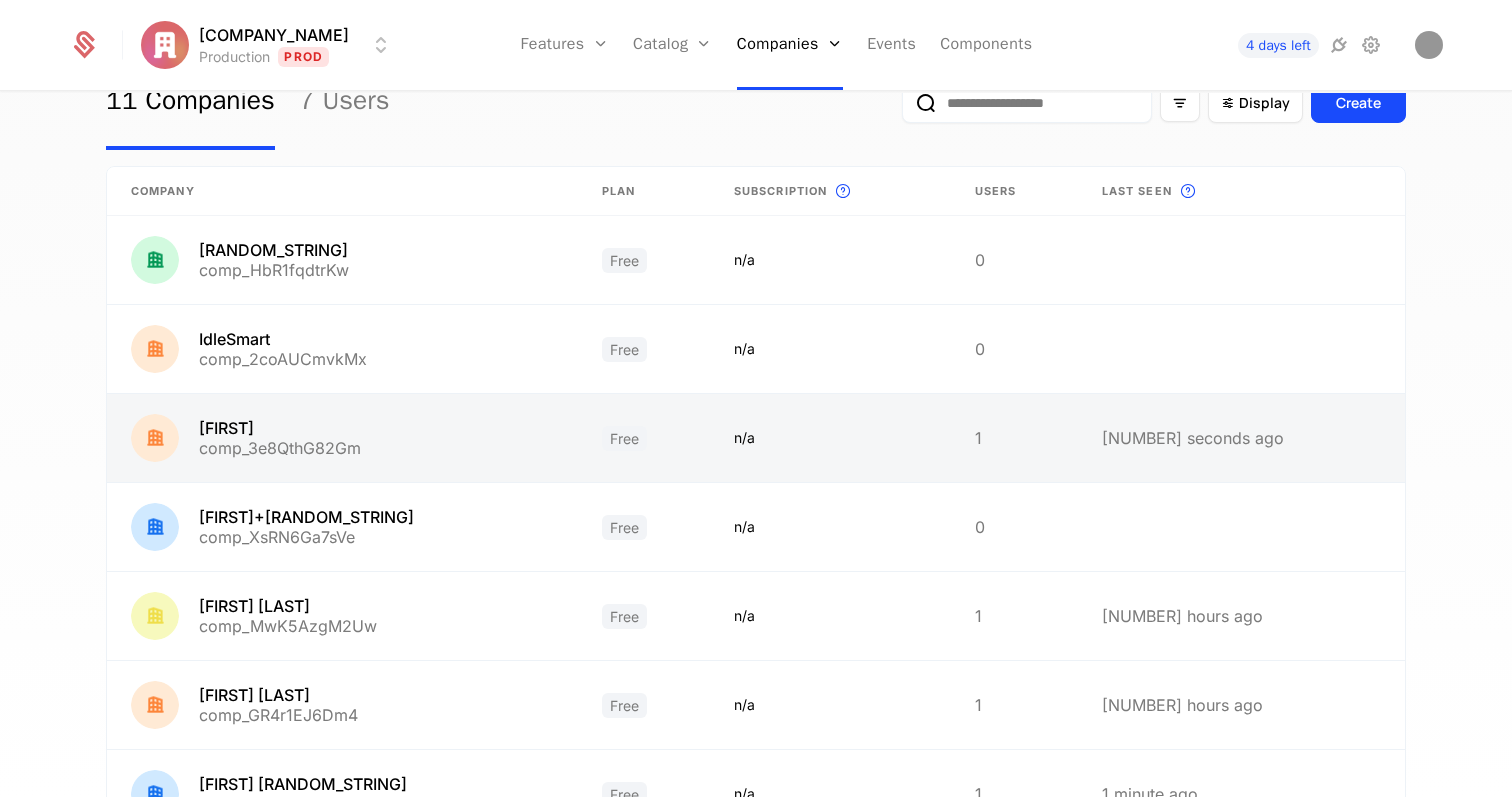 click at bounding box center [1014, 438] 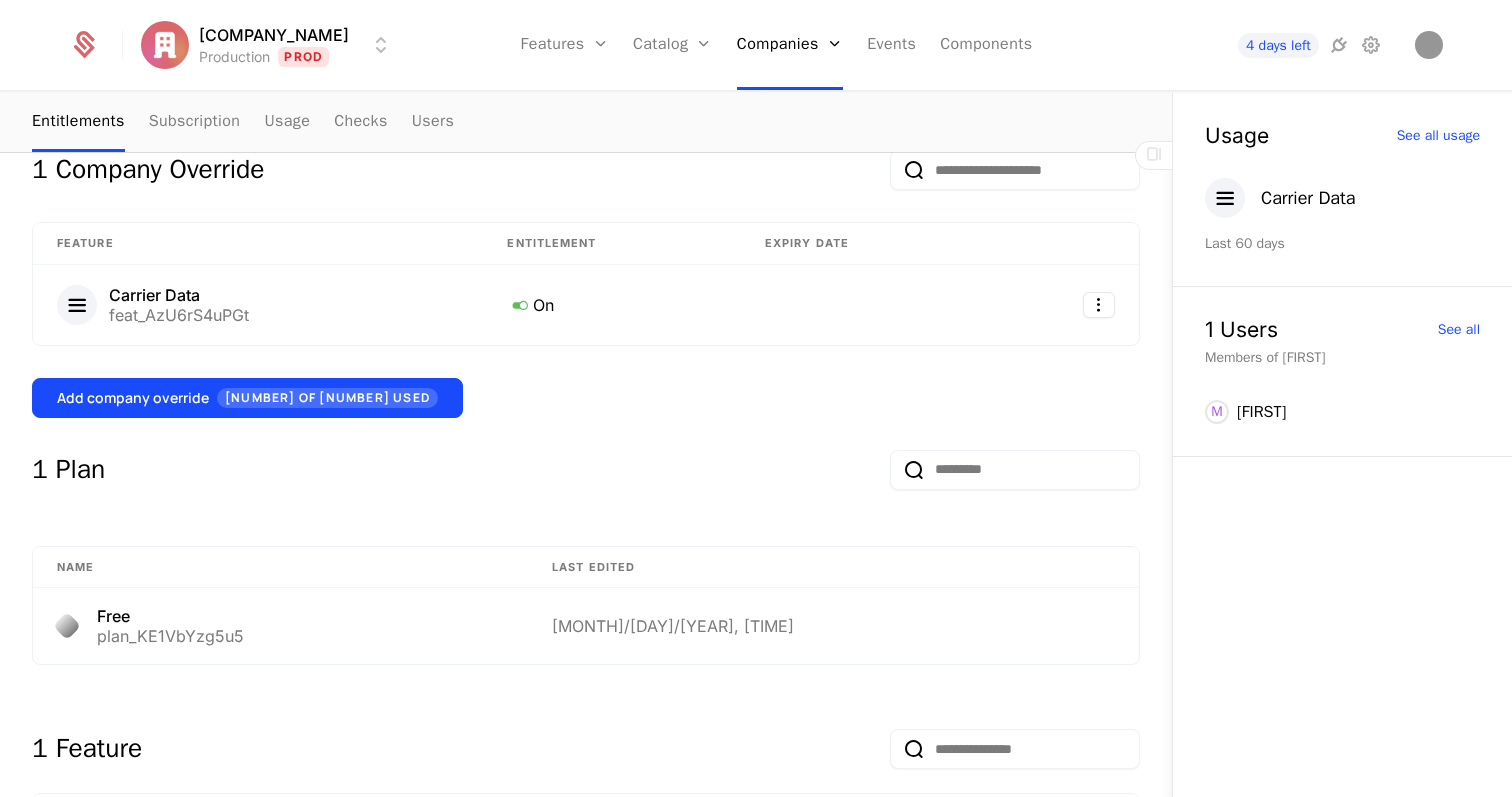 scroll, scrollTop: 483, scrollLeft: 0, axis: vertical 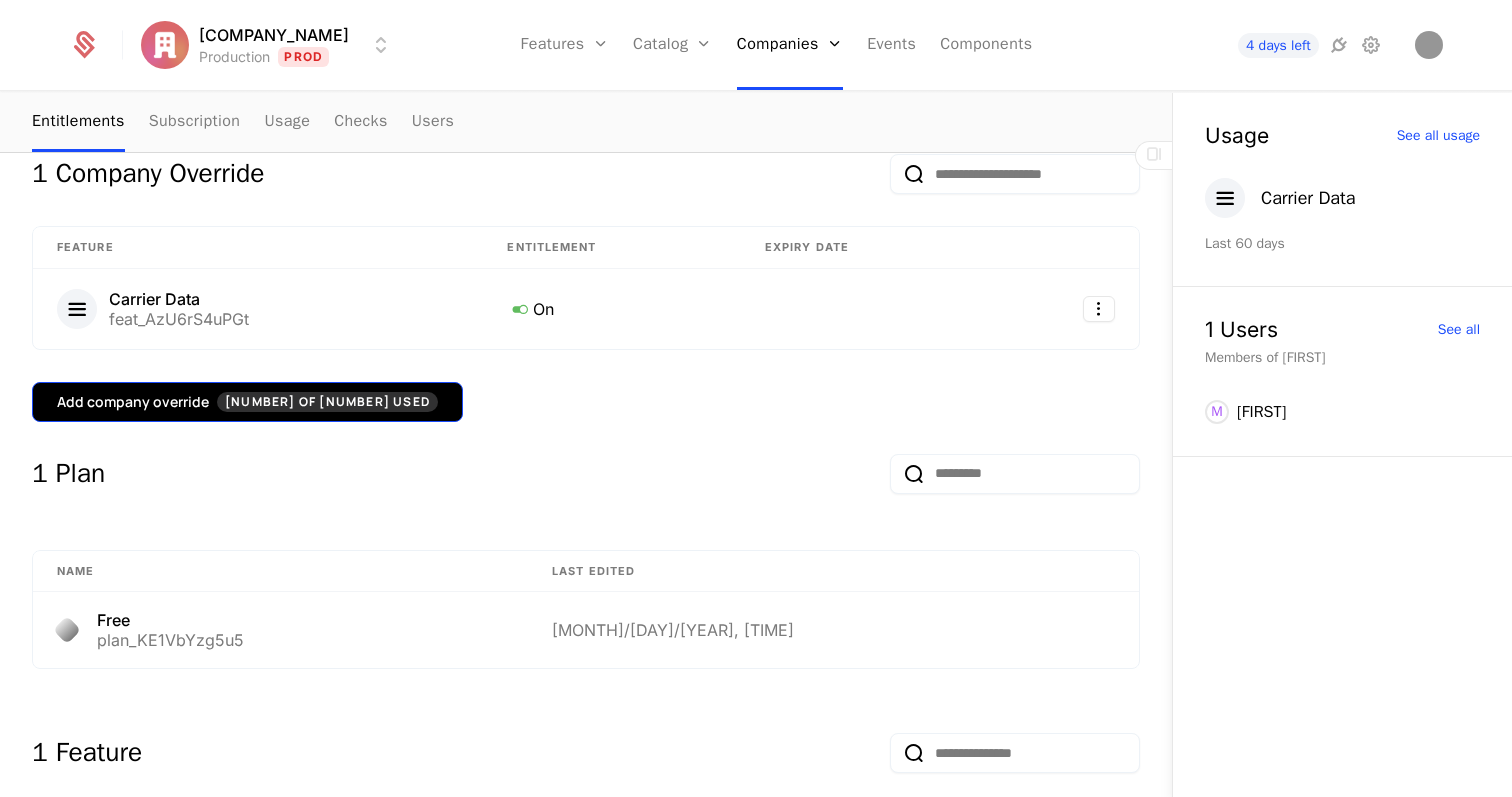 click on "8 of 20 Used" at bounding box center (327, 402) 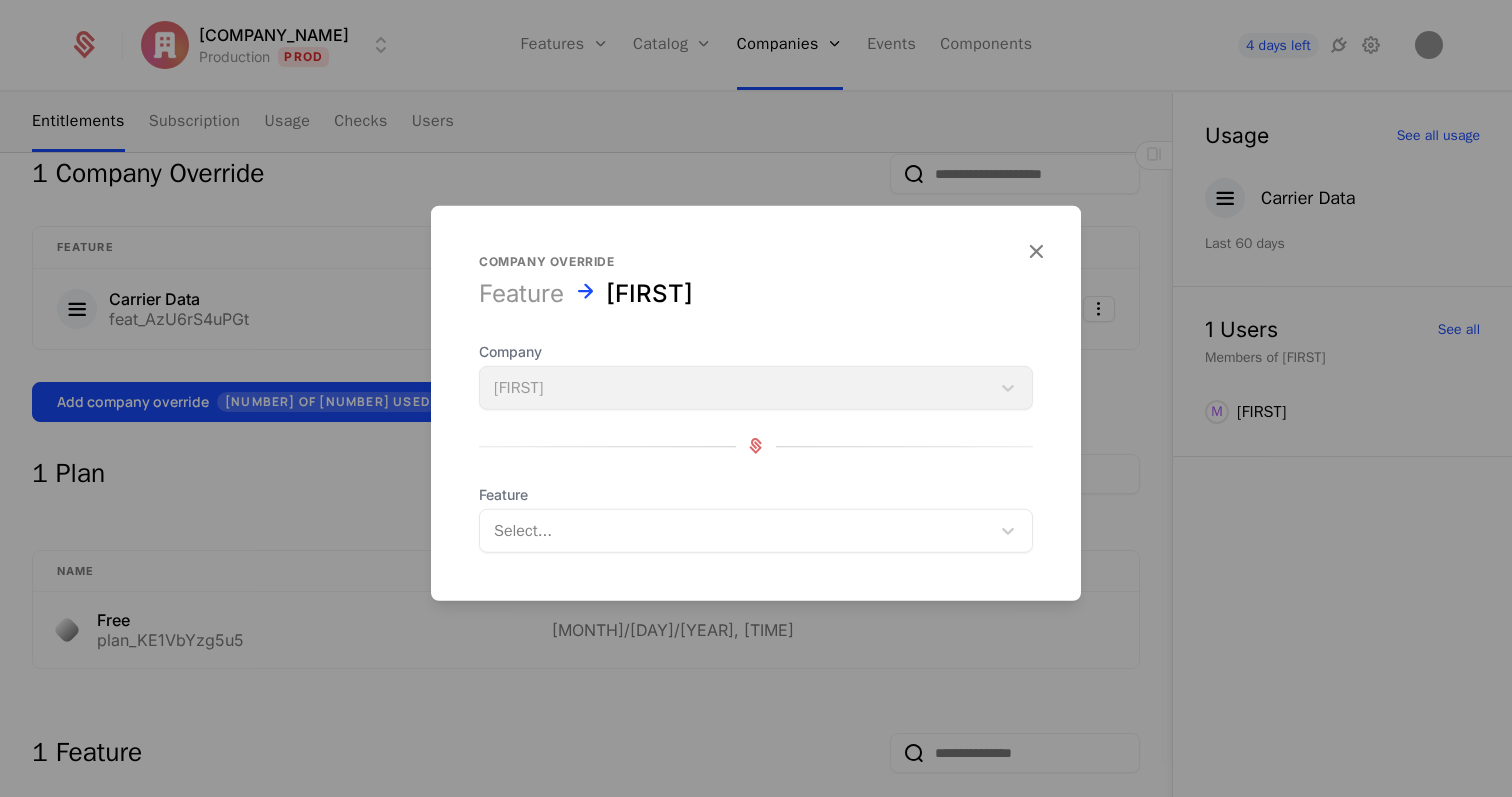 click at bounding box center (735, 530) 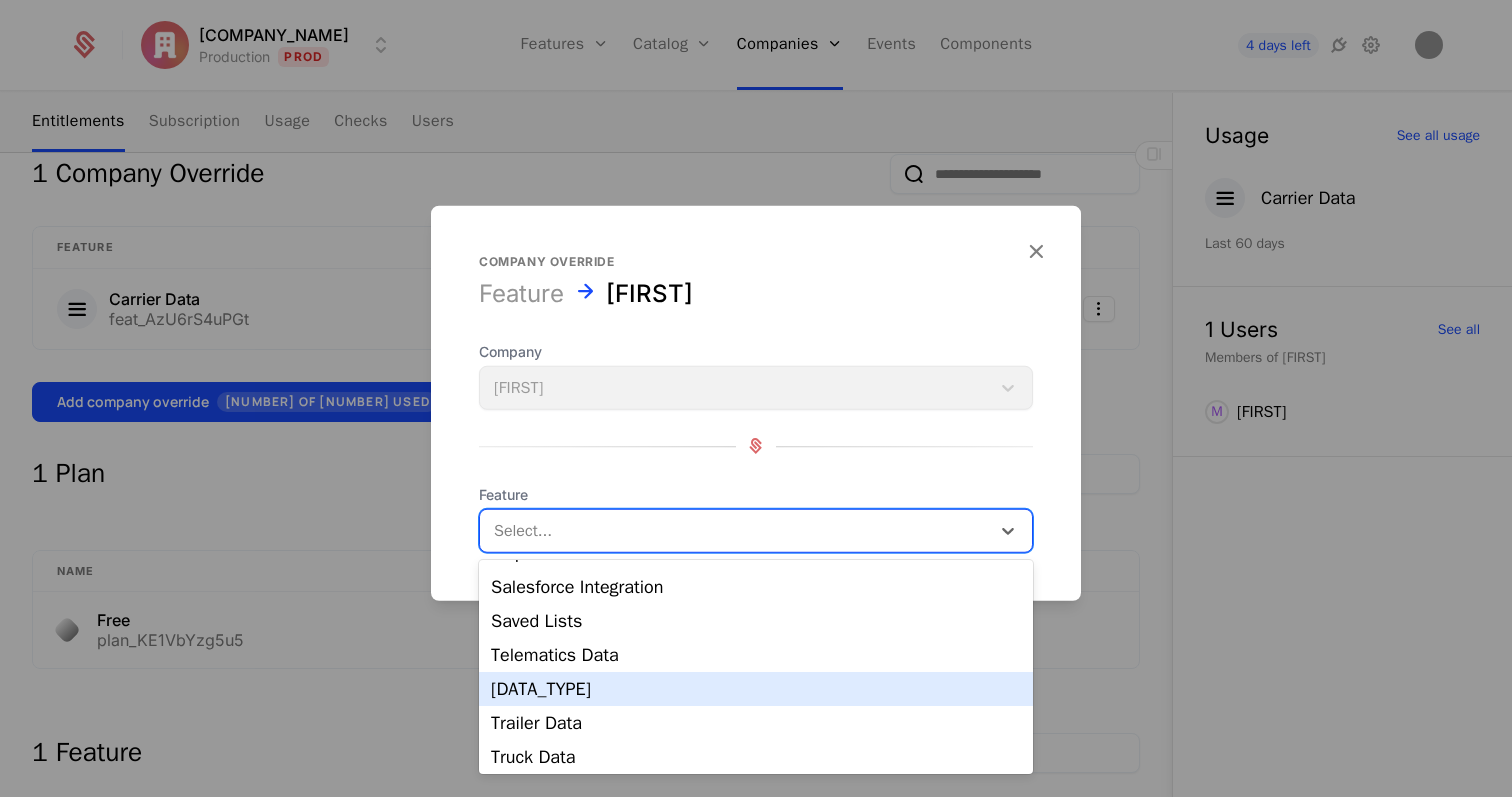 scroll, scrollTop: 304, scrollLeft: 0, axis: vertical 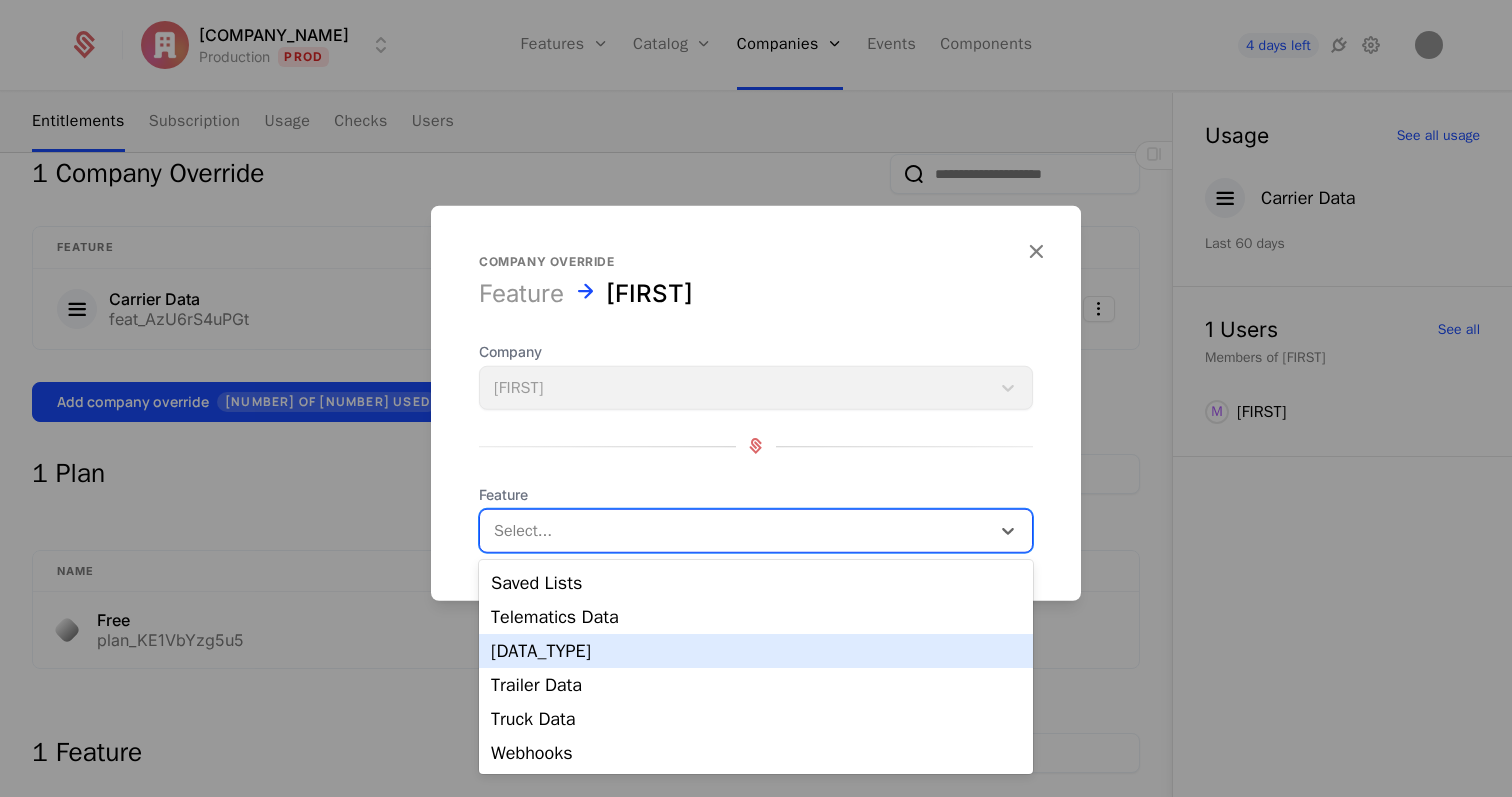 click on "TMS and Fleet Management Data" at bounding box center [756, 651] 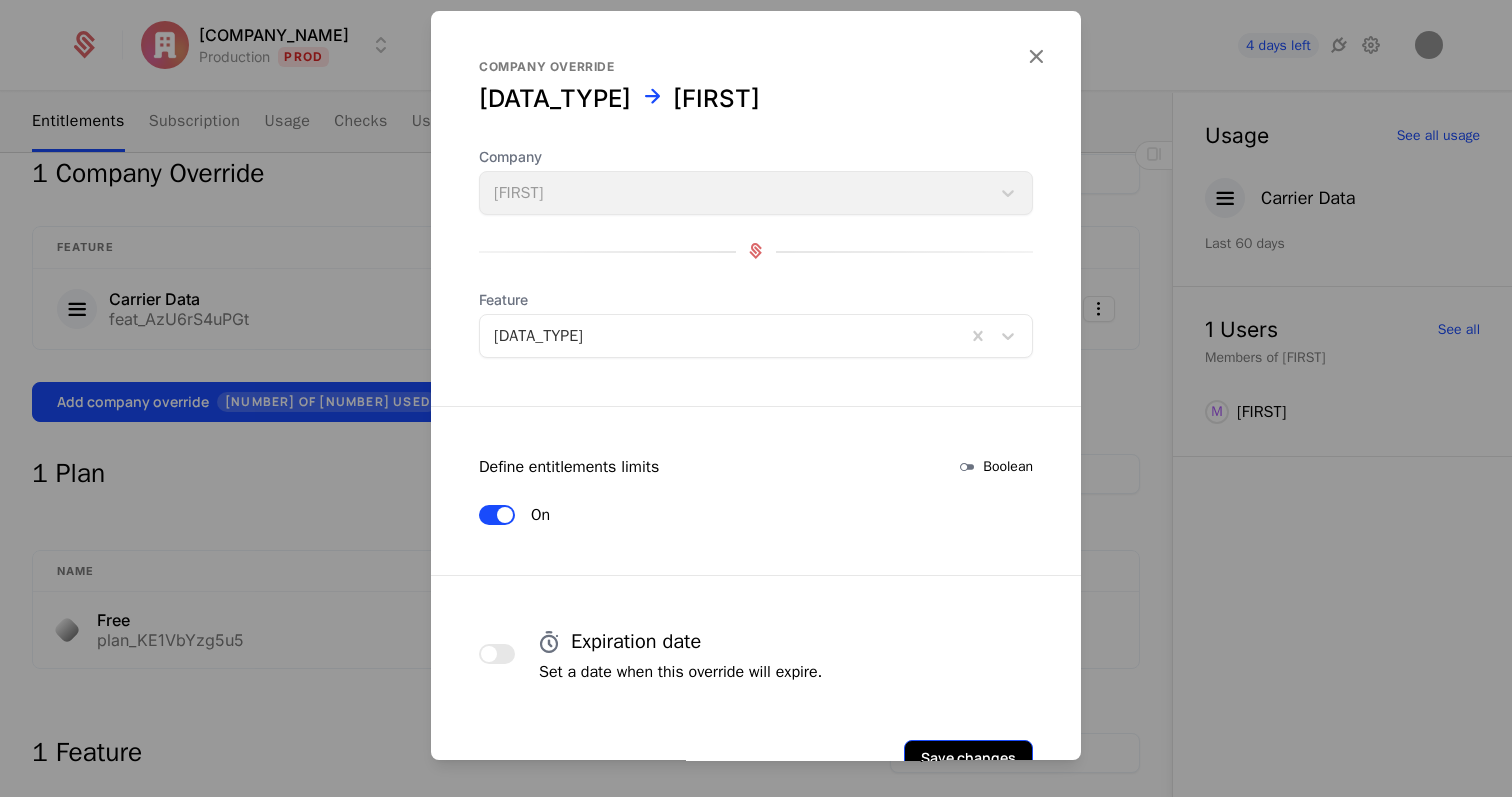 click on "Save changes" at bounding box center [968, 758] 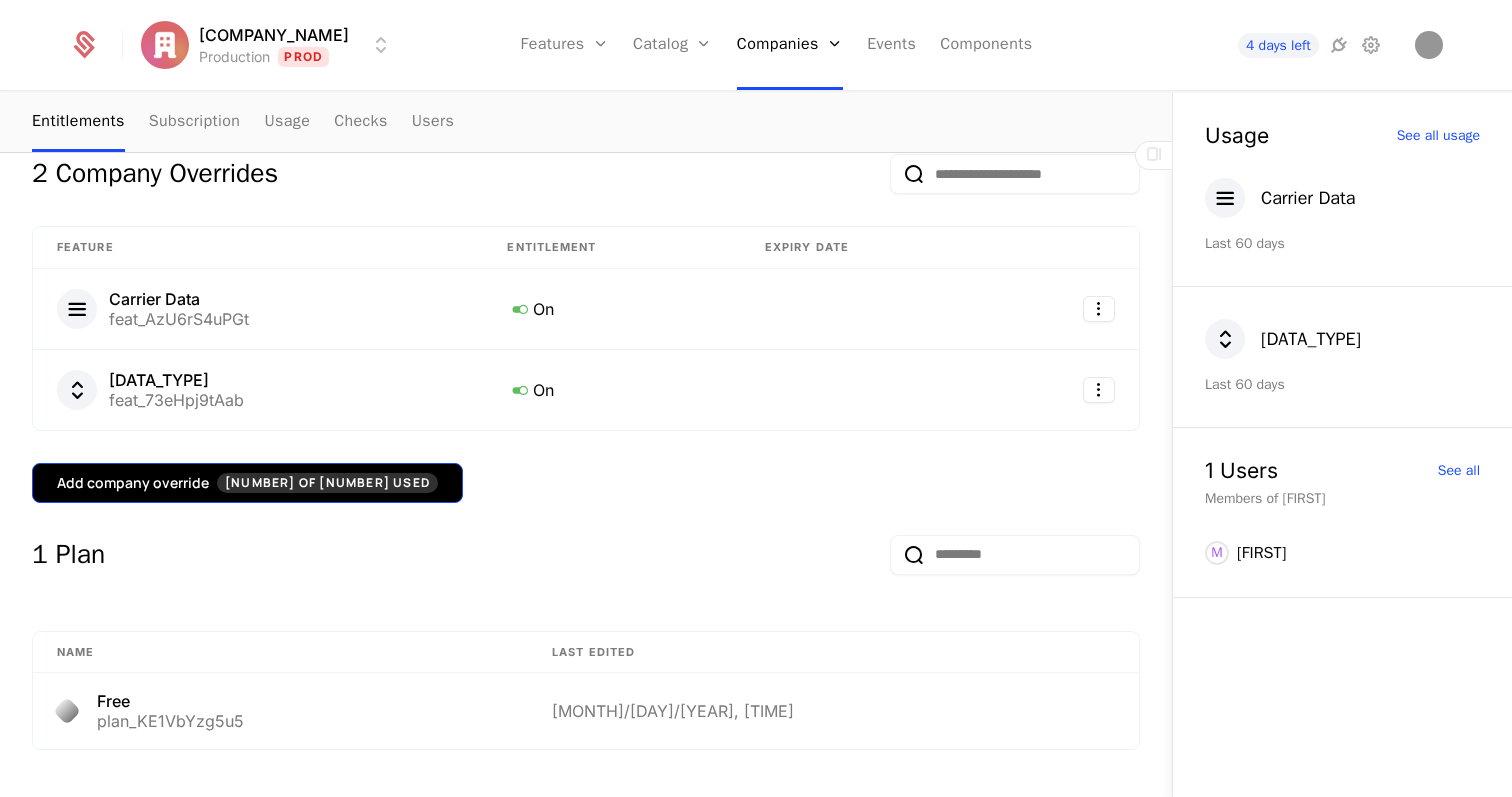 click on "8 of 20 Used" at bounding box center (327, 483) 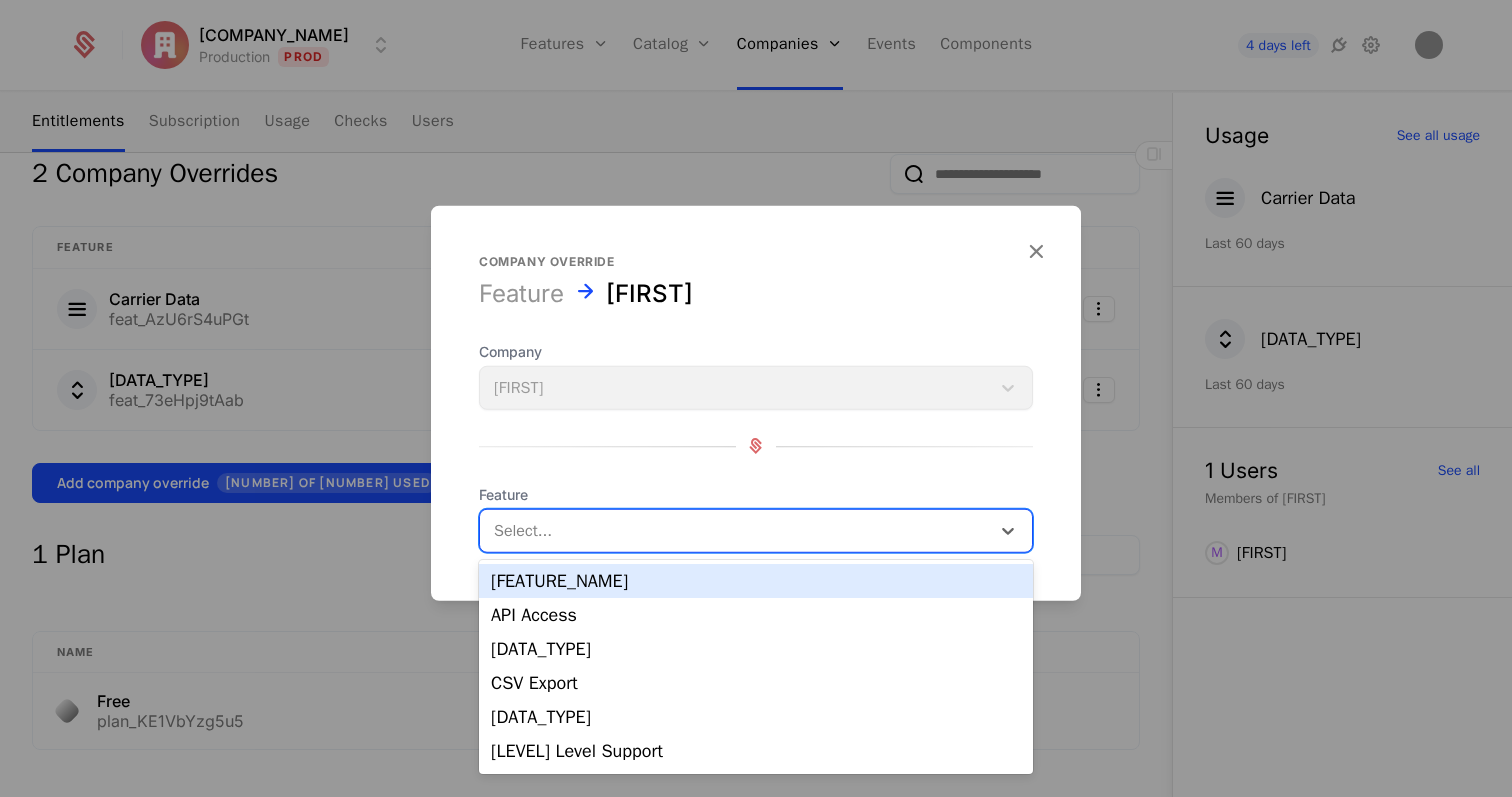 click on "Select..." at bounding box center [735, 530] 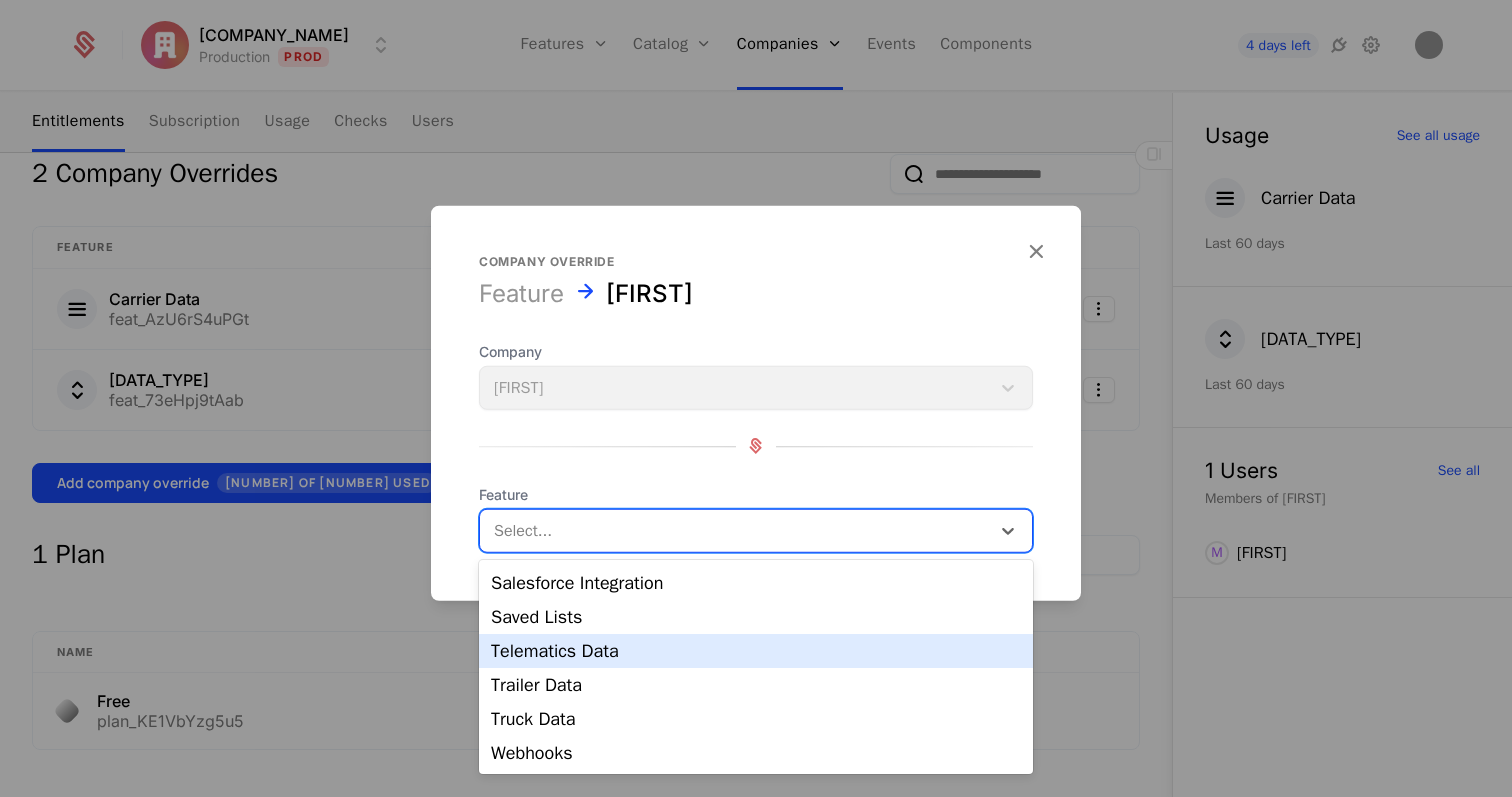 click on "Telematics Data" at bounding box center [756, 651] 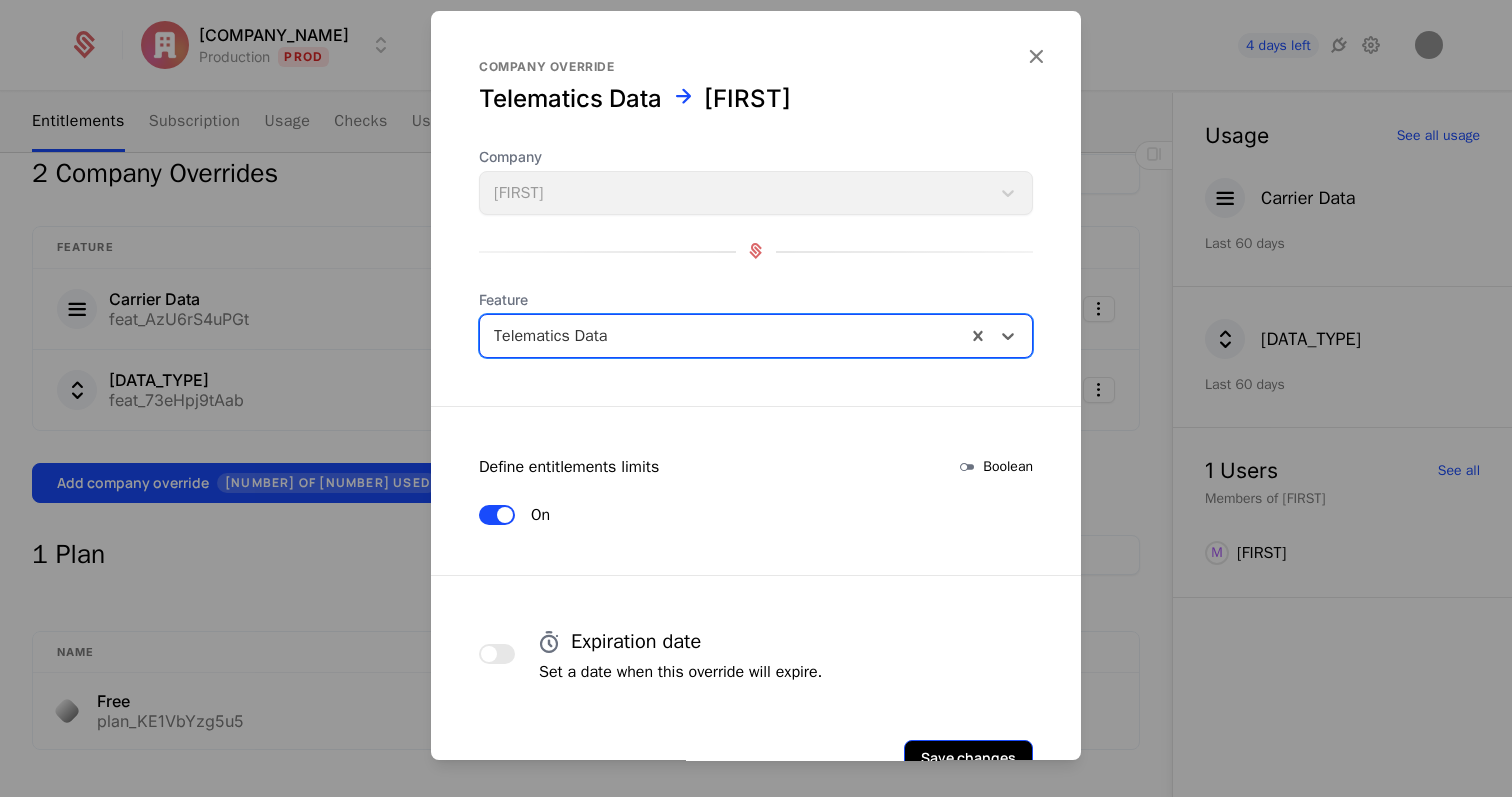 click on "Save changes" at bounding box center [968, 758] 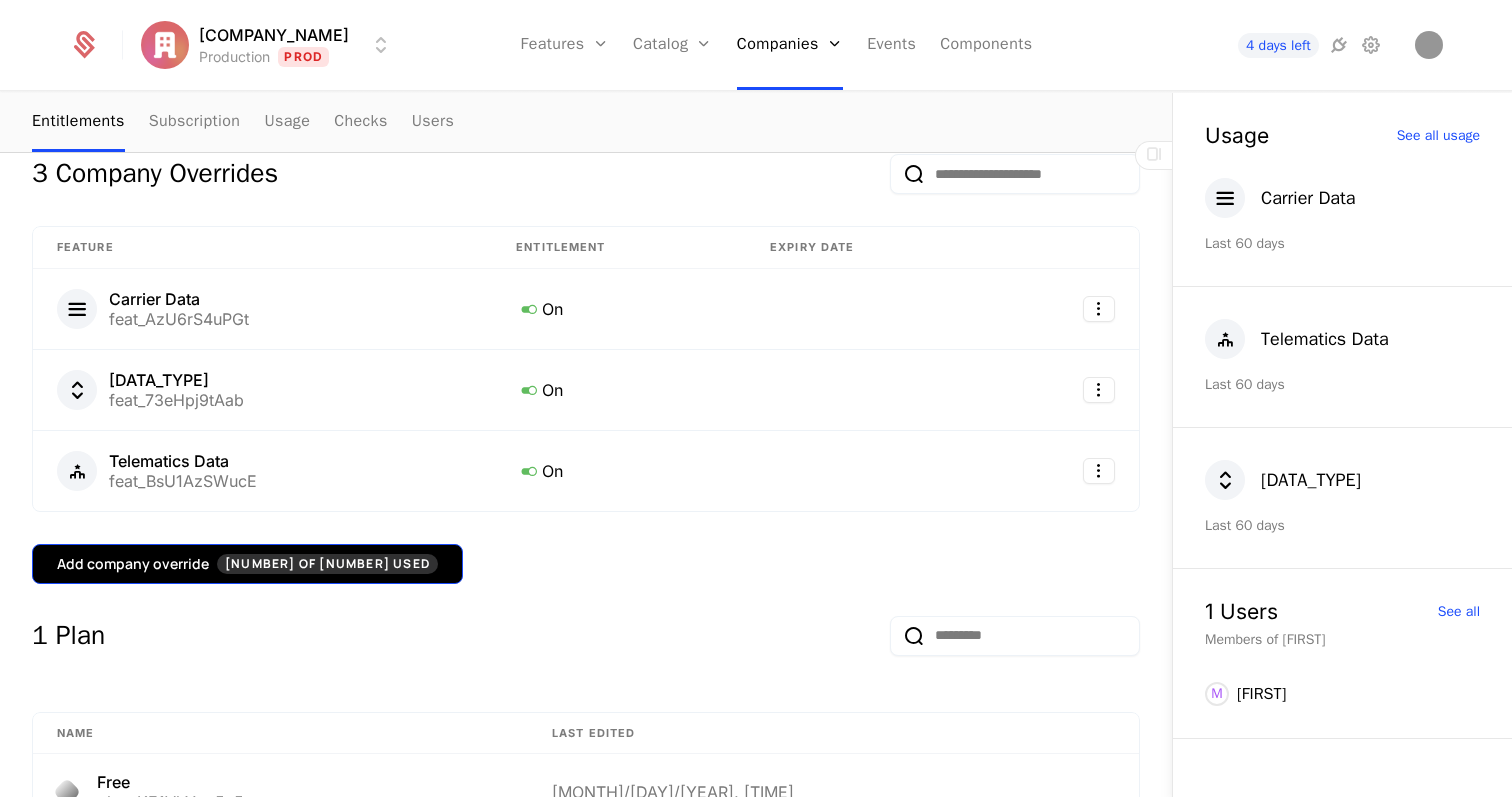 click on "8 of 20 Used" at bounding box center [327, 564] 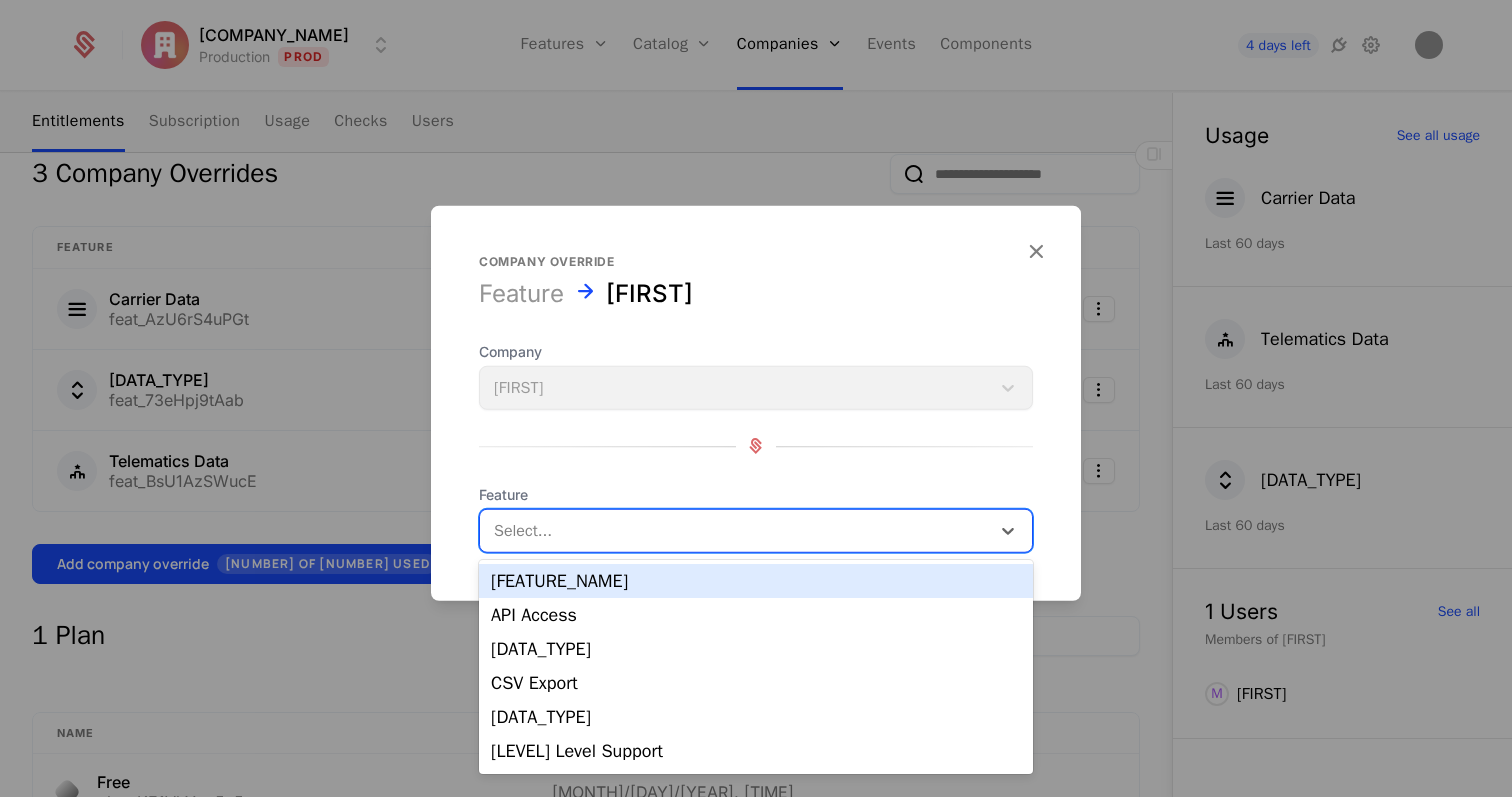 click at bounding box center [735, 530] 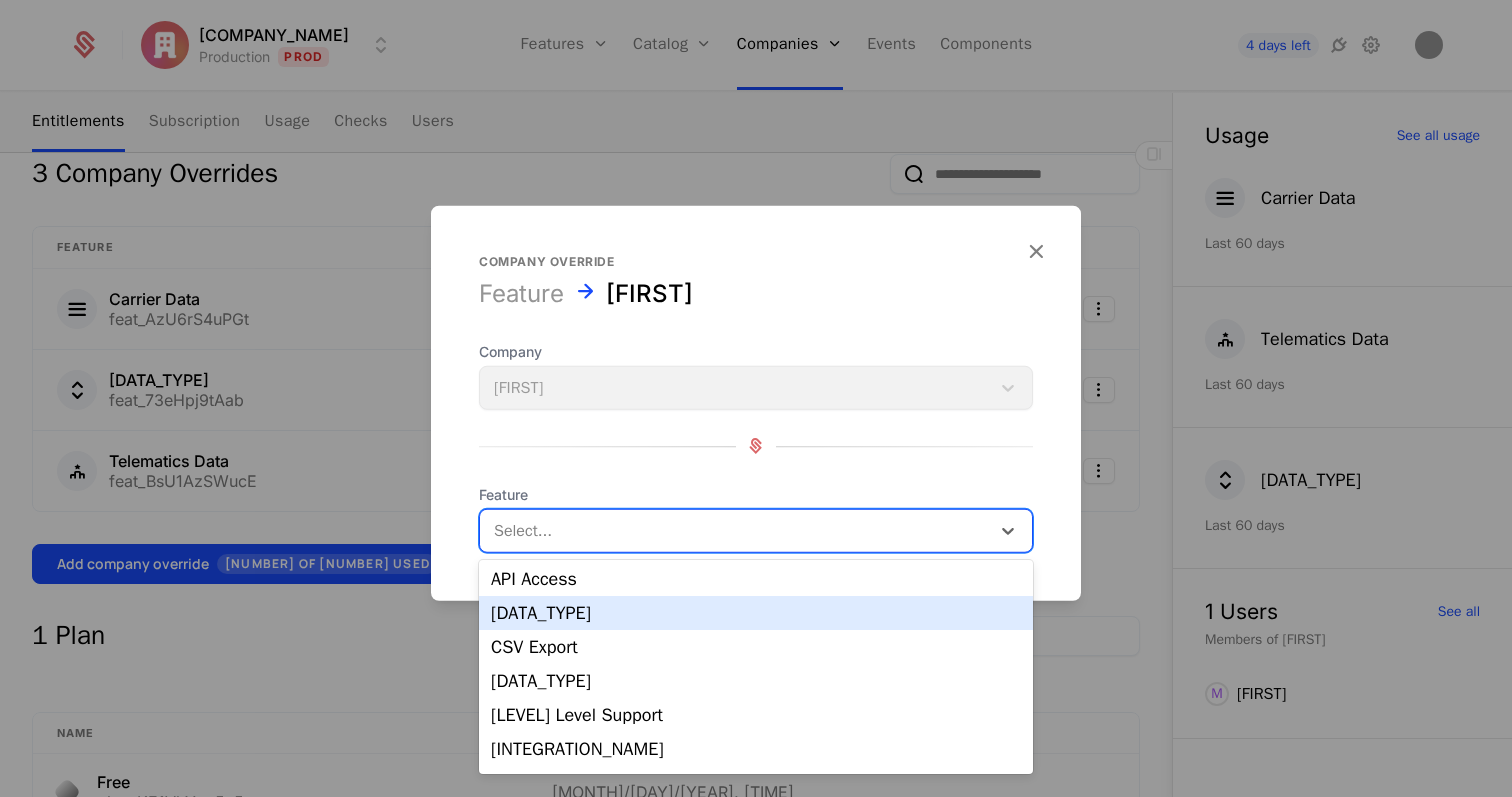 scroll, scrollTop: 57, scrollLeft: 0, axis: vertical 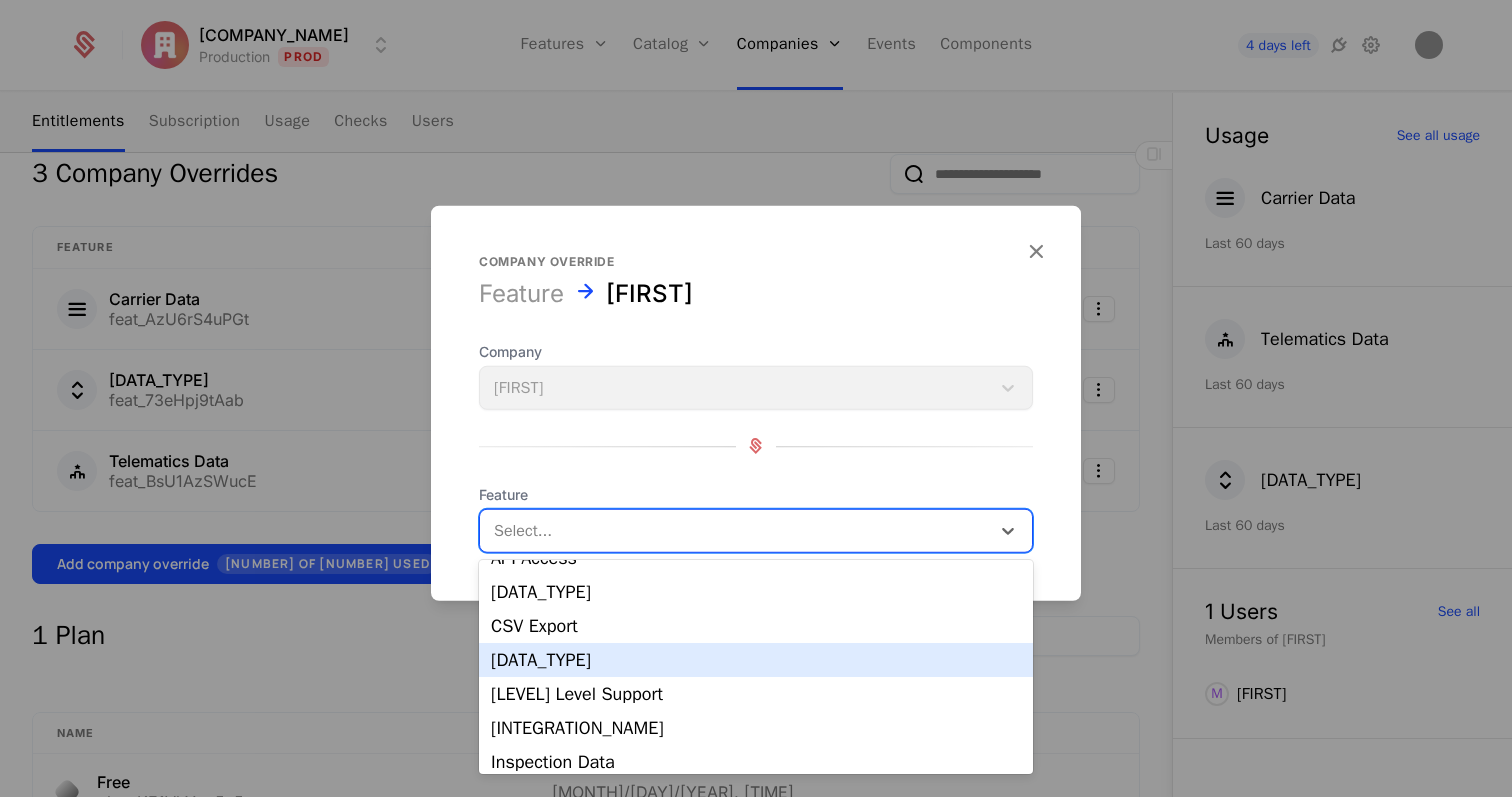 click on "Fuel Card Data" at bounding box center (756, 660) 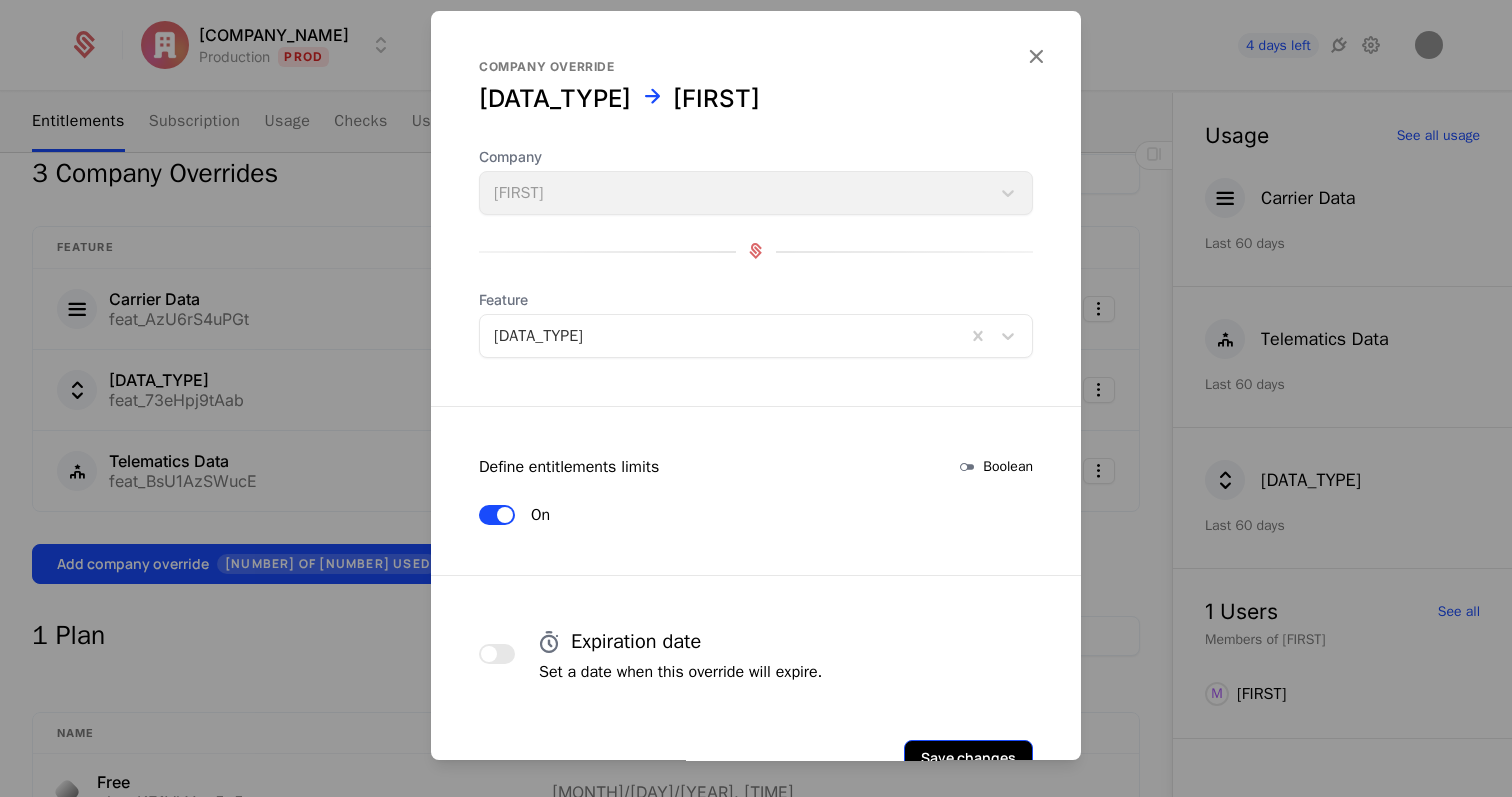 click on "Save changes" at bounding box center (968, 758) 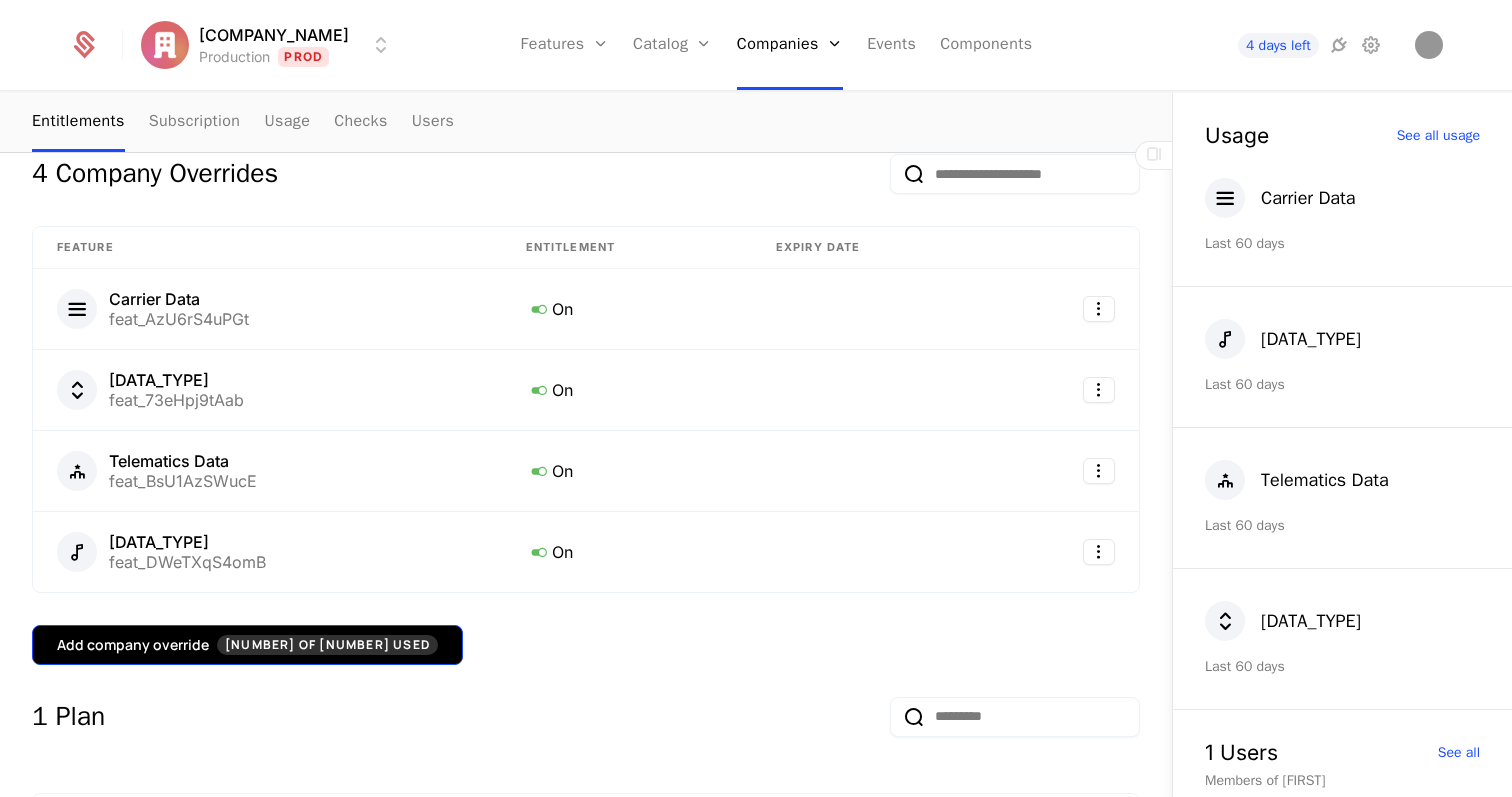 click on "8 of 20 Used" at bounding box center [327, 645] 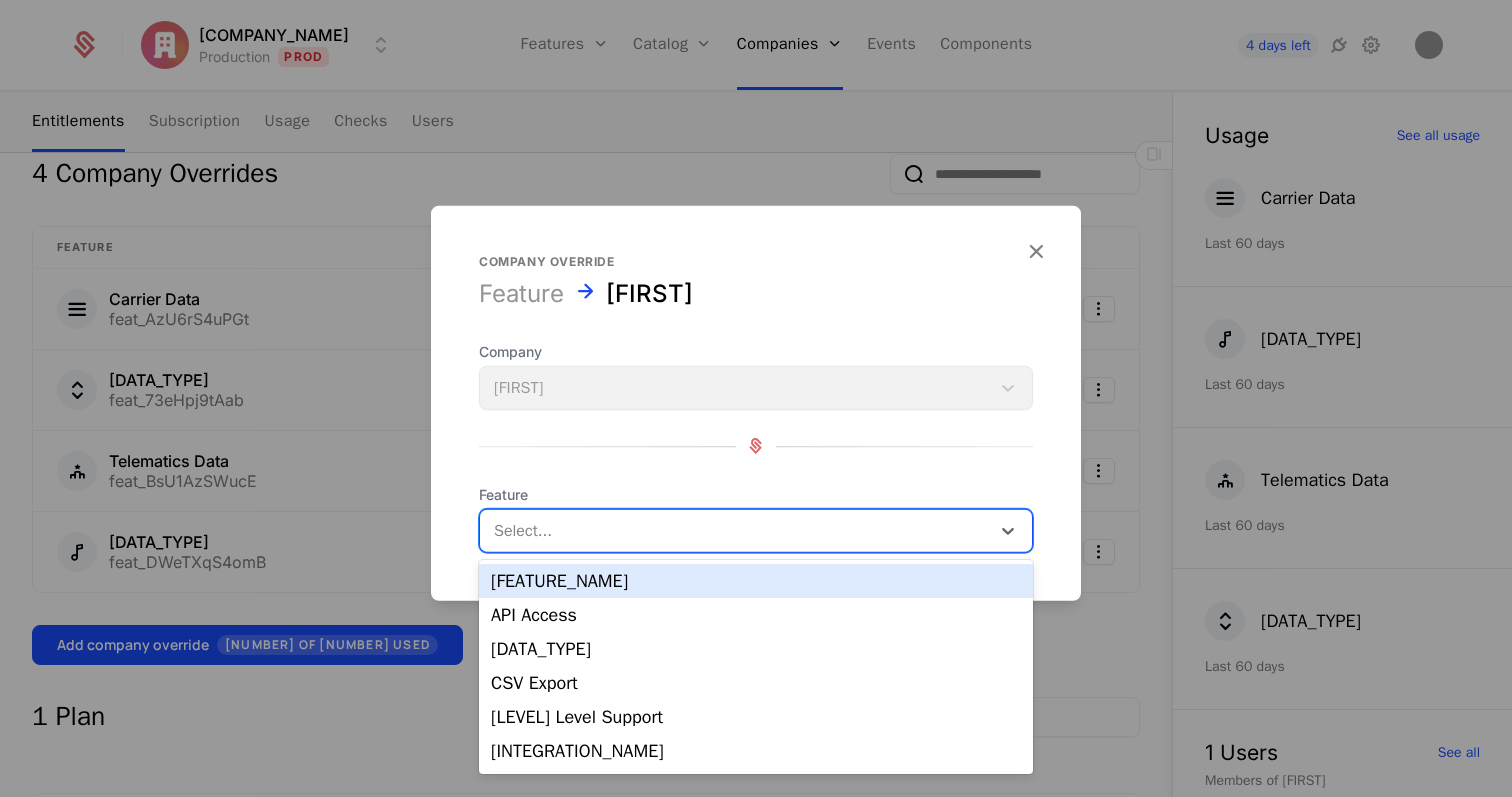 click at bounding box center [735, 530] 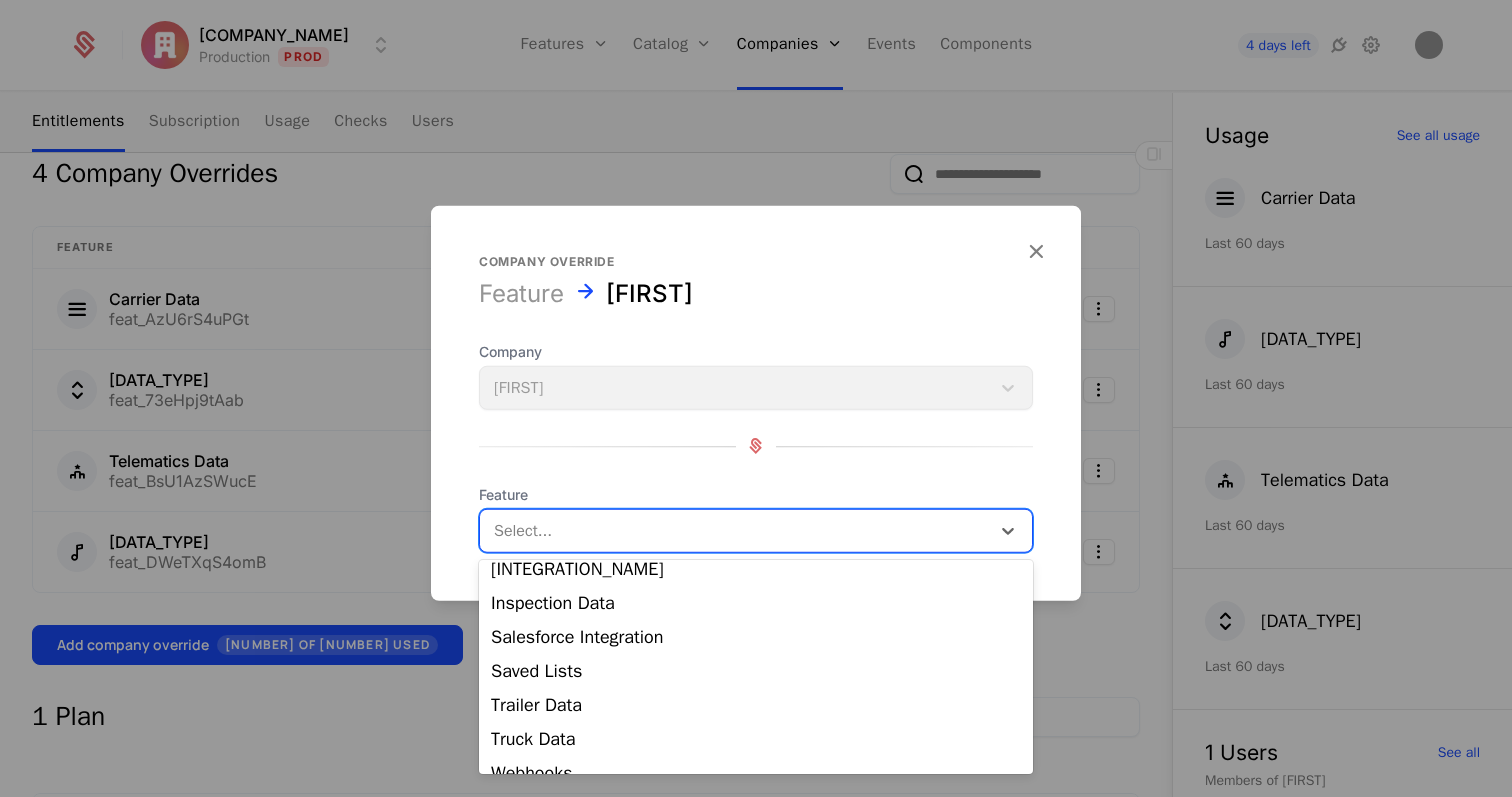 scroll, scrollTop: 202, scrollLeft: 0, axis: vertical 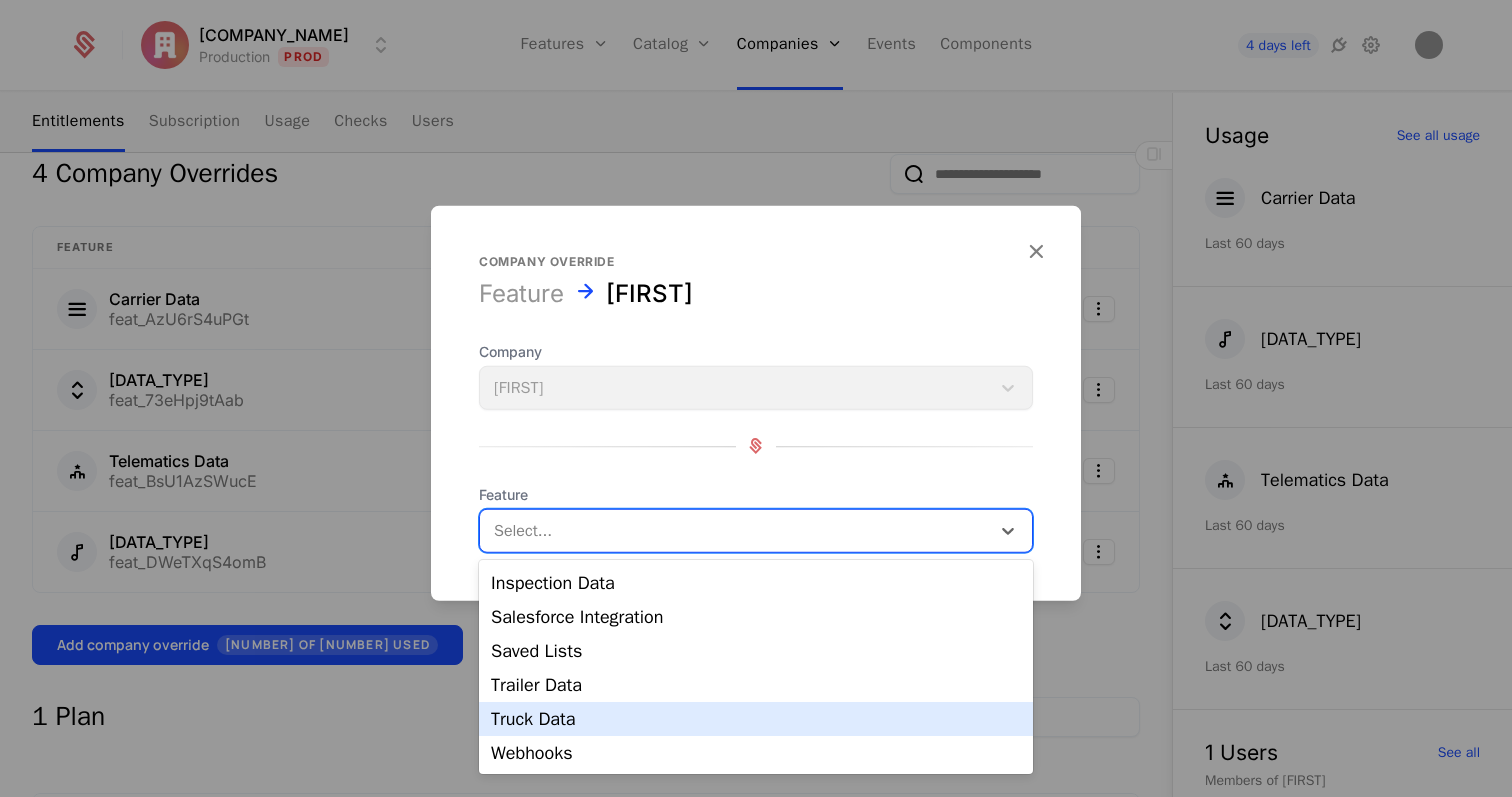 click on "Truck Data" at bounding box center (756, 719) 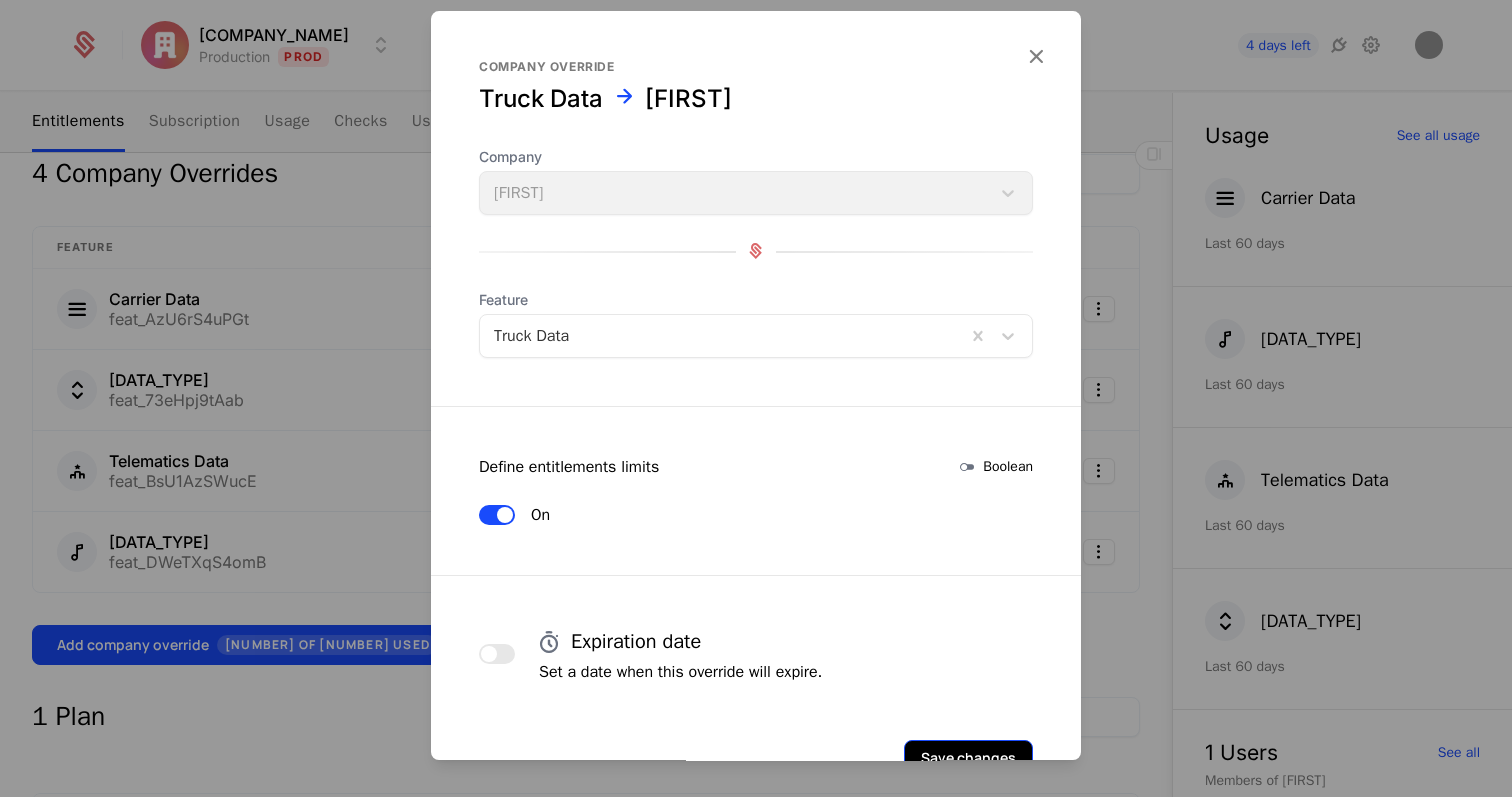 click on "Save changes" at bounding box center (968, 758) 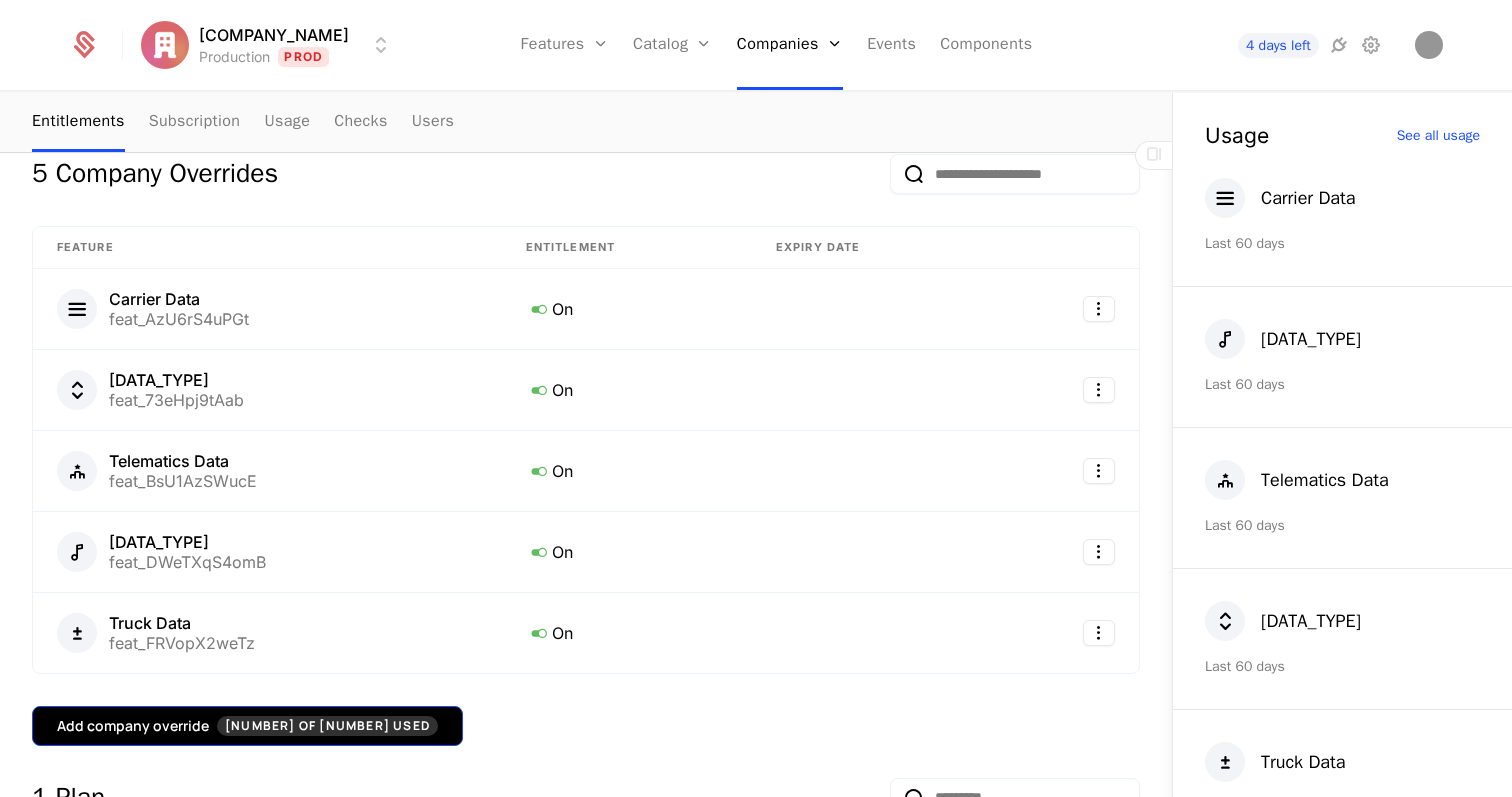 click on "8 of 20 Used" at bounding box center [327, 726] 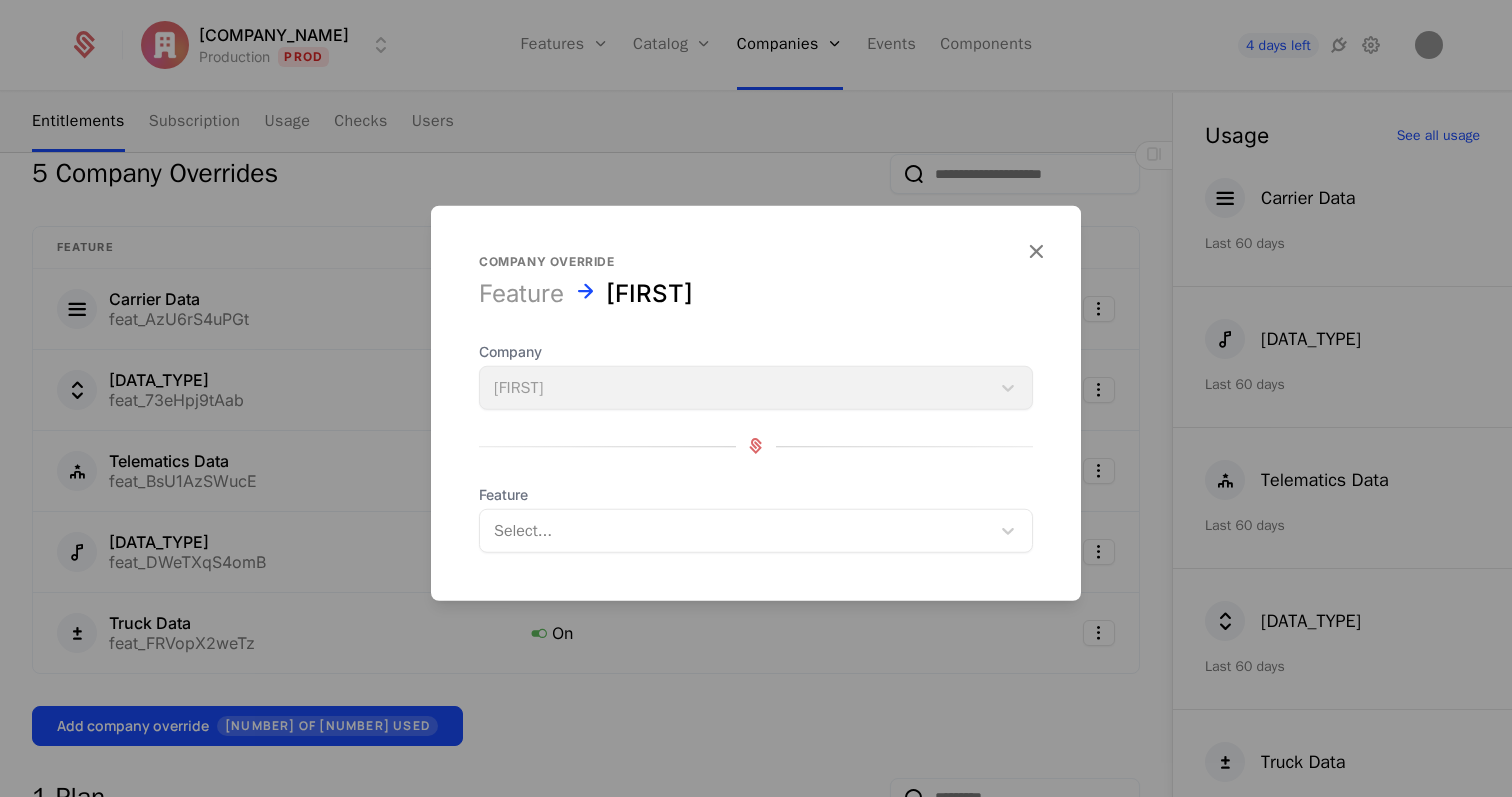 click at bounding box center (735, 530) 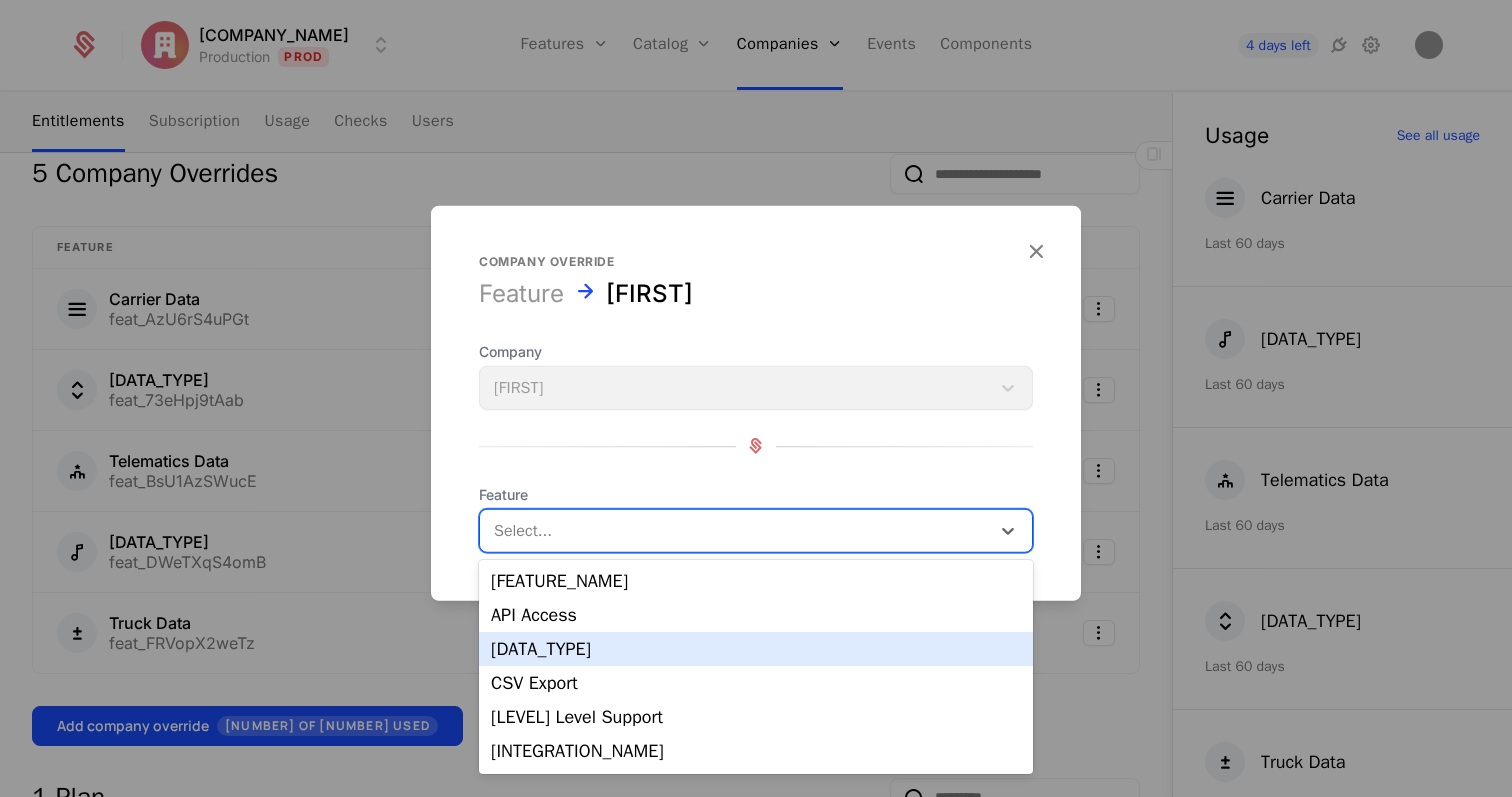 scroll, scrollTop: 168, scrollLeft: 0, axis: vertical 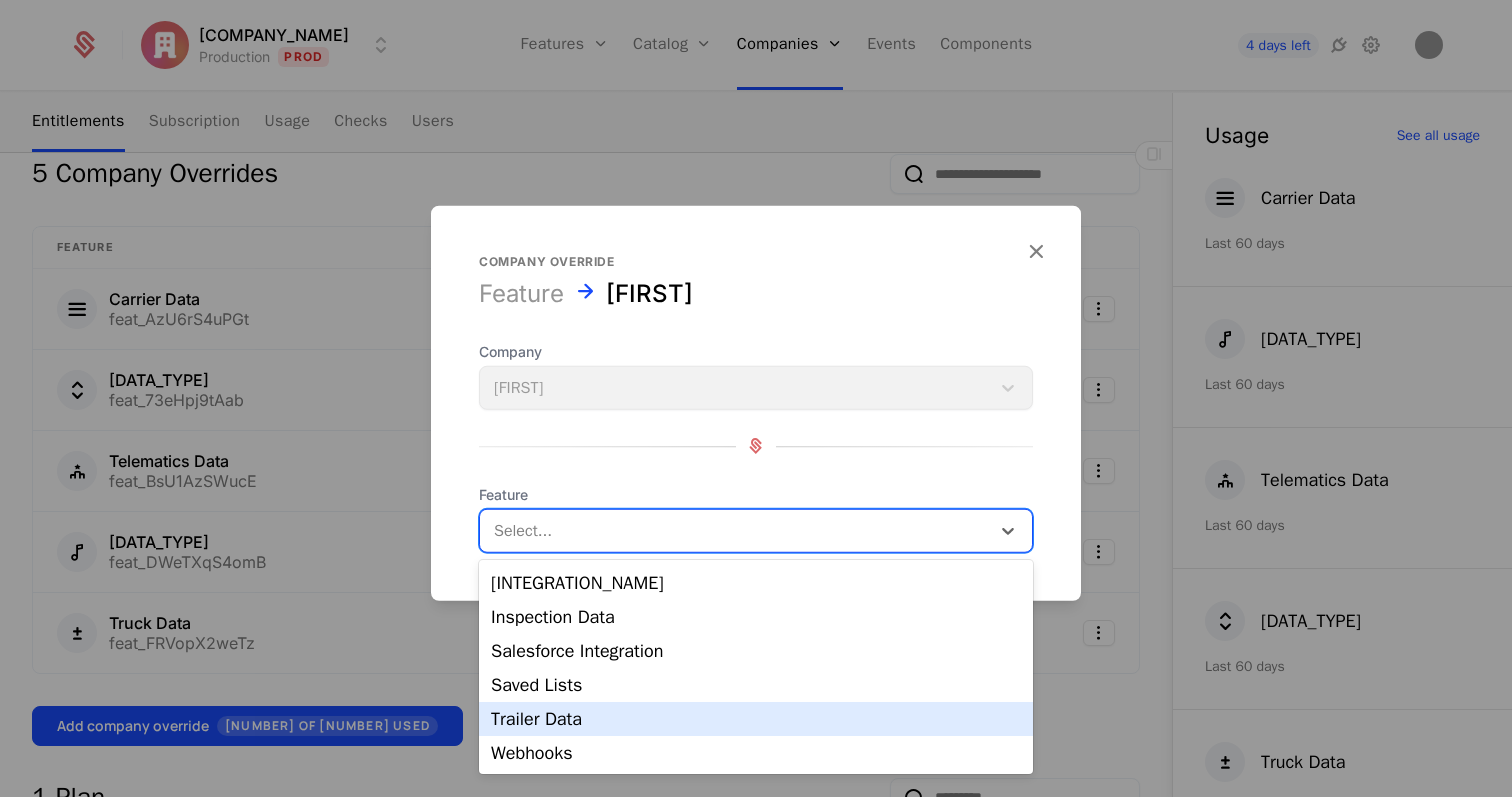 click on "Trailer Data" at bounding box center [756, 719] 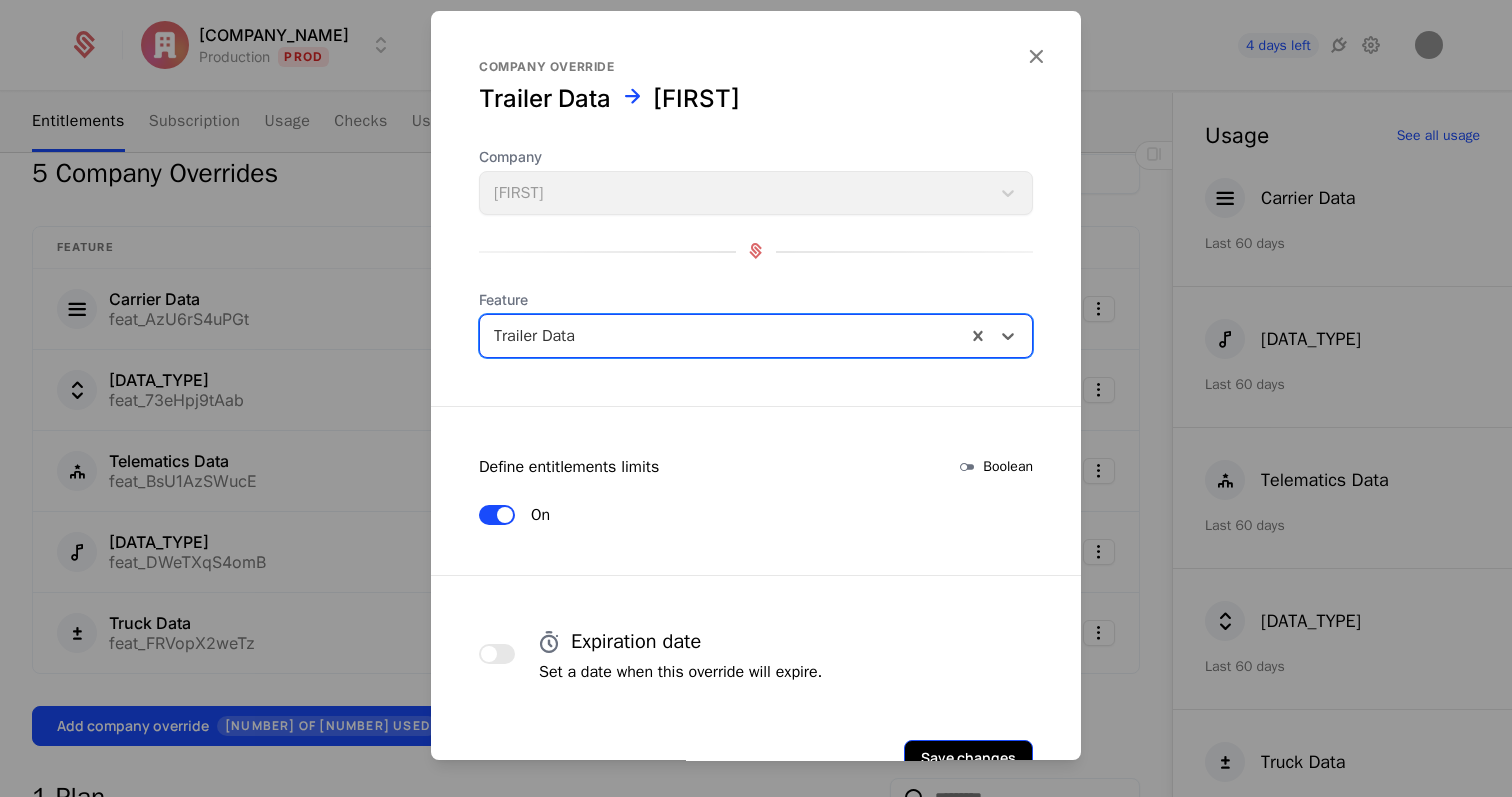 click on "Save changes" at bounding box center [968, 758] 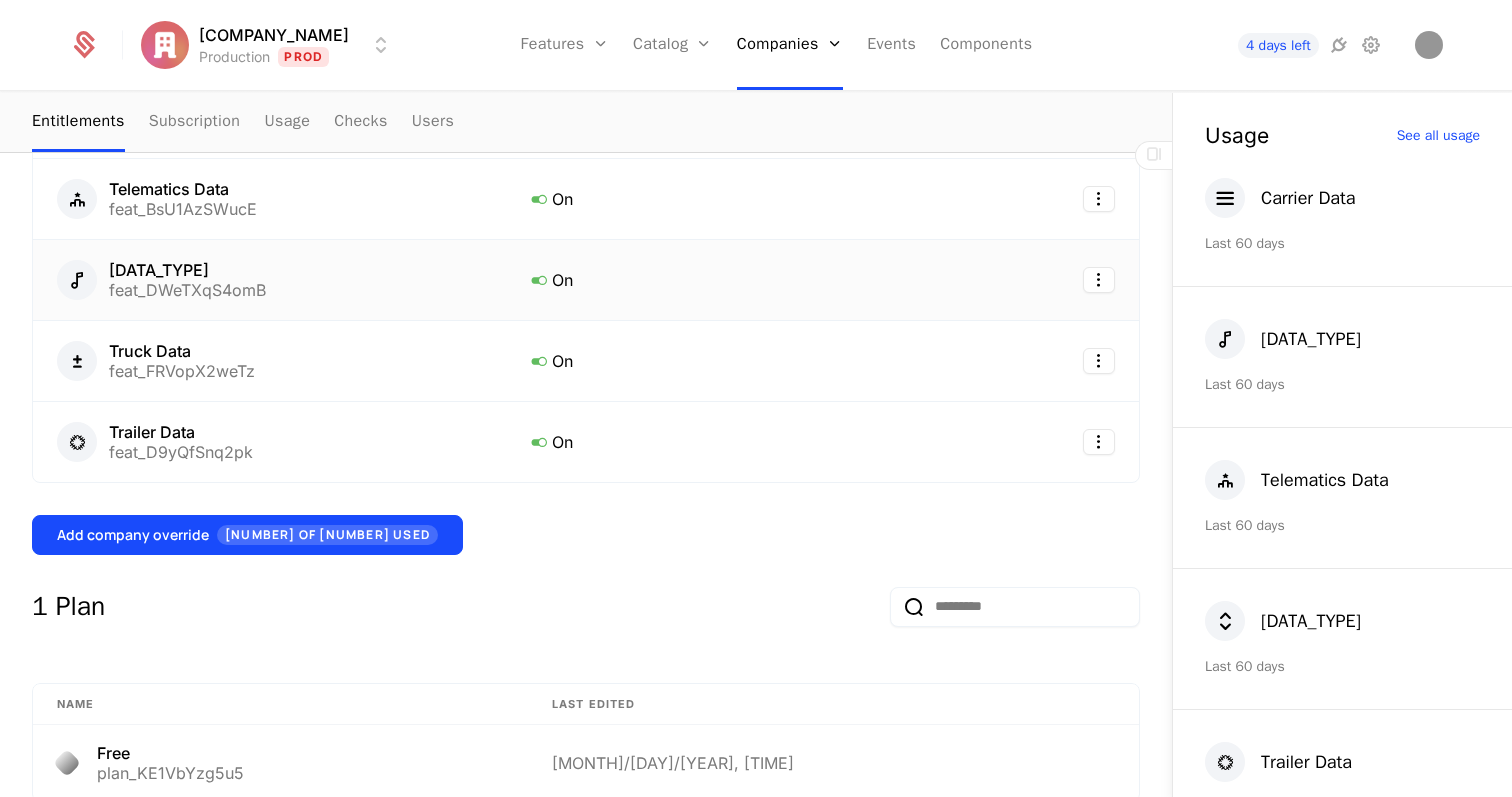 scroll, scrollTop: 980, scrollLeft: 0, axis: vertical 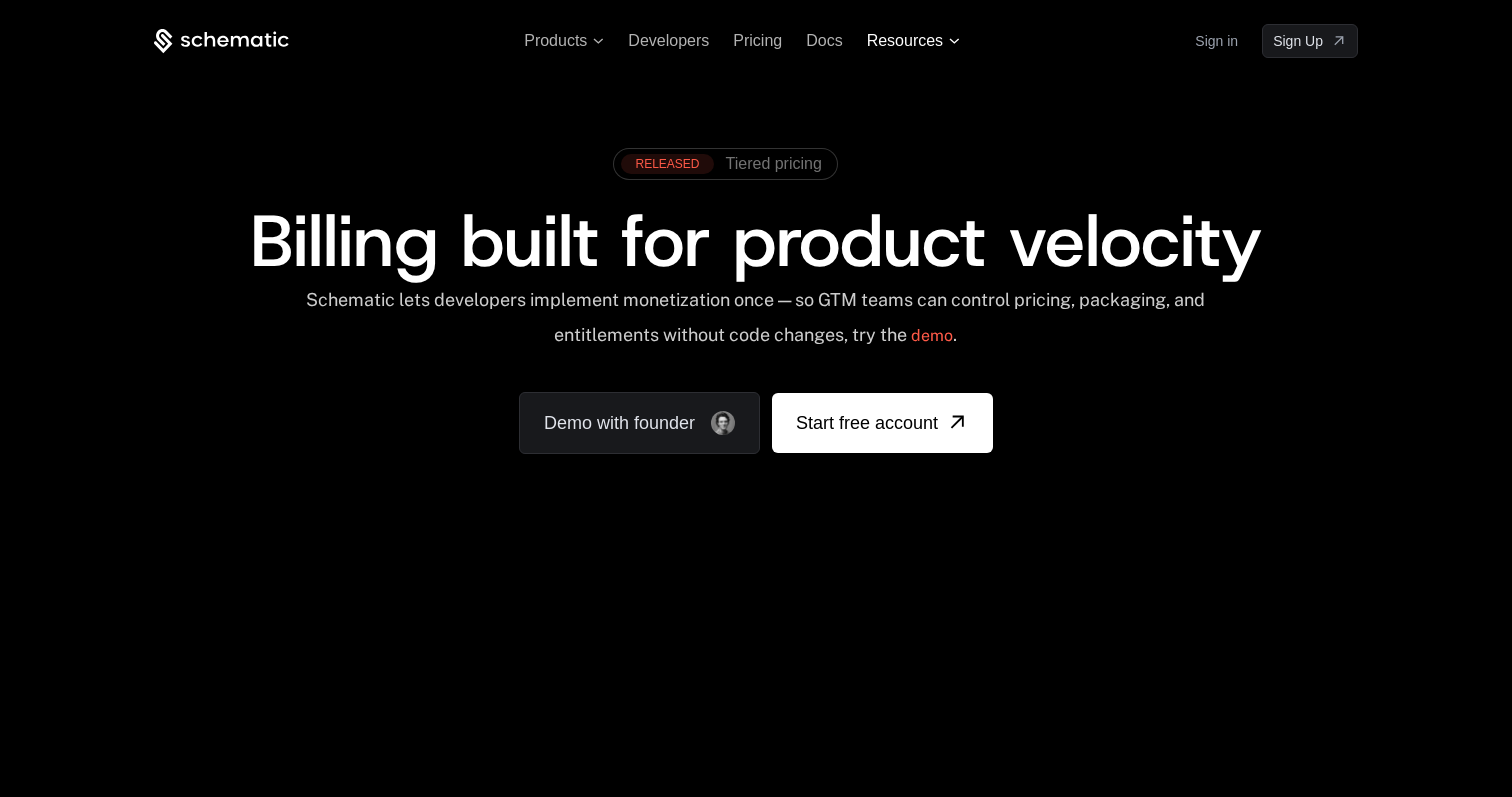 click on "Resources" at bounding box center (905, 41) 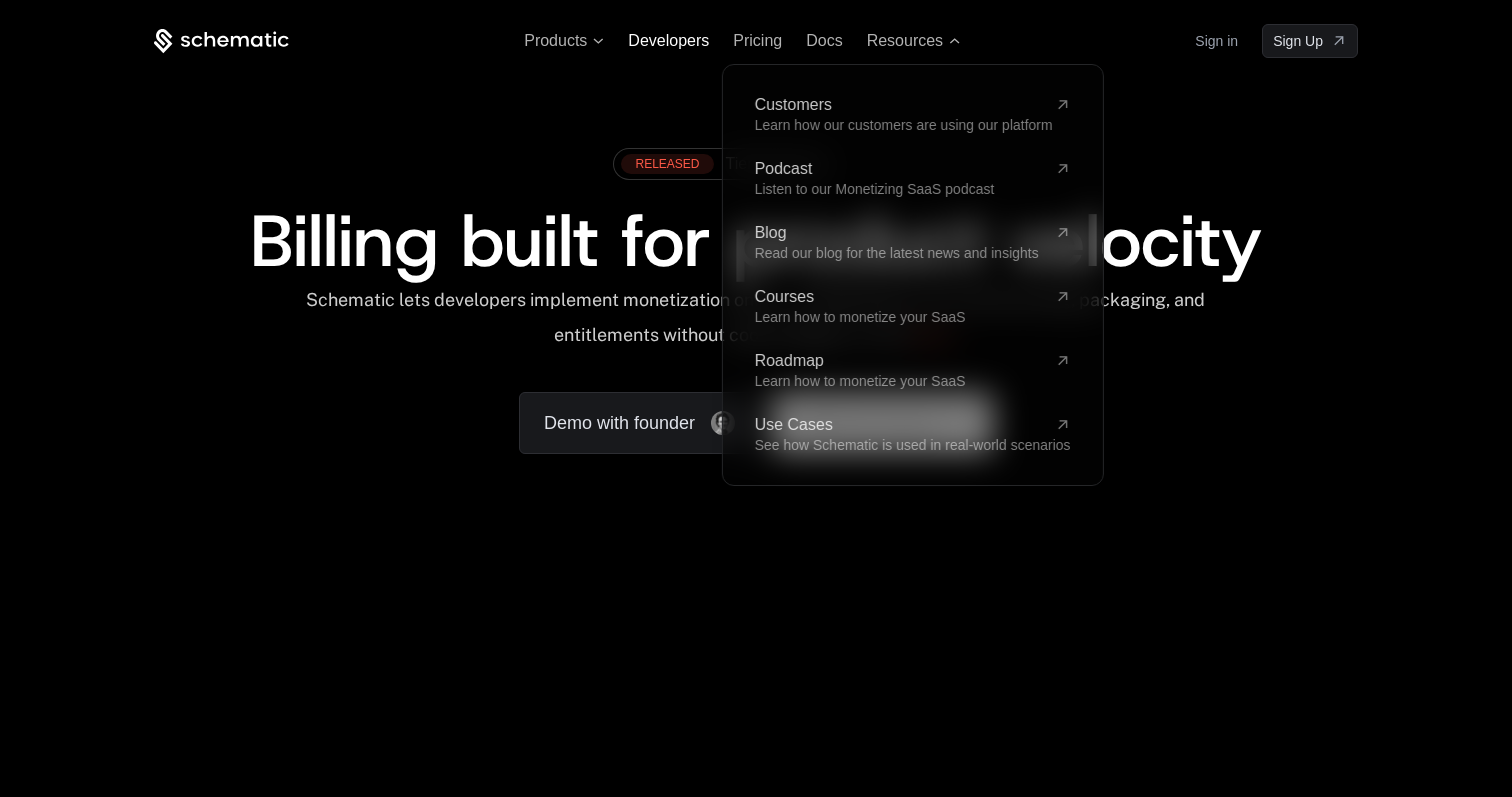 click on "Developers" at bounding box center (668, 40) 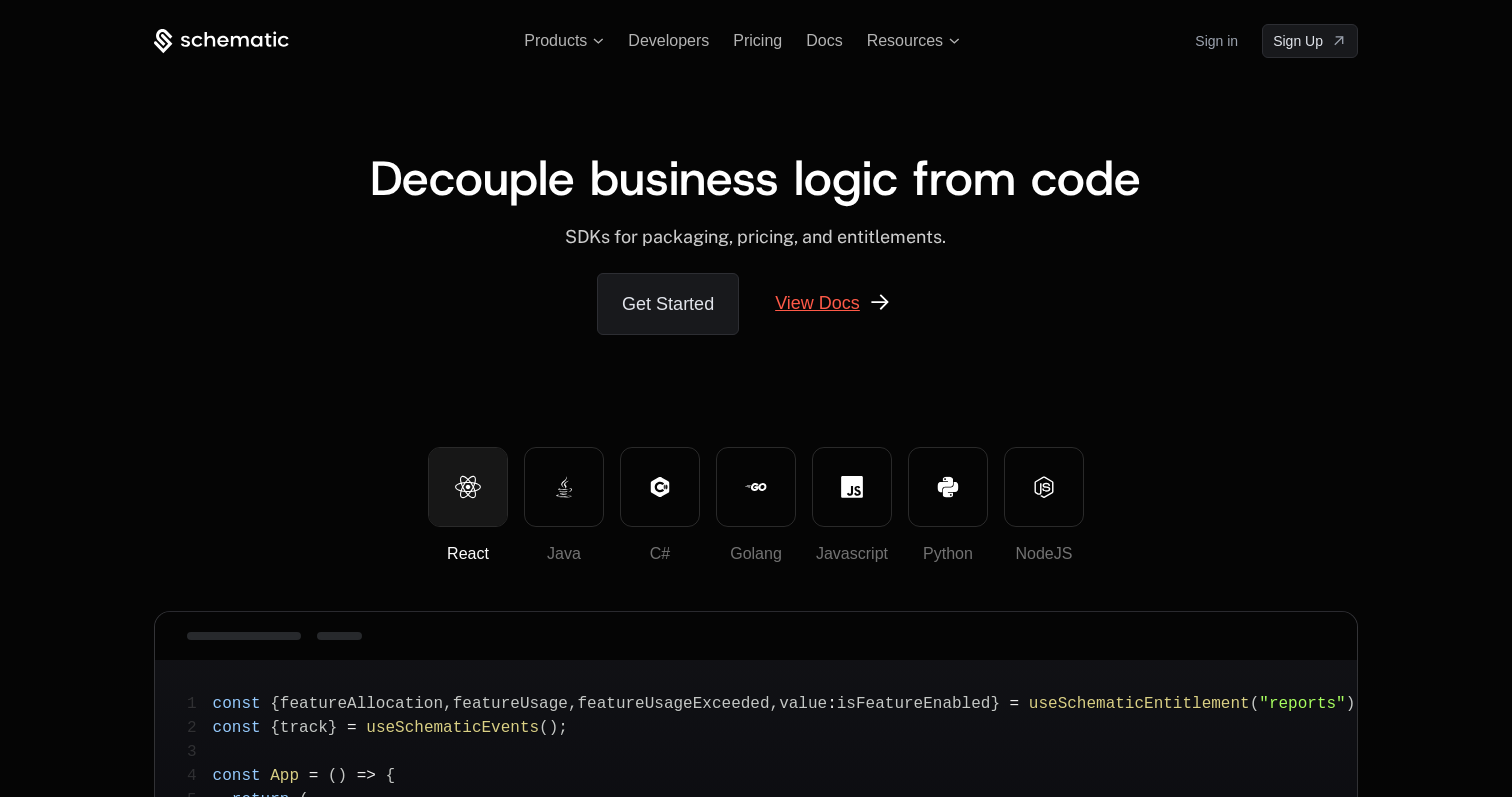 click on "View Docs" at bounding box center (833, 303) 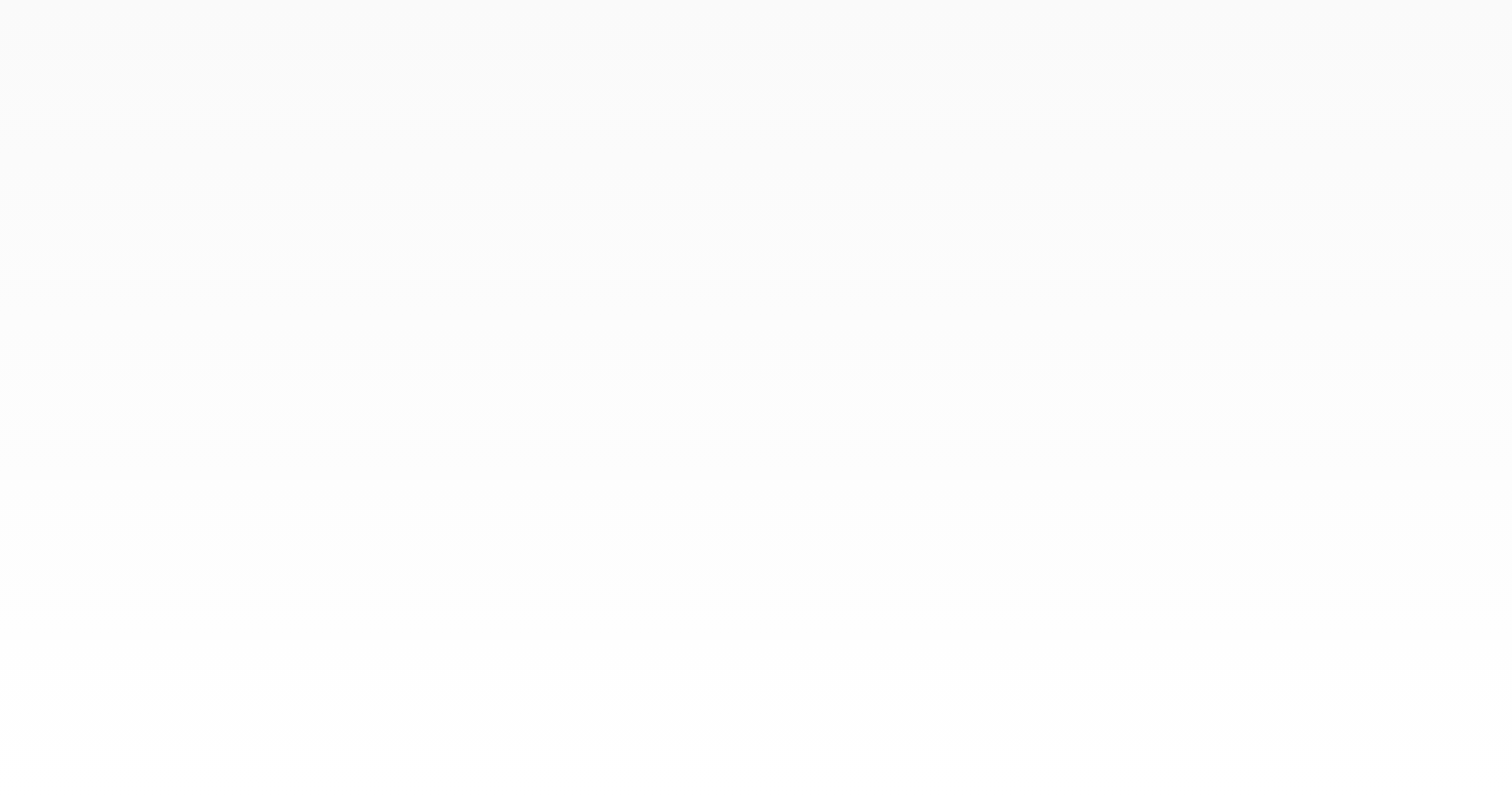 scroll, scrollTop: 0, scrollLeft: 0, axis: both 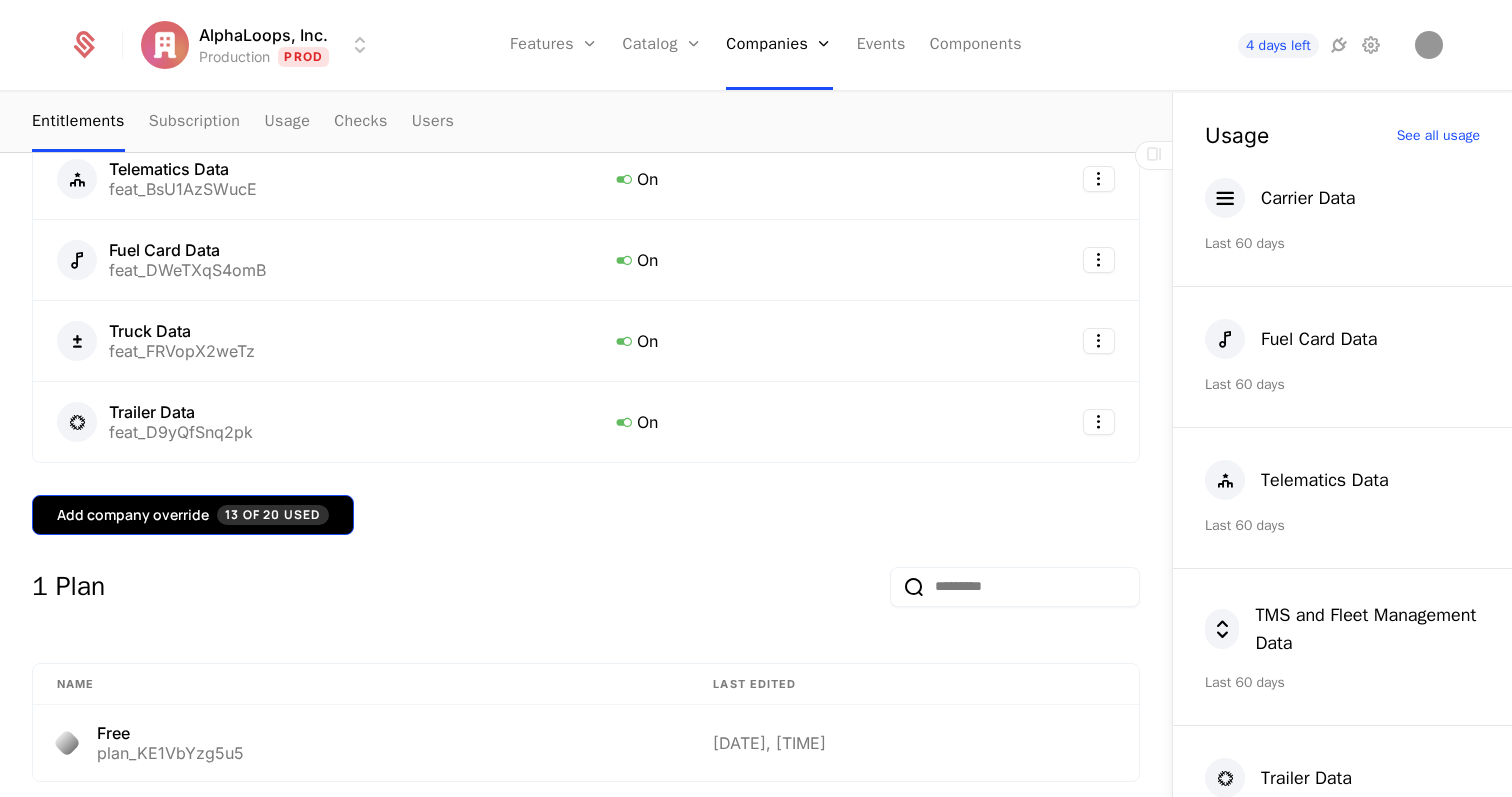 click on "13 of 20 Used" at bounding box center [273, 515] 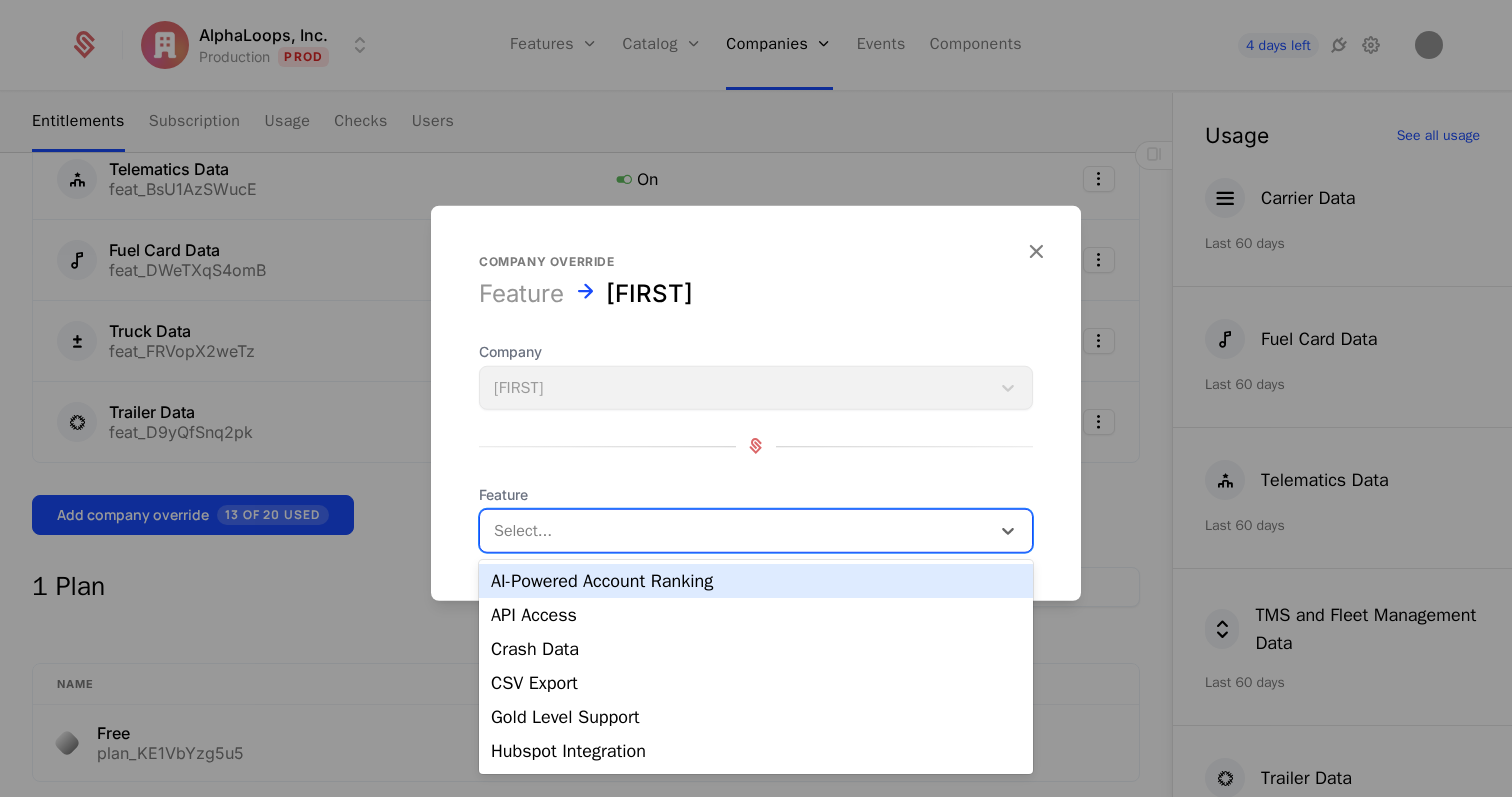 click at bounding box center (735, 530) 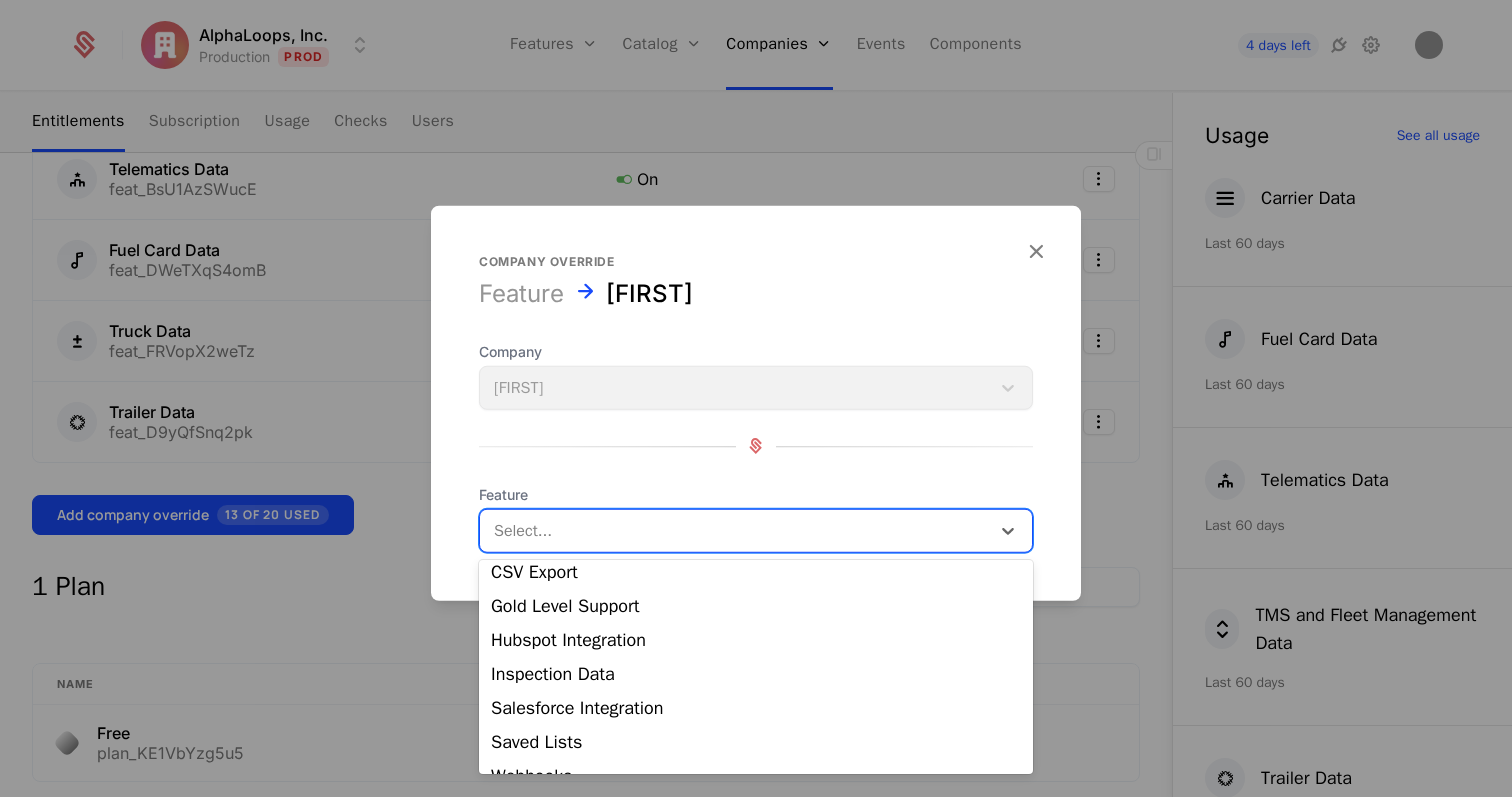 scroll, scrollTop: 134, scrollLeft: 0, axis: vertical 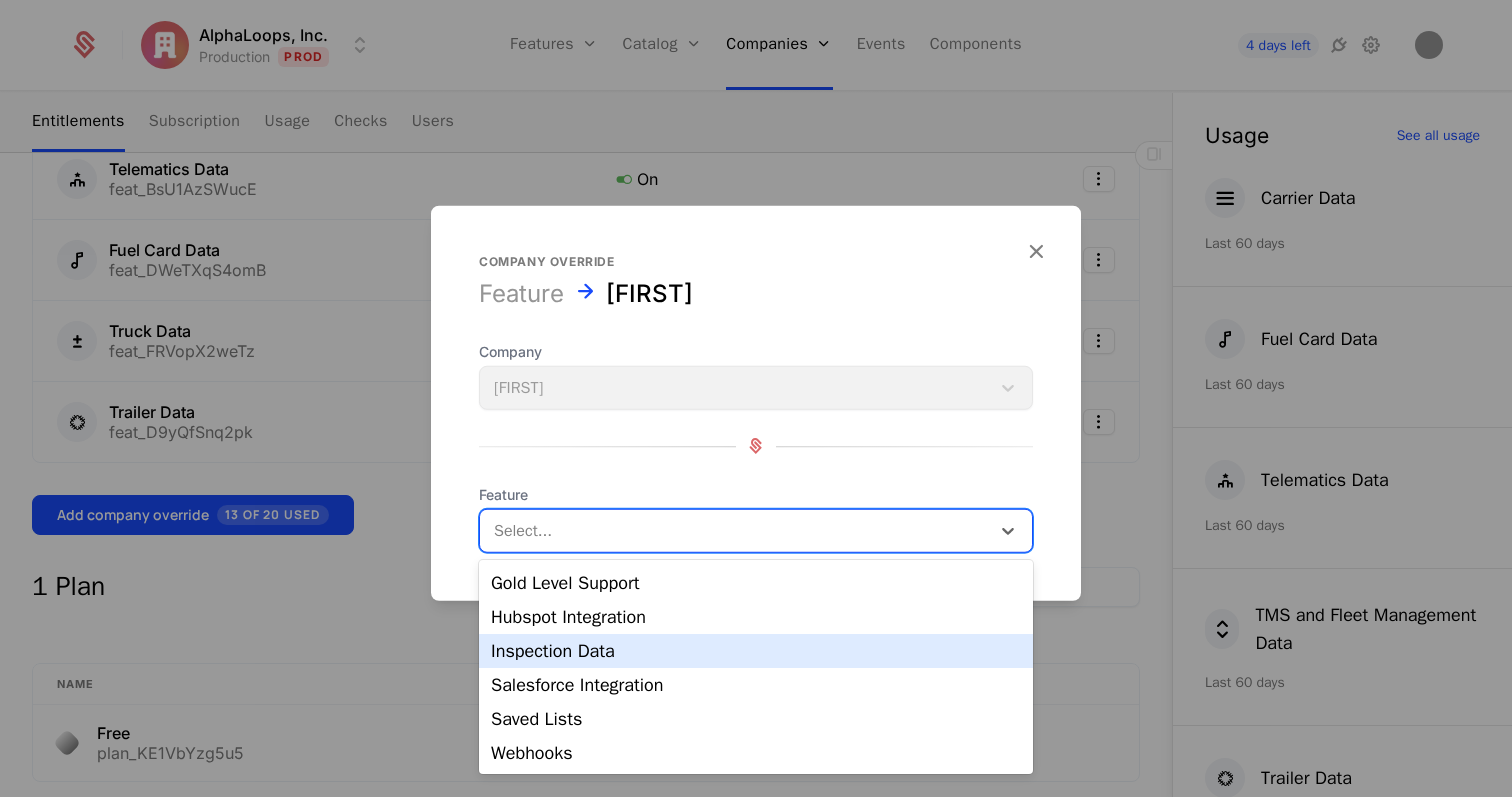 click on "Inspection Data" at bounding box center (756, 651) 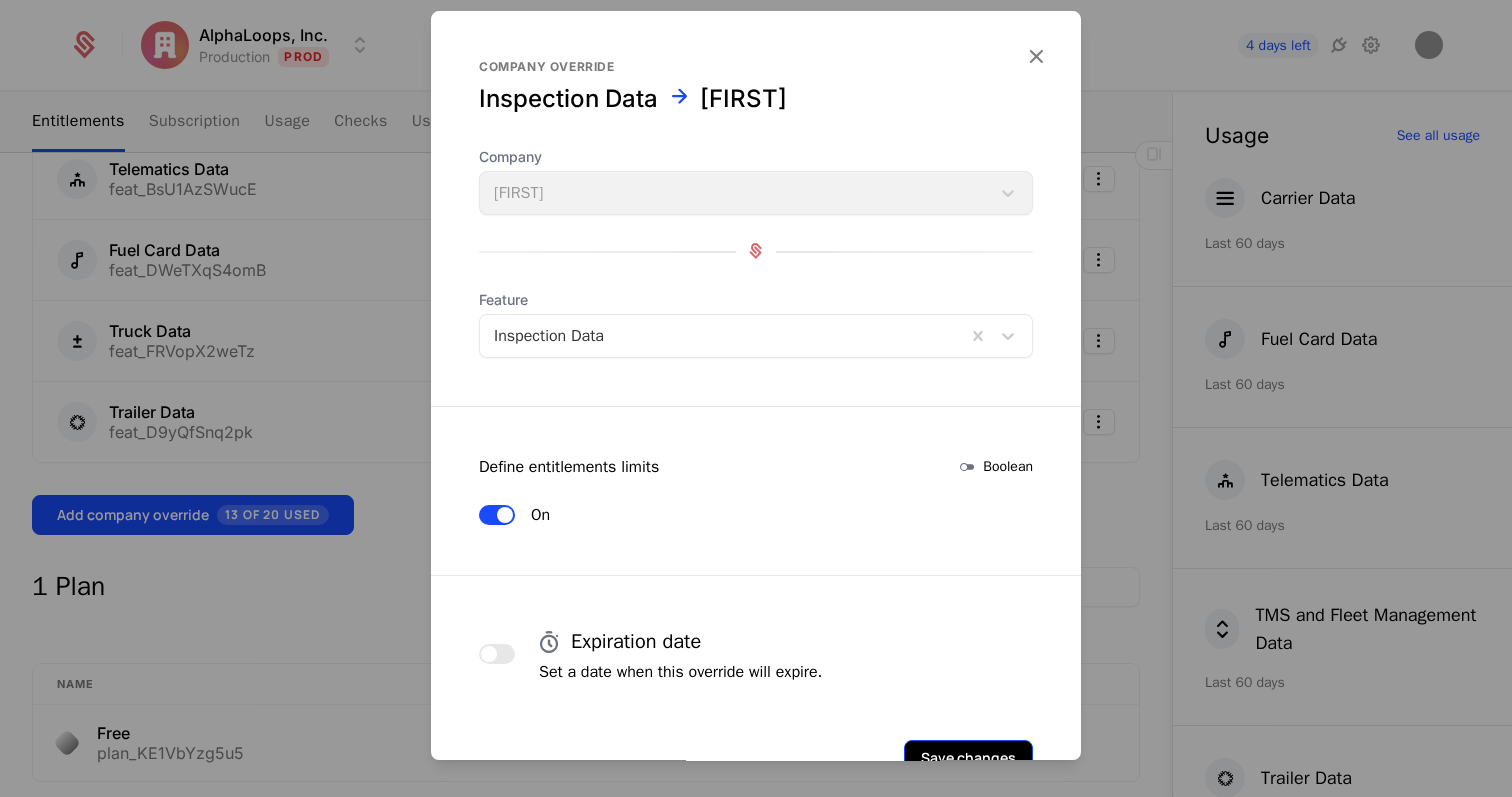 click on "Save changes" at bounding box center [968, 758] 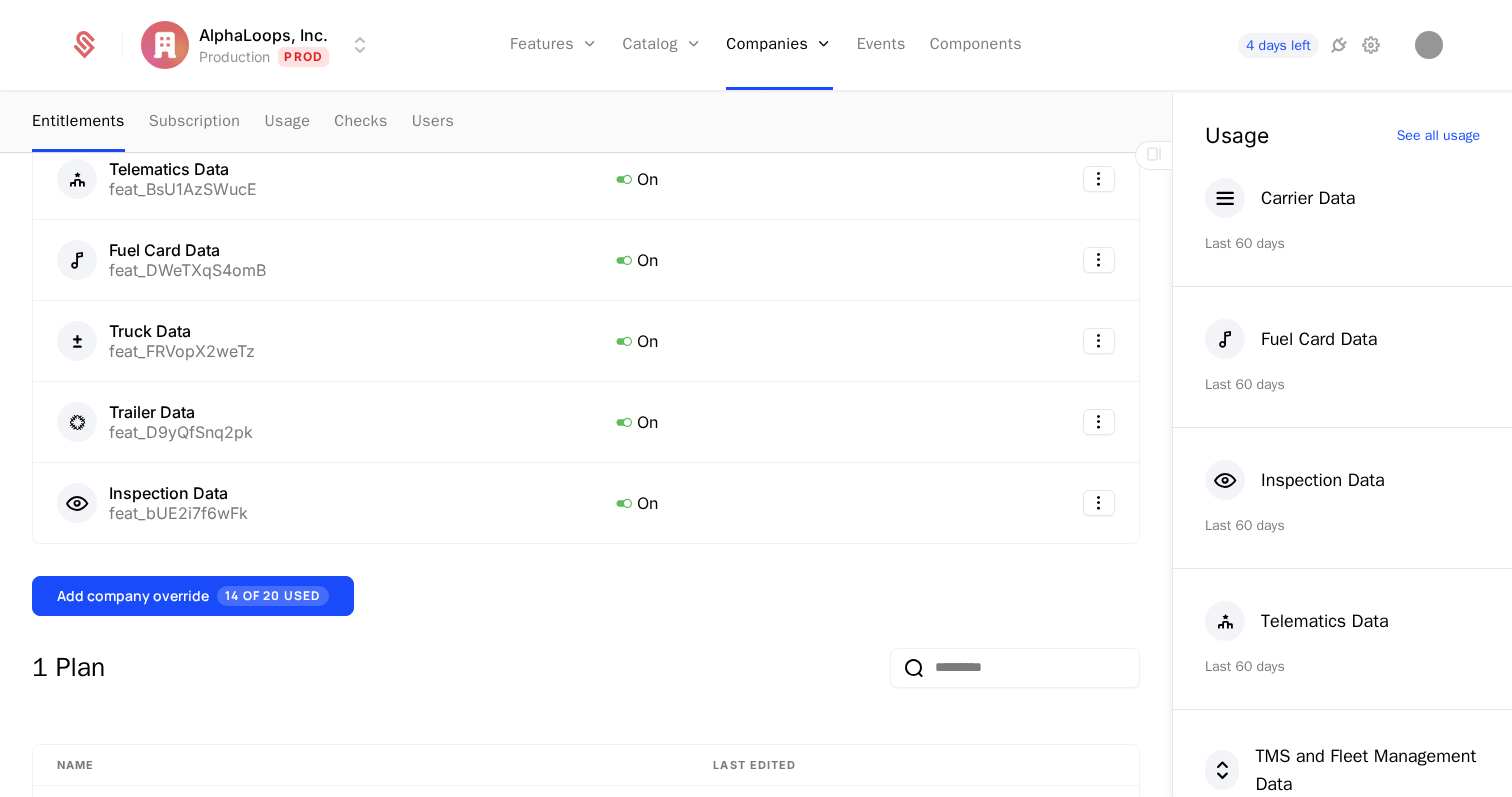 click on "Overview All meta Name [FIRST] Schematic ID comp_3e8QthG82Gm Updated at [DATE], [TIME] Created at [DATE], [TIME] 7 Company Overrides Feature Entitlement Expiry date Carrier Data feat_AzU6rS4uPGt On TMS and Fleet Management Data feat_73eHpj9tAab On Telematics Data feat_BsU1AzSWucE On Fuel Card Data feat_DWeTXqS4omB On Truck Data feat_FRVopX2weTz On Trailer Data feat_D9yQfSnq2pk On Inspection Data feat_bUE2i7f6wFk On Add company override 14 of 20 Used 1 Plan Name Last edited Free plan_KE1VbYzg5u5 [DATE], [TIME] 7 Features Feature Entitlement plan Usage Carrier Data feat_AzU6rS4uPGt On Override Fuel Card Data feat_DWeTXqS4omB On Override Inspection Data feat_bUE2i7f6wFk On Override Telematics Data feat_BsU1AzSWucE On Override TMS and Fleet Management Data feat_73eHpj9tAab On Override Trailer Data feat_D9yQfSnq2pk On Override Truck Data feat_FRVopX2weTz On Override Show ** ** ** *** *** per page per page 1 1  to  7   of   7  of   7" at bounding box center [586, 662] 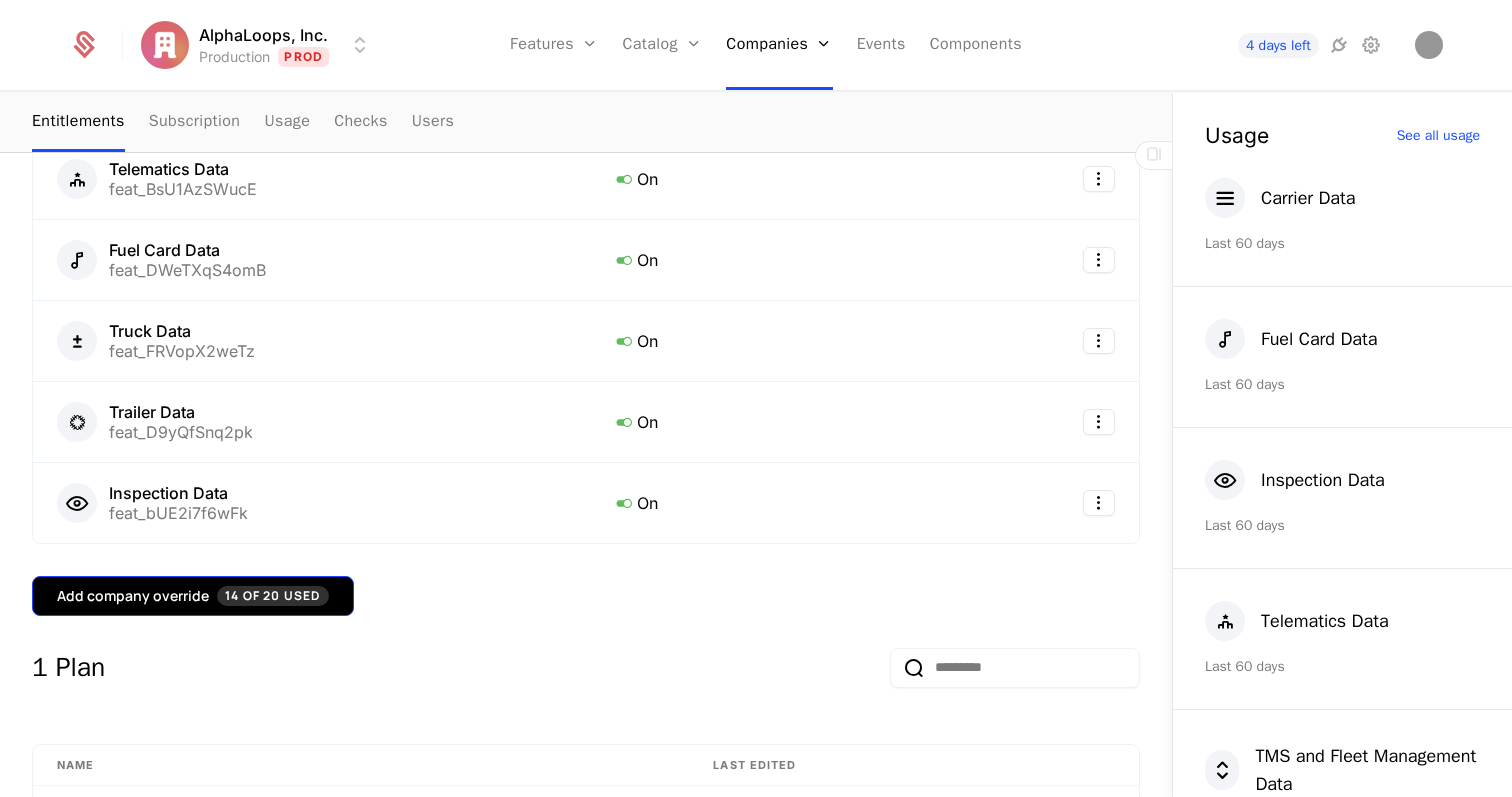 click on "14 of 20 Used" at bounding box center (273, 596) 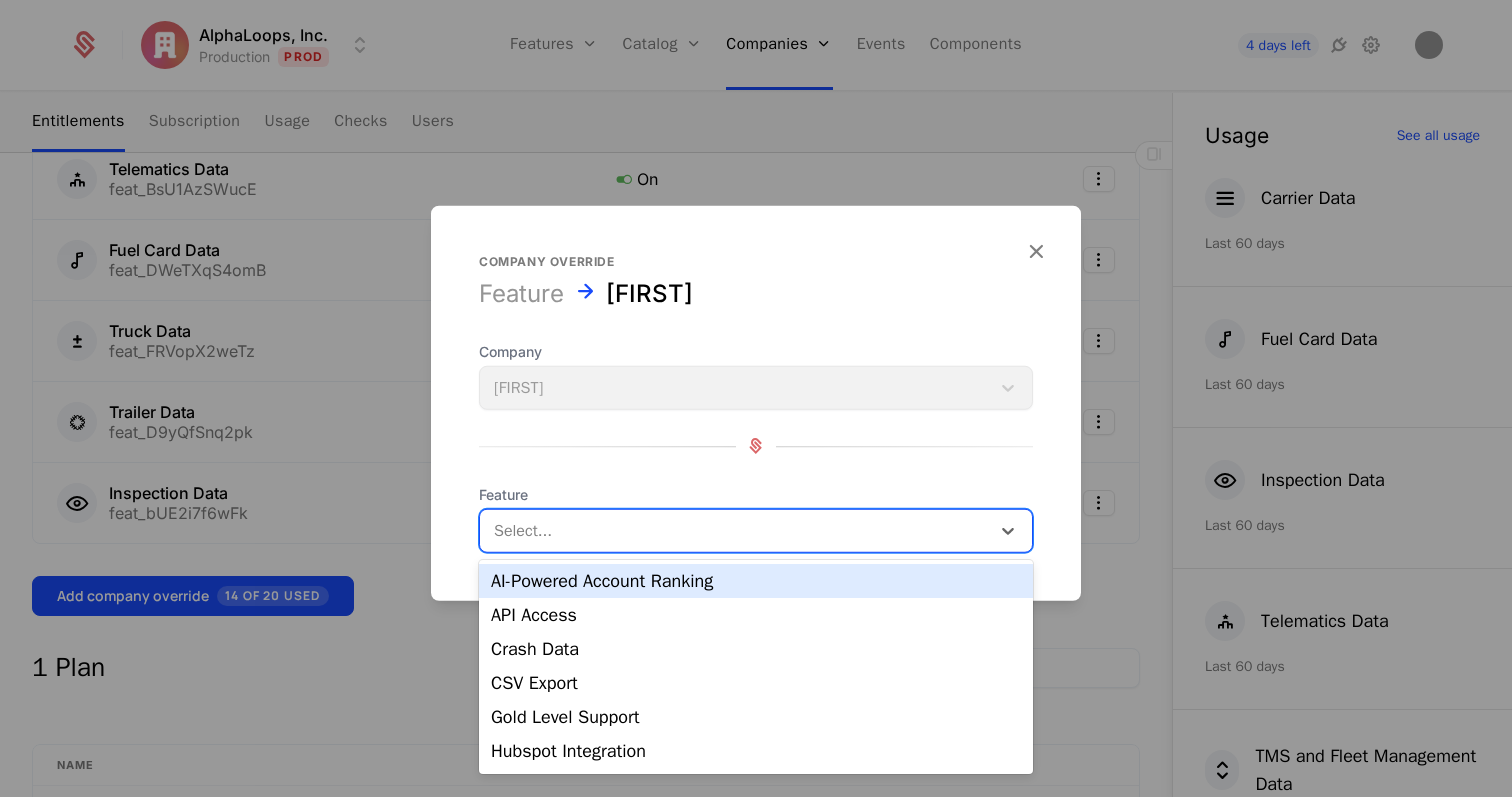 click at bounding box center (735, 530) 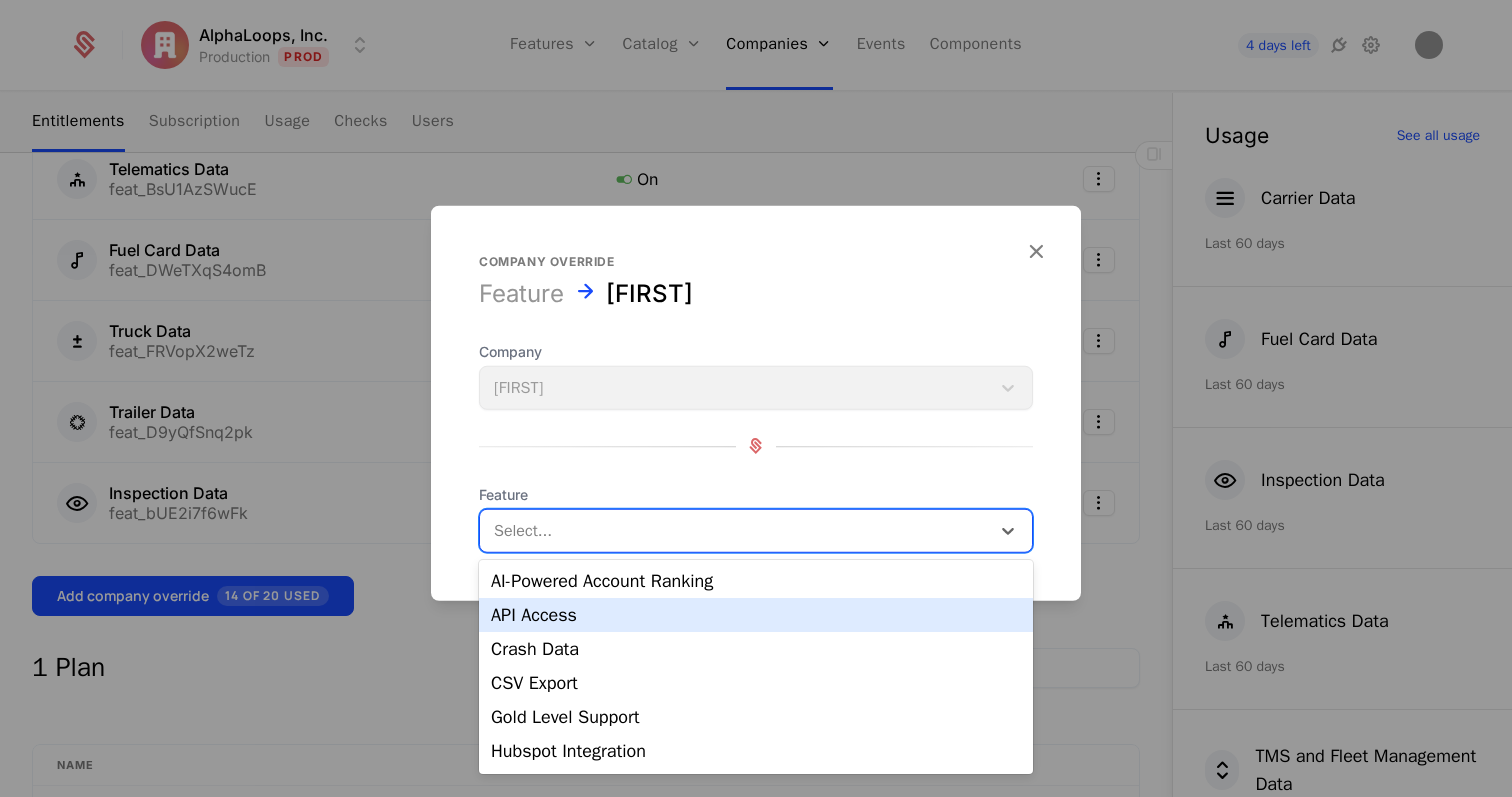 scroll, scrollTop: 100, scrollLeft: 0, axis: vertical 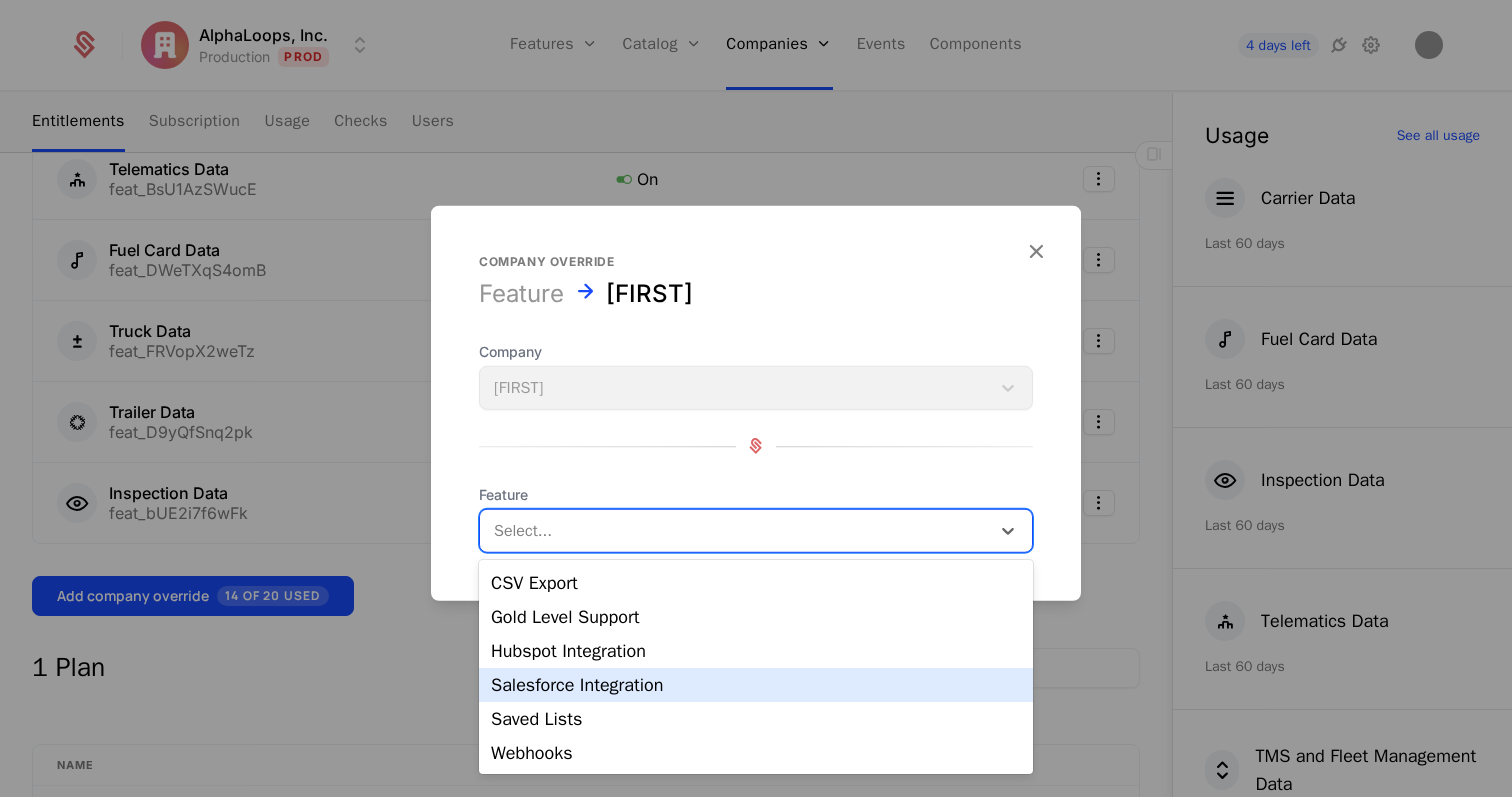 click on "Salesforce Integration" at bounding box center [756, 685] 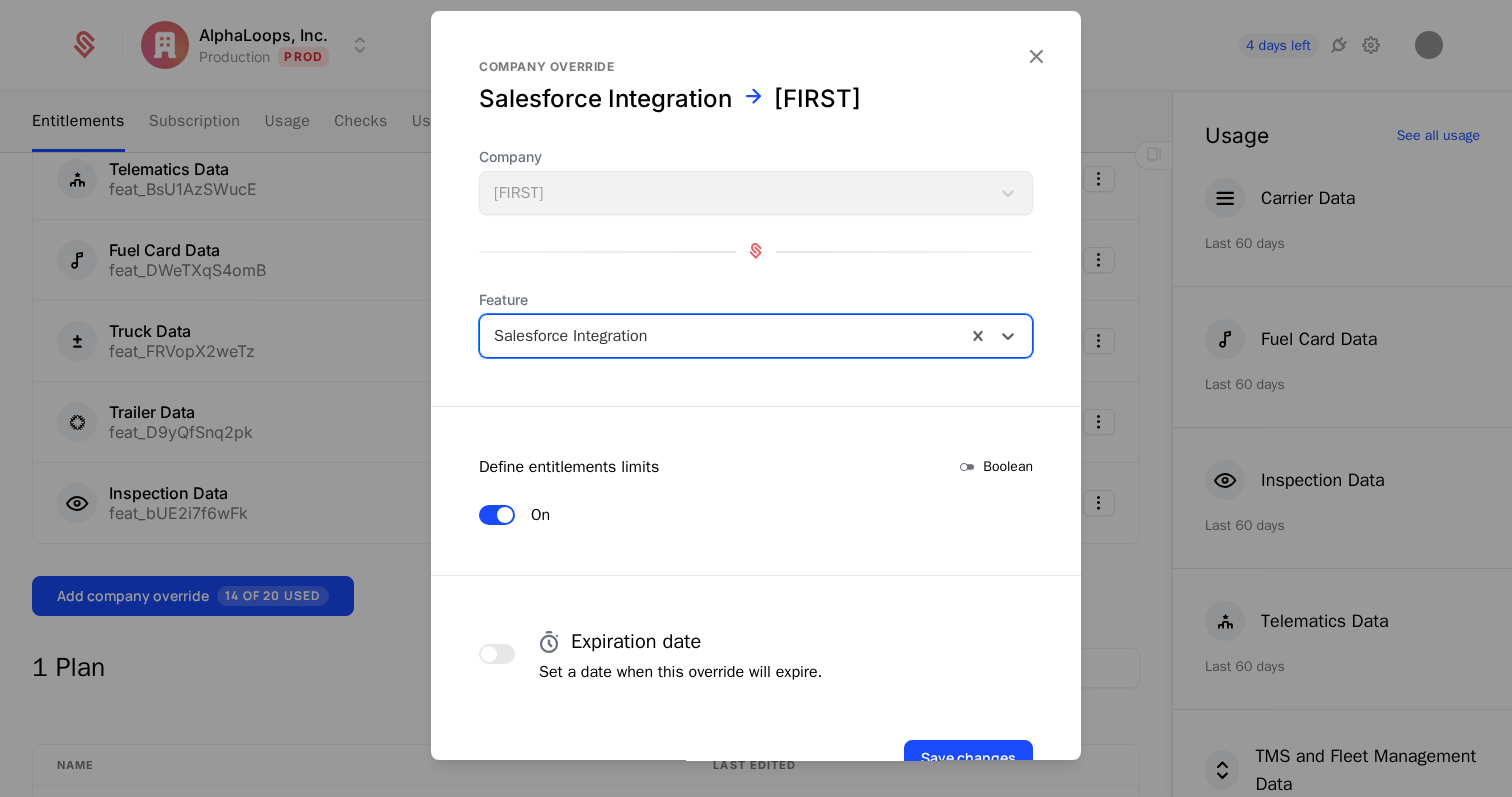 click on "Save changes" at bounding box center (756, 730) 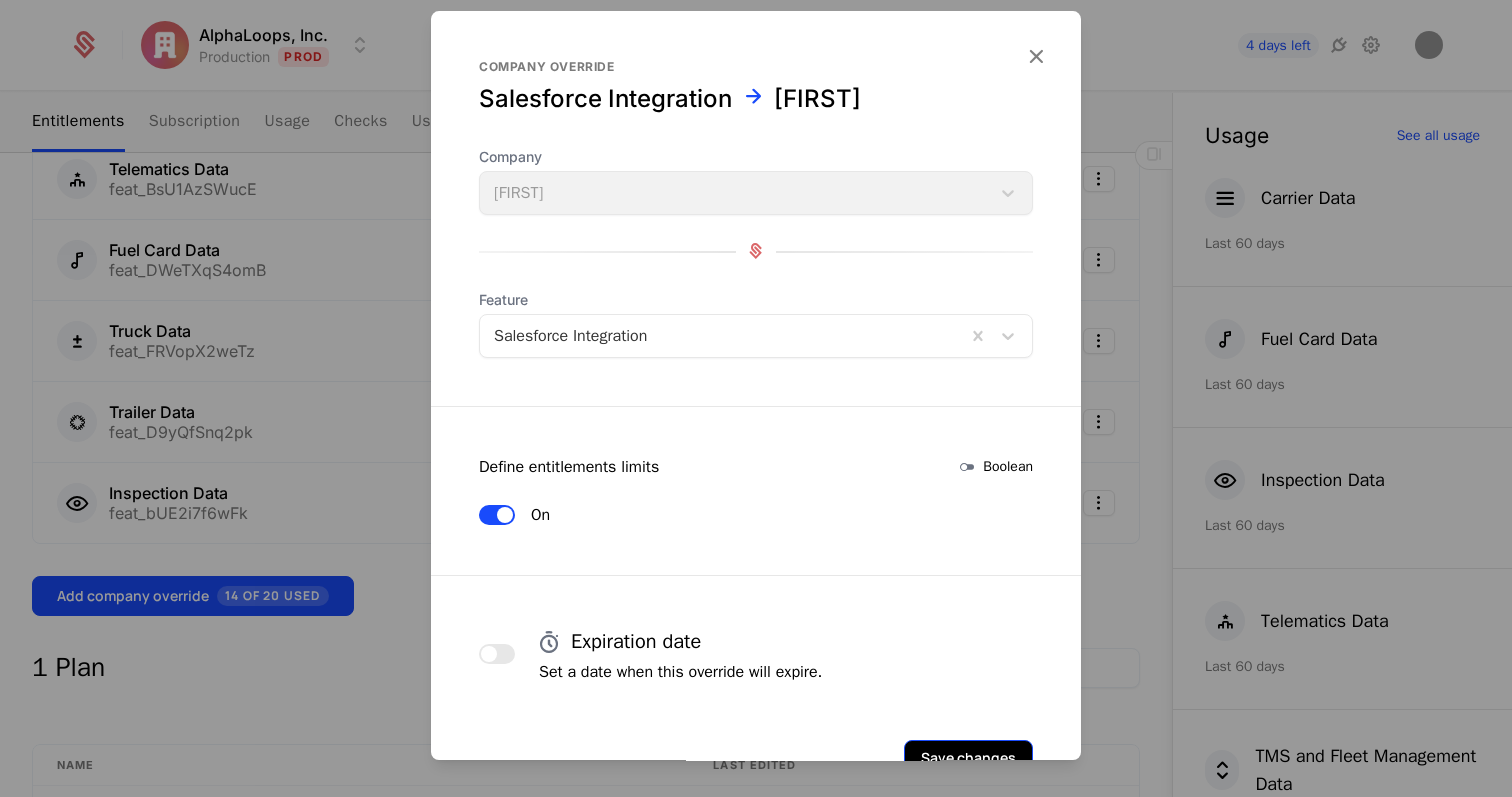 click on "Save changes" at bounding box center (968, 758) 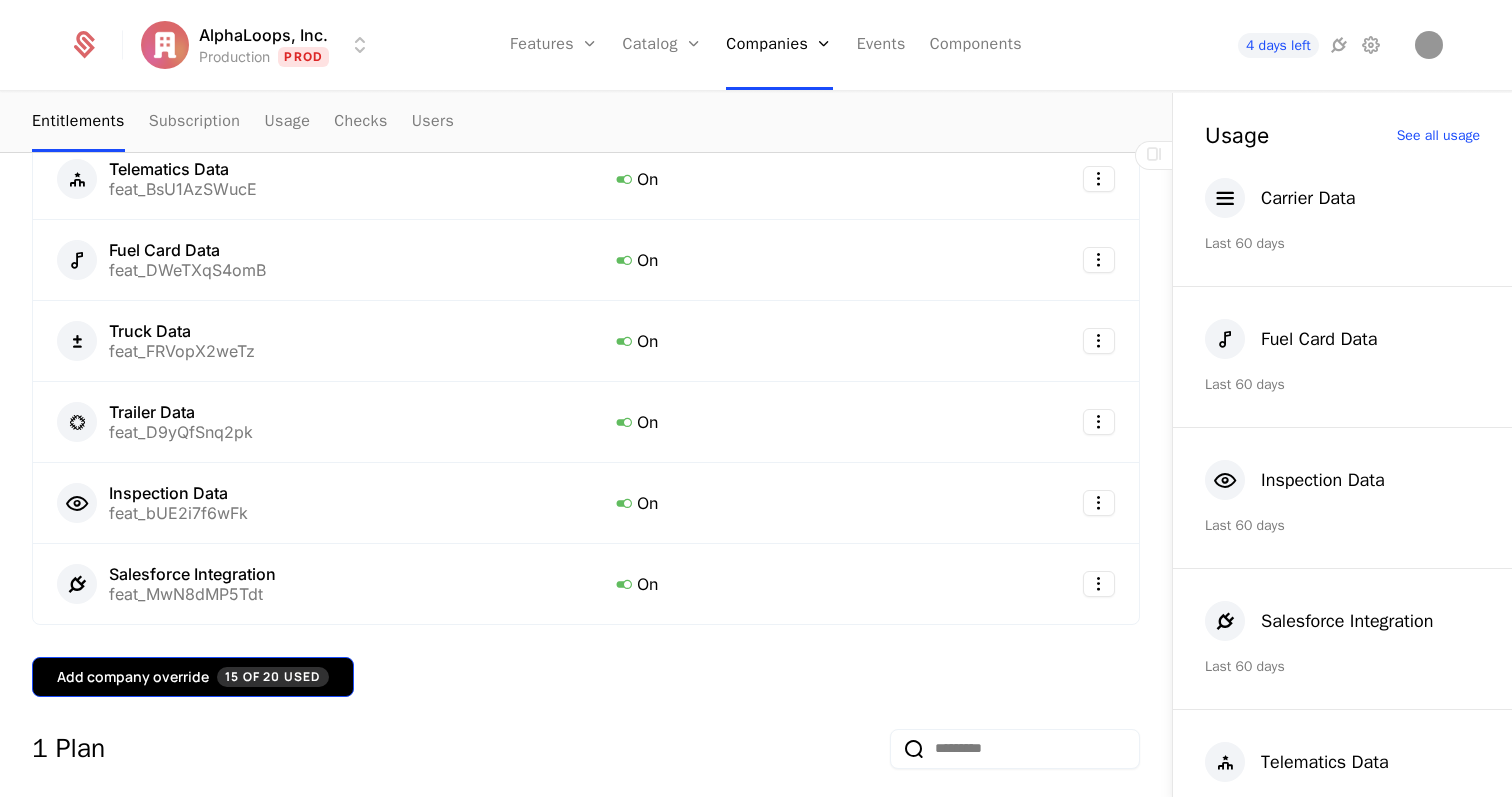 click on "Add company override 15 of 20 Used" at bounding box center (193, 677) 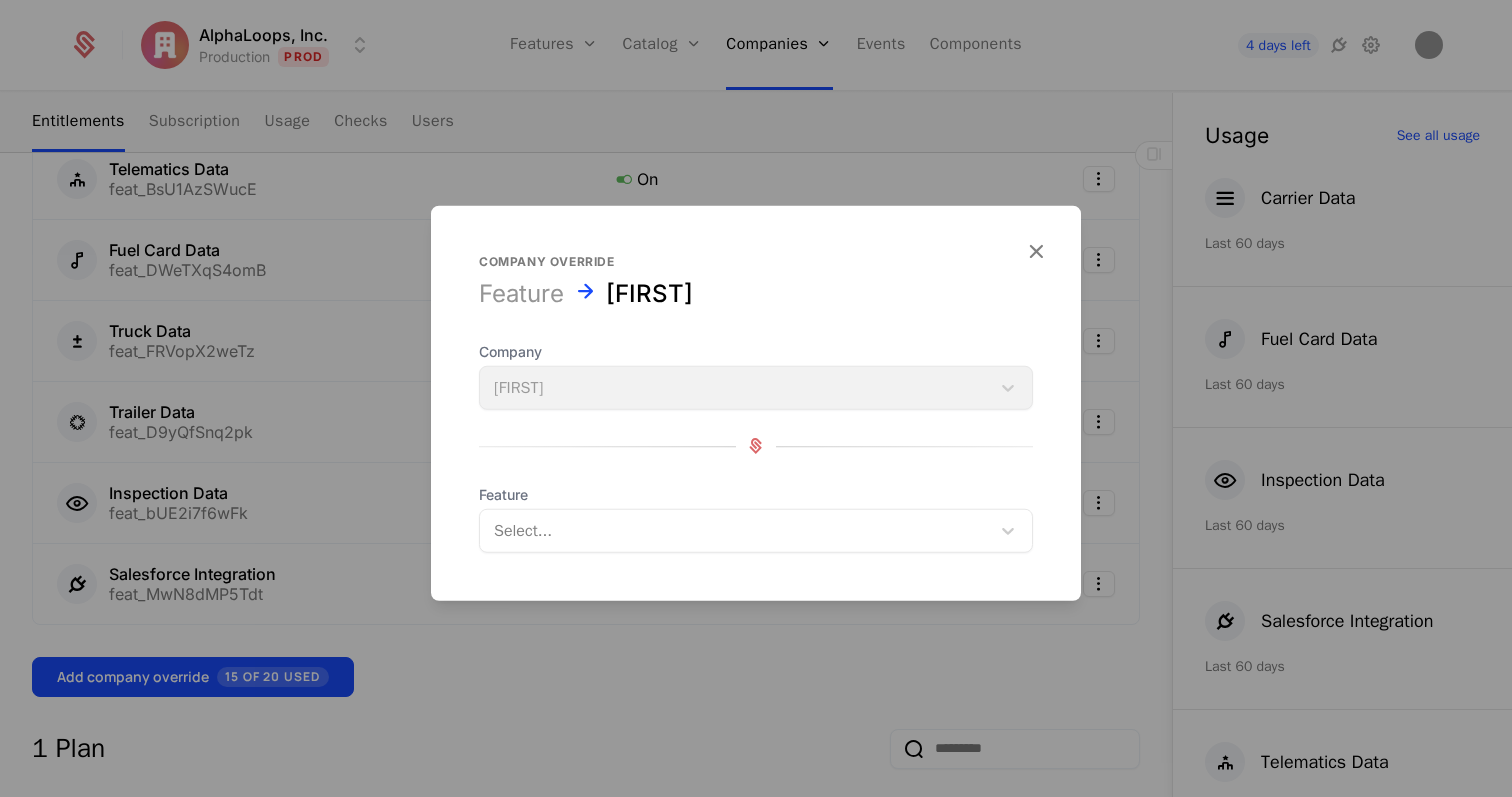 click at bounding box center (735, 530) 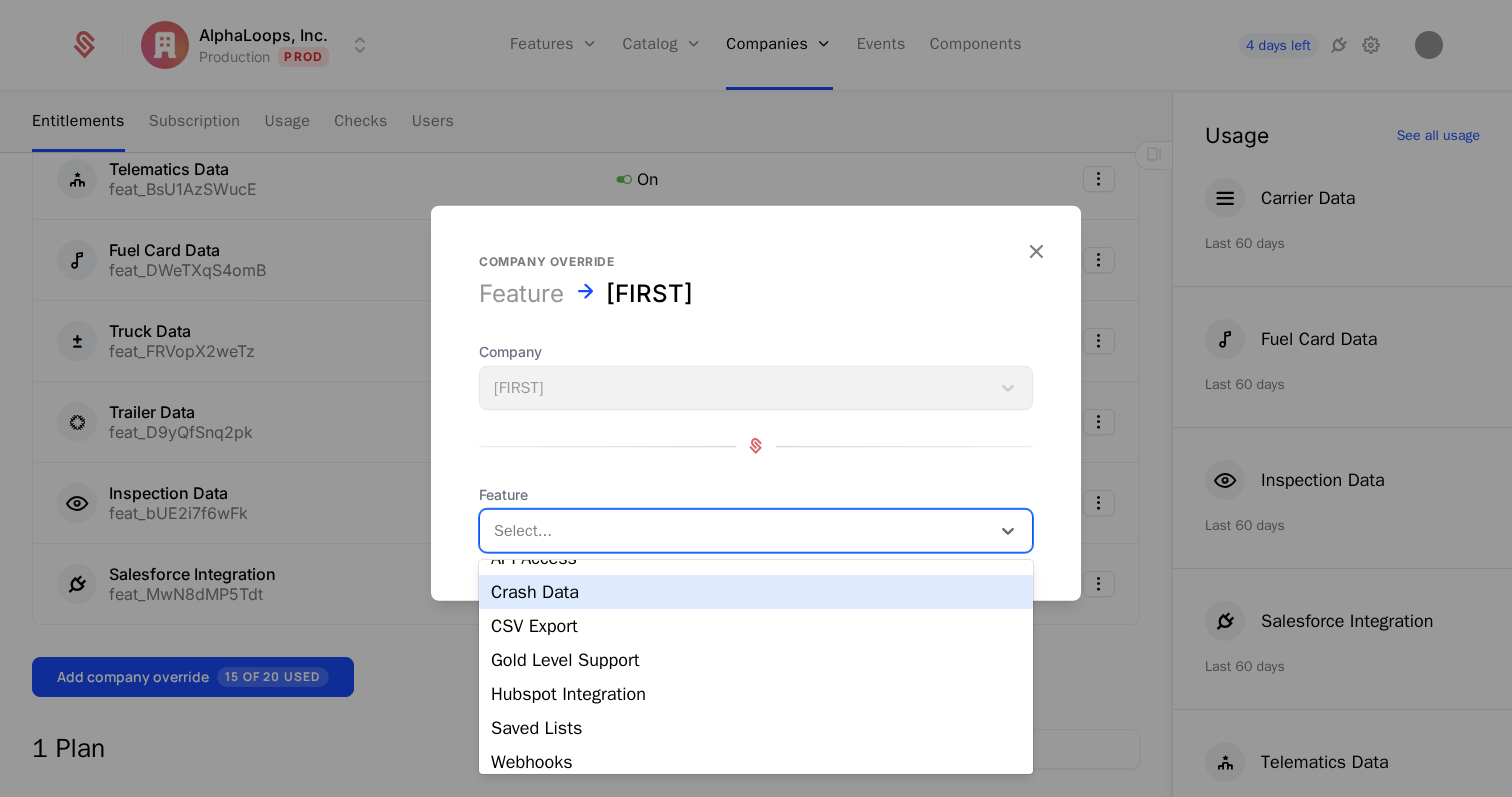 scroll, scrollTop: 66, scrollLeft: 0, axis: vertical 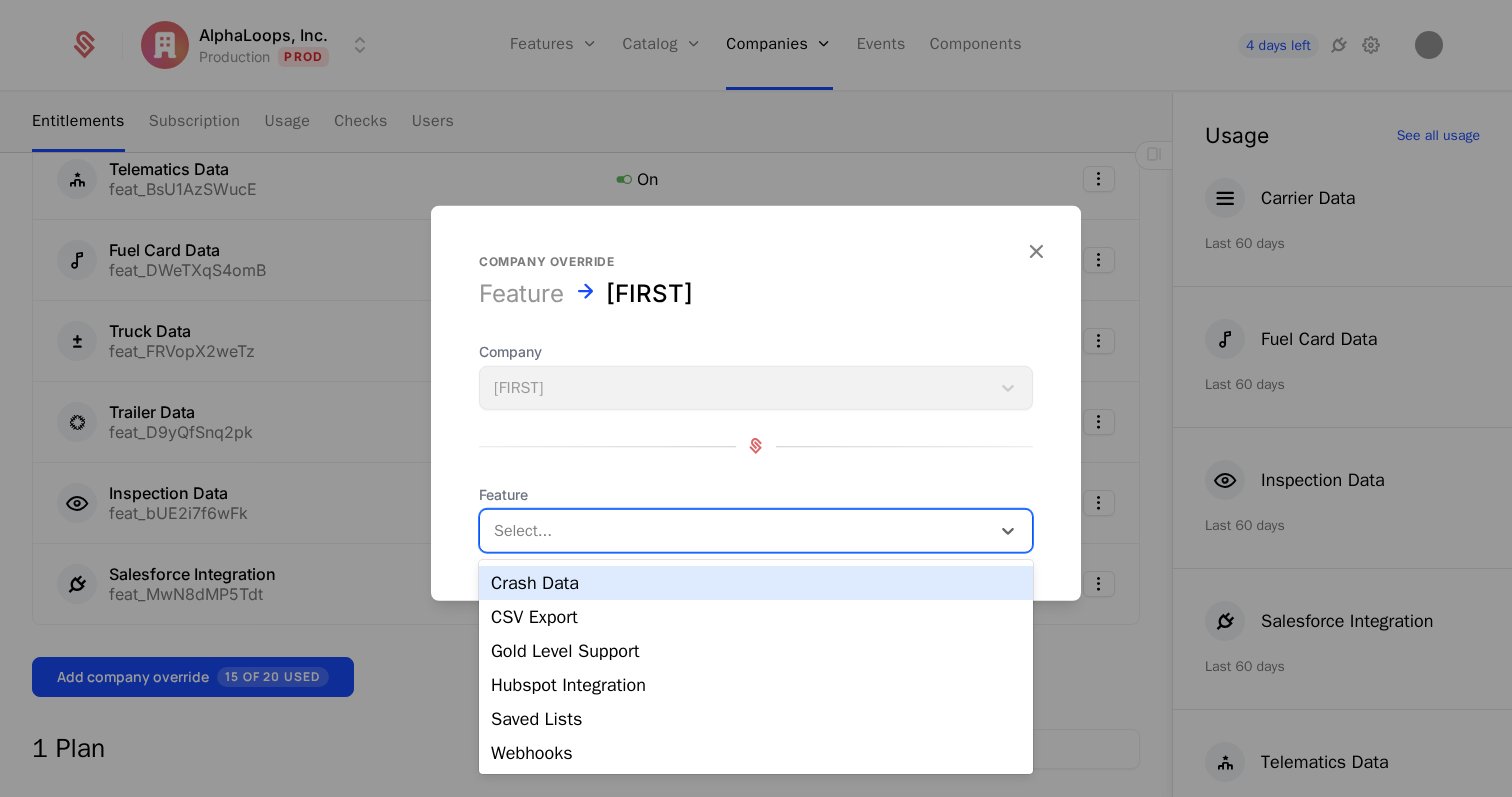 click on "Crash Data" at bounding box center (756, 583) 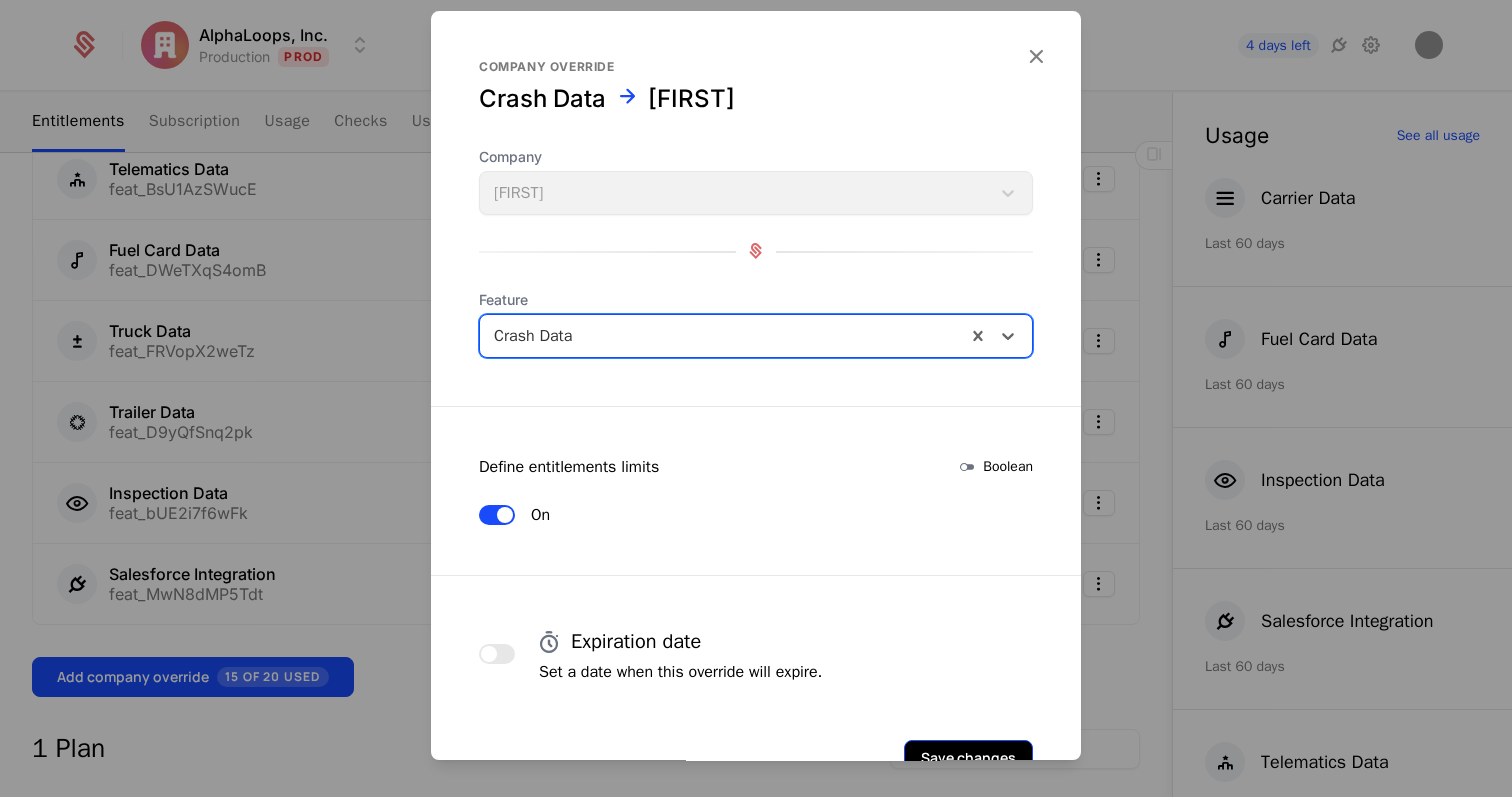 click on "Save changes" at bounding box center [968, 758] 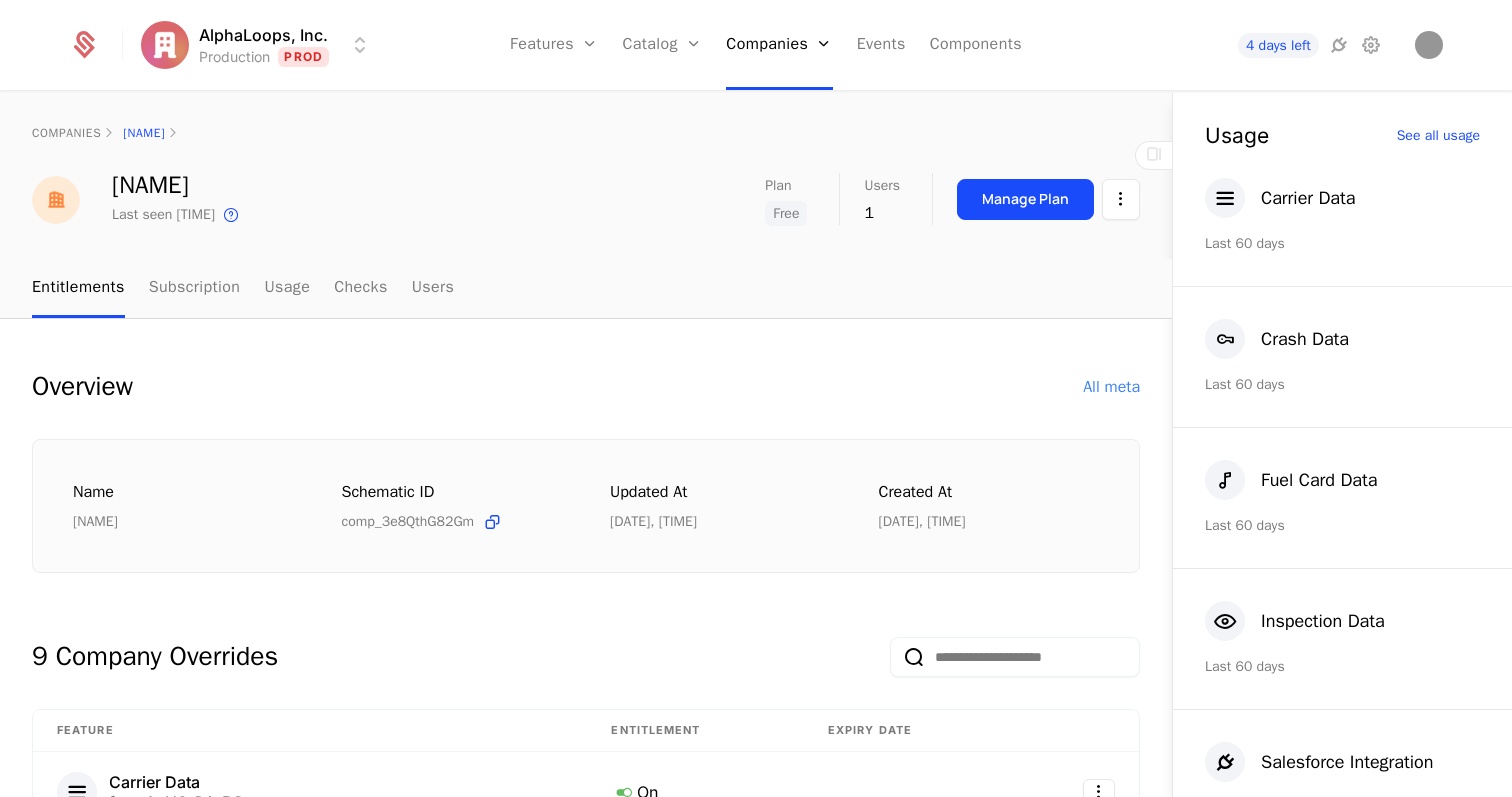 scroll, scrollTop: 0, scrollLeft: 0, axis: both 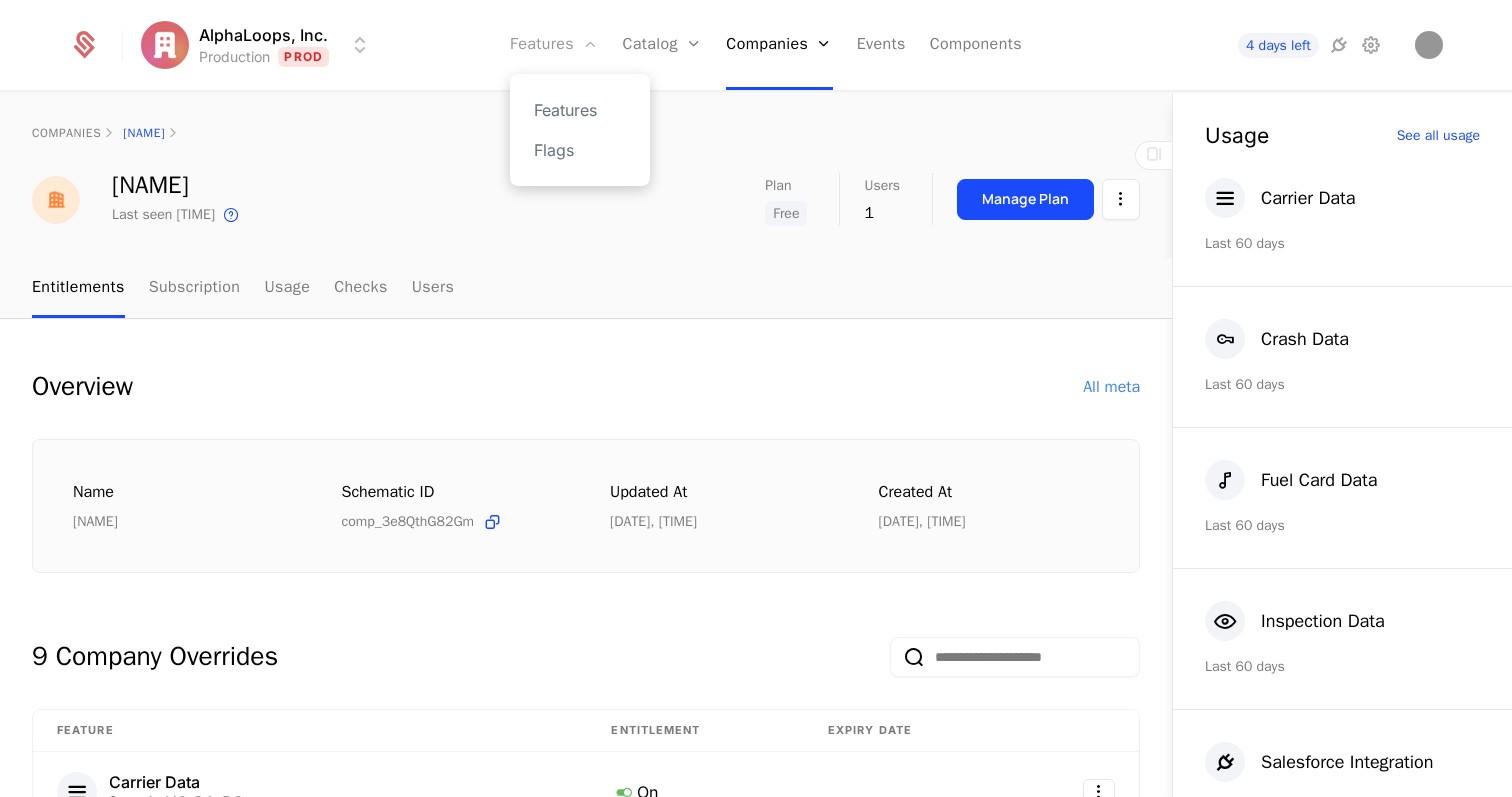 click on "Features" at bounding box center (554, 45) 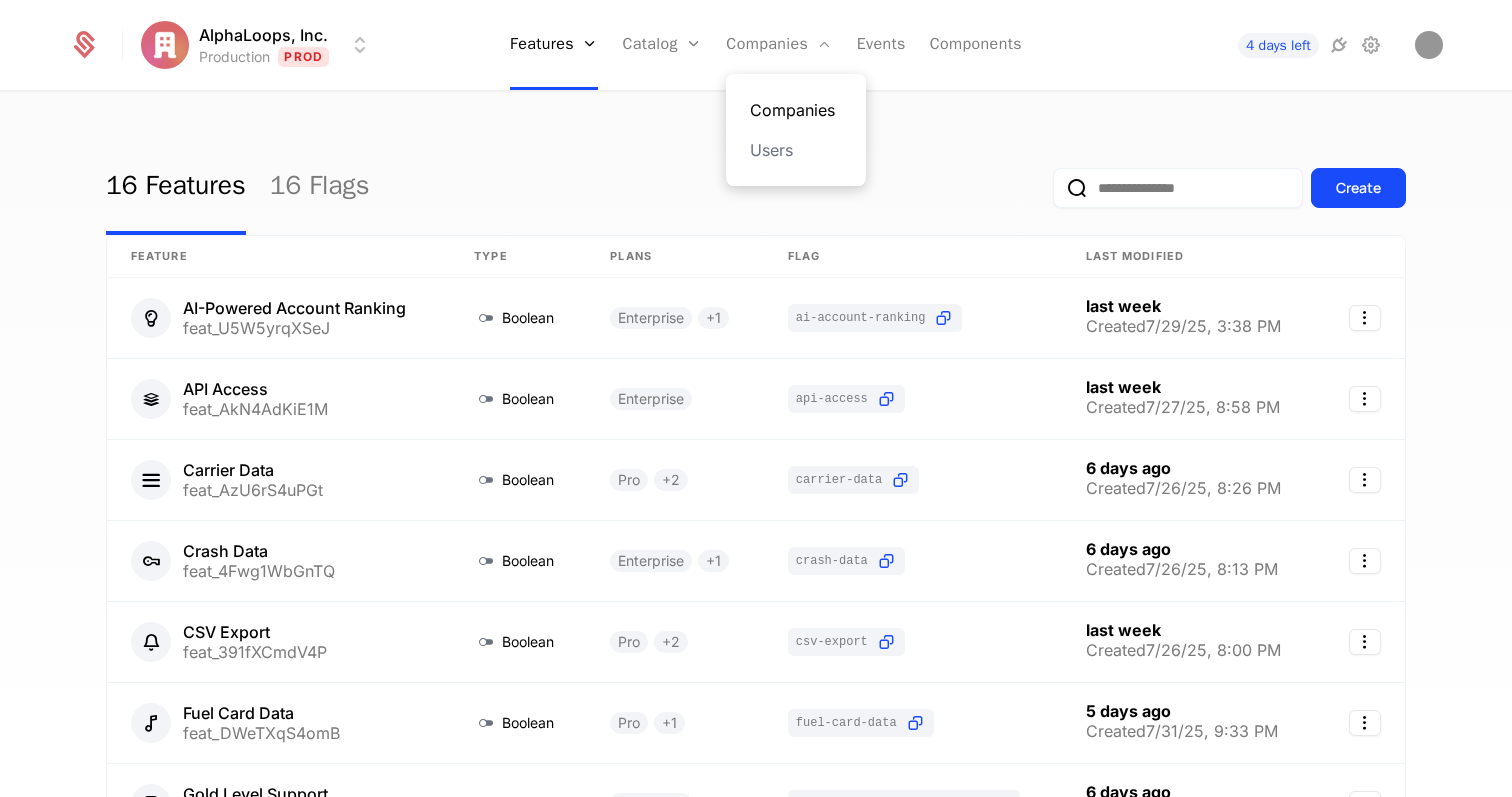 click on "Companies" at bounding box center (796, 110) 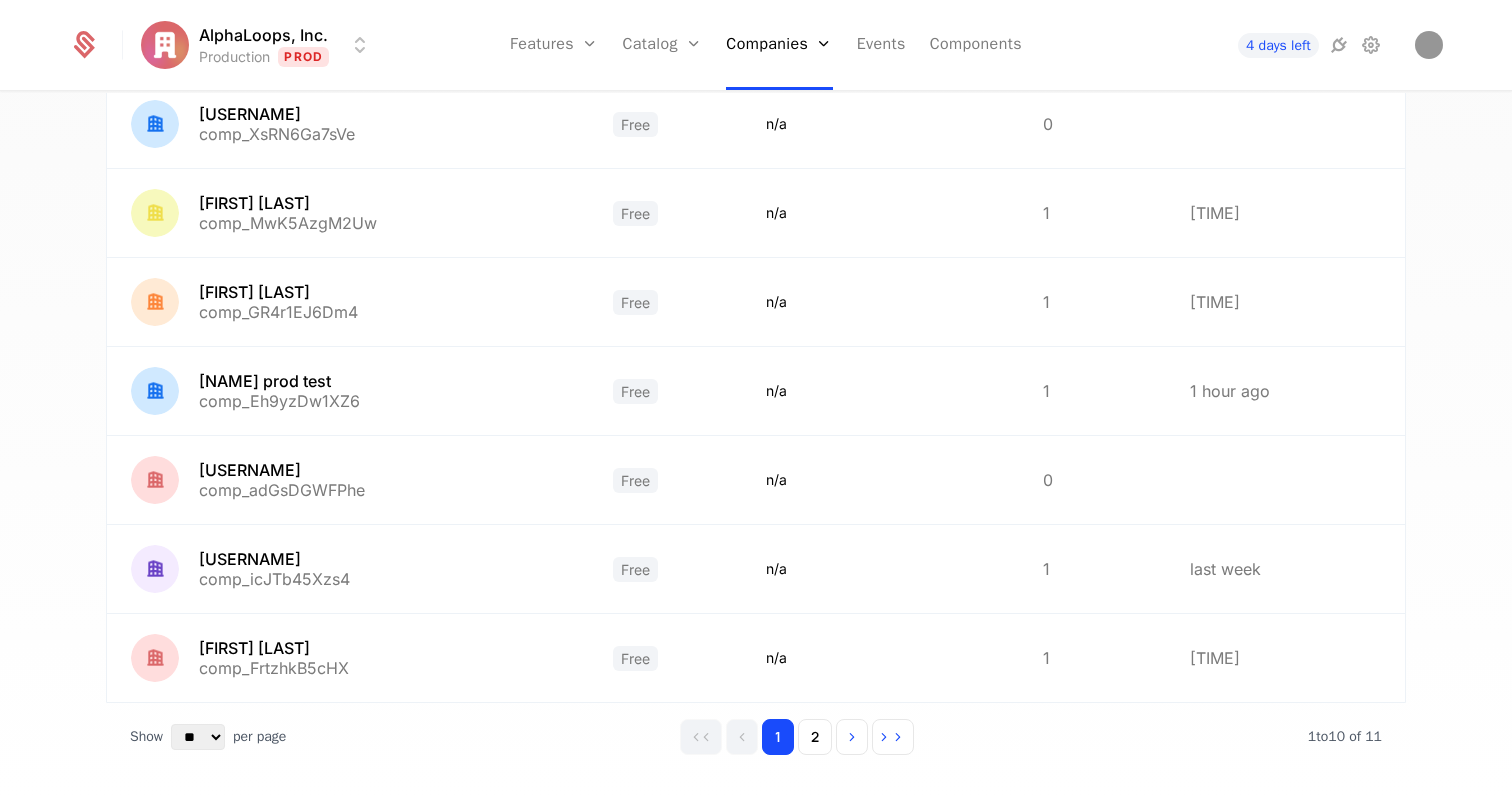 scroll, scrollTop: 530, scrollLeft: 0, axis: vertical 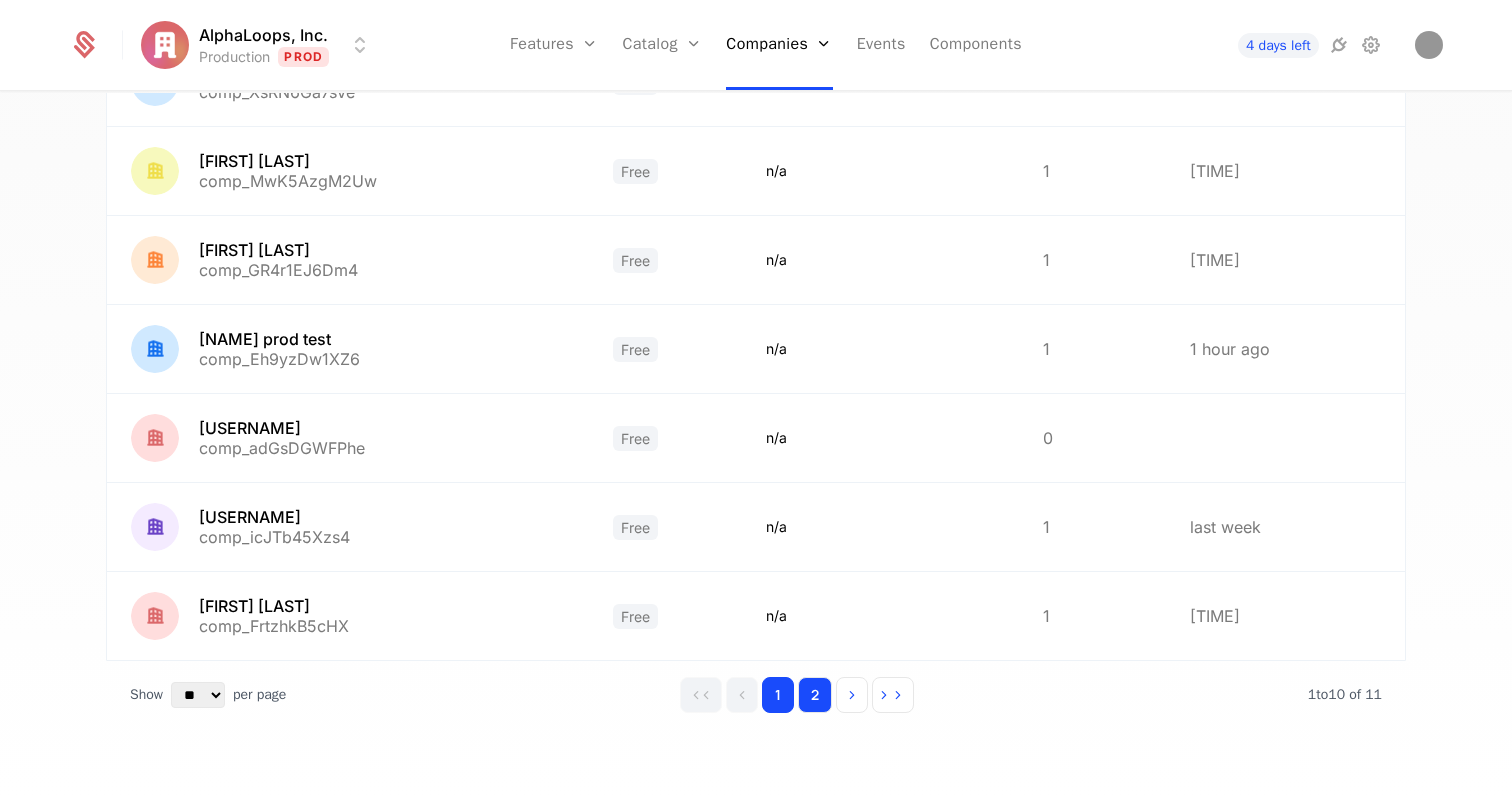 click on "2" at bounding box center (815, 695) 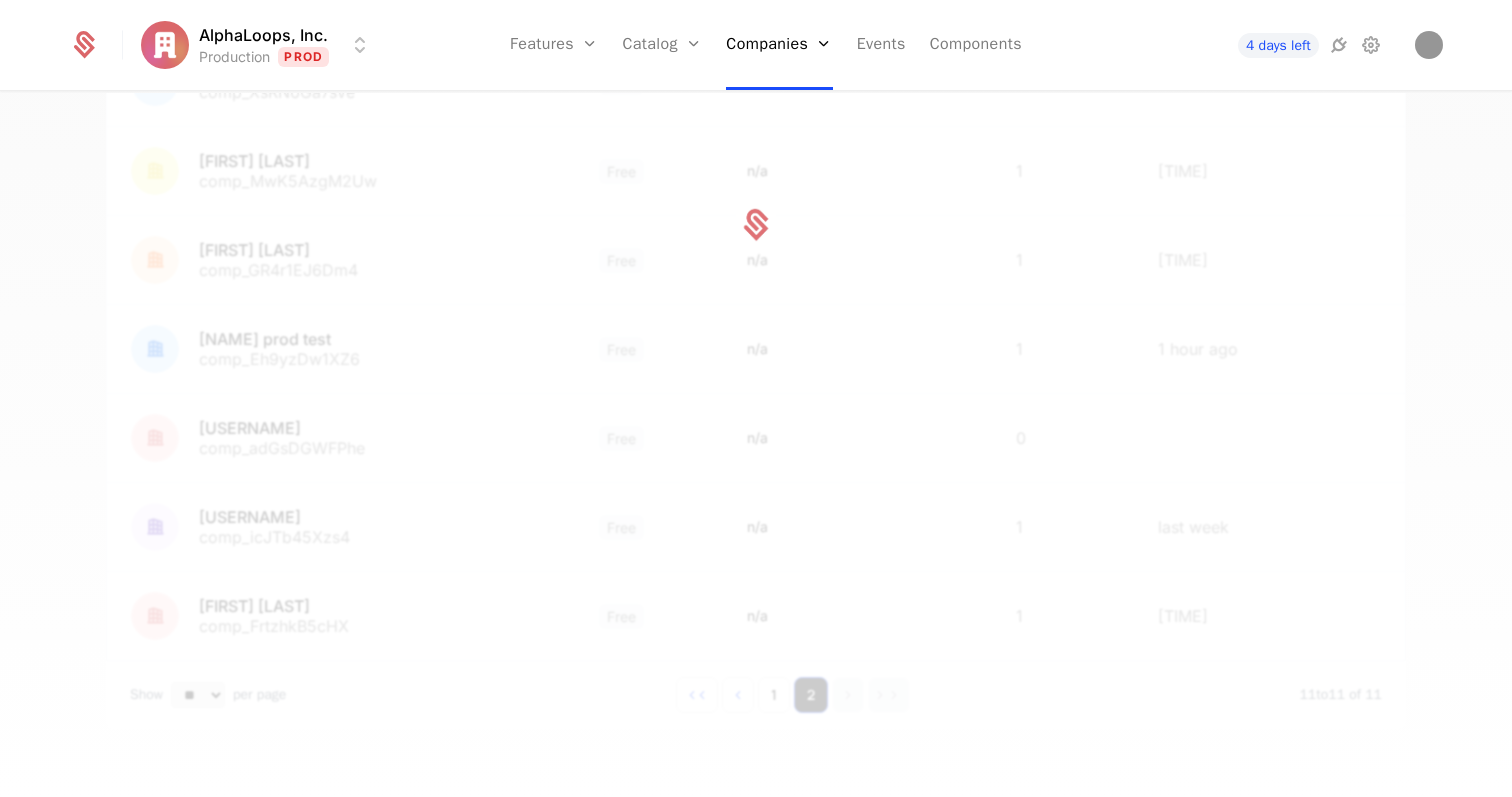 scroll, scrollTop: 0, scrollLeft: 0, axis: both 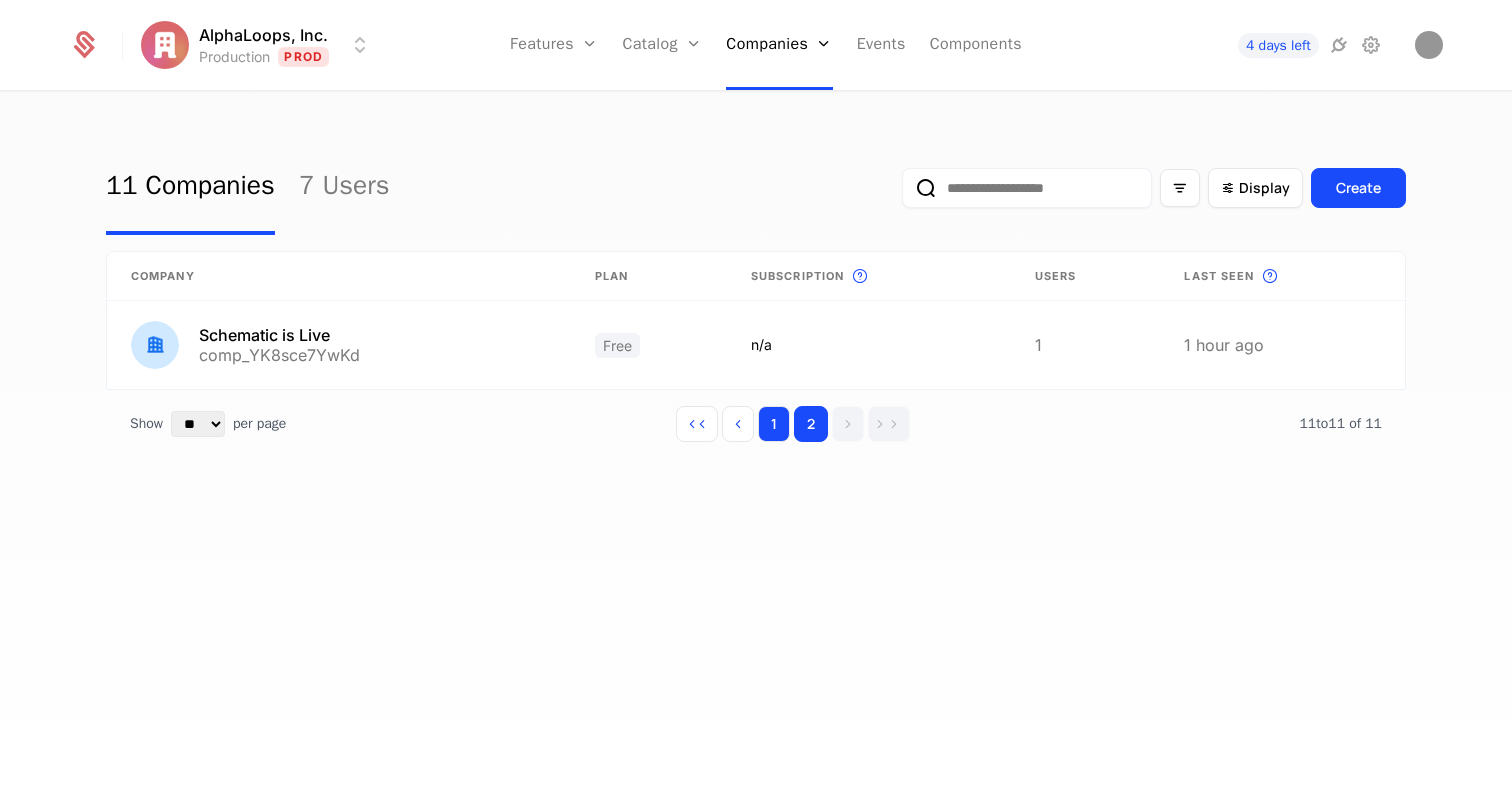 click on "1" at bounding box center [774, 424] 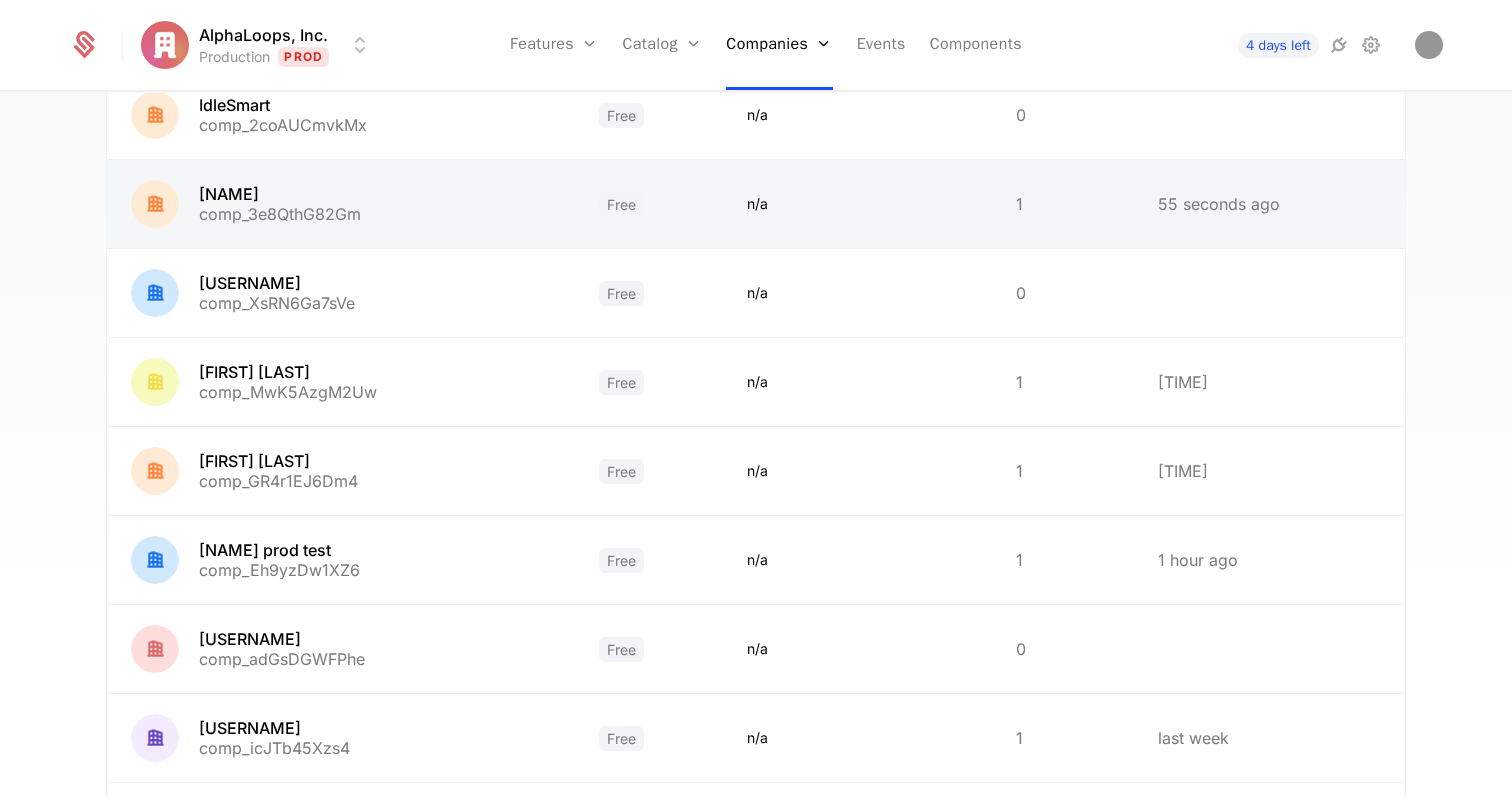 scroll, scrollTop: 453, scrollLeft: 0, axis: vertical 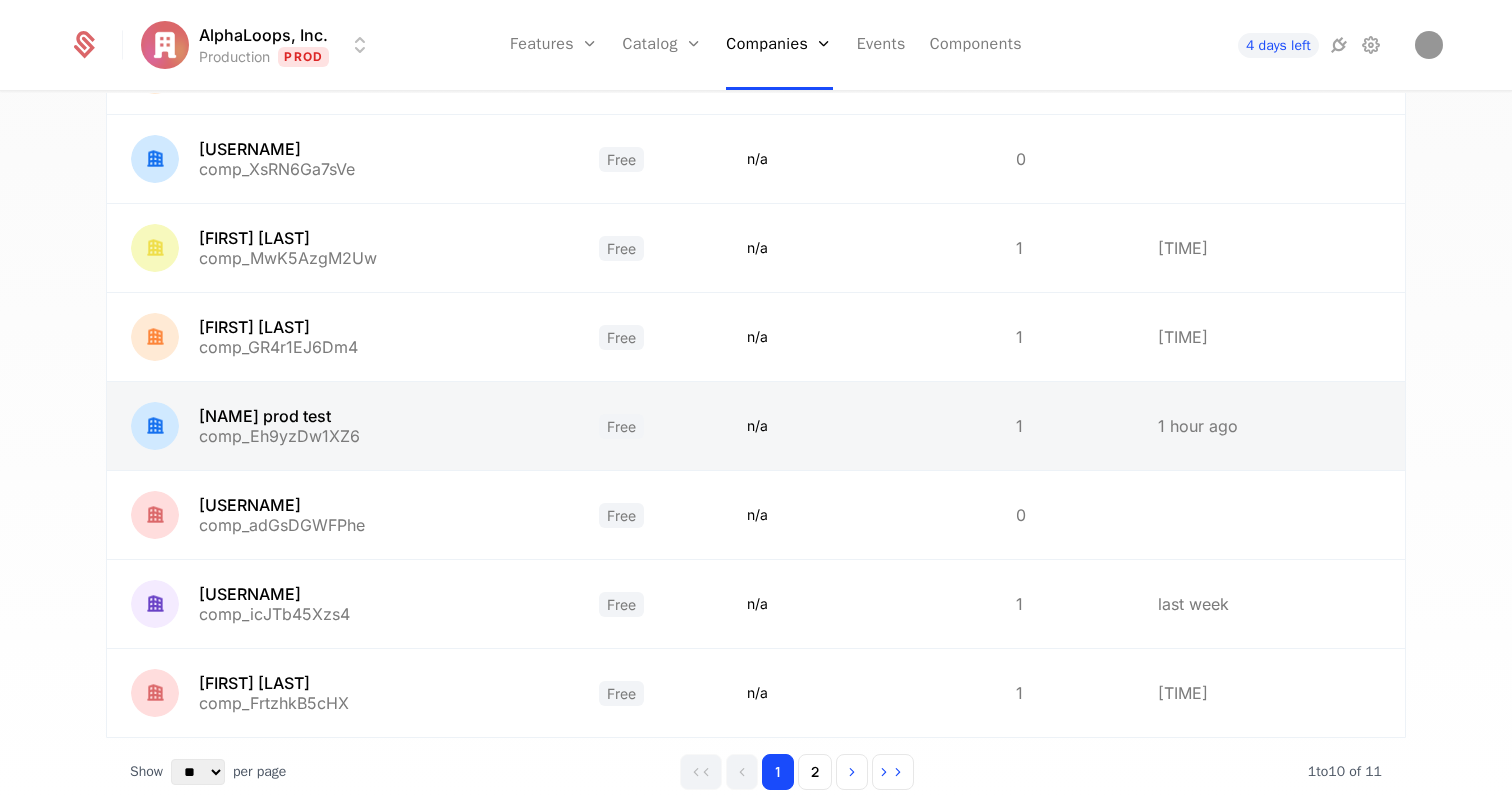 click at bounding box center (649, 426) 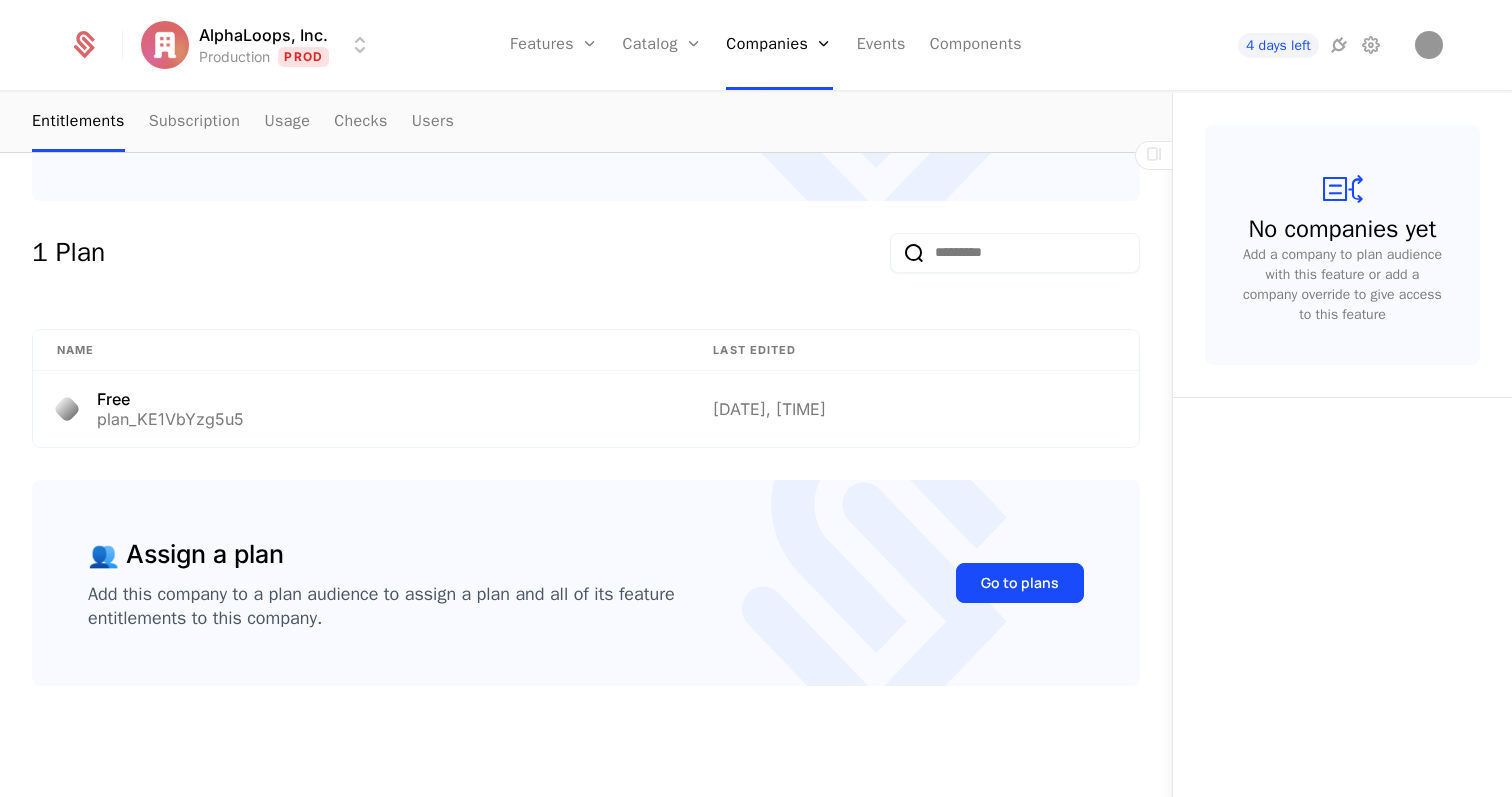 scroll, scrollTop: 0, scrollLeft: 0, axis: both 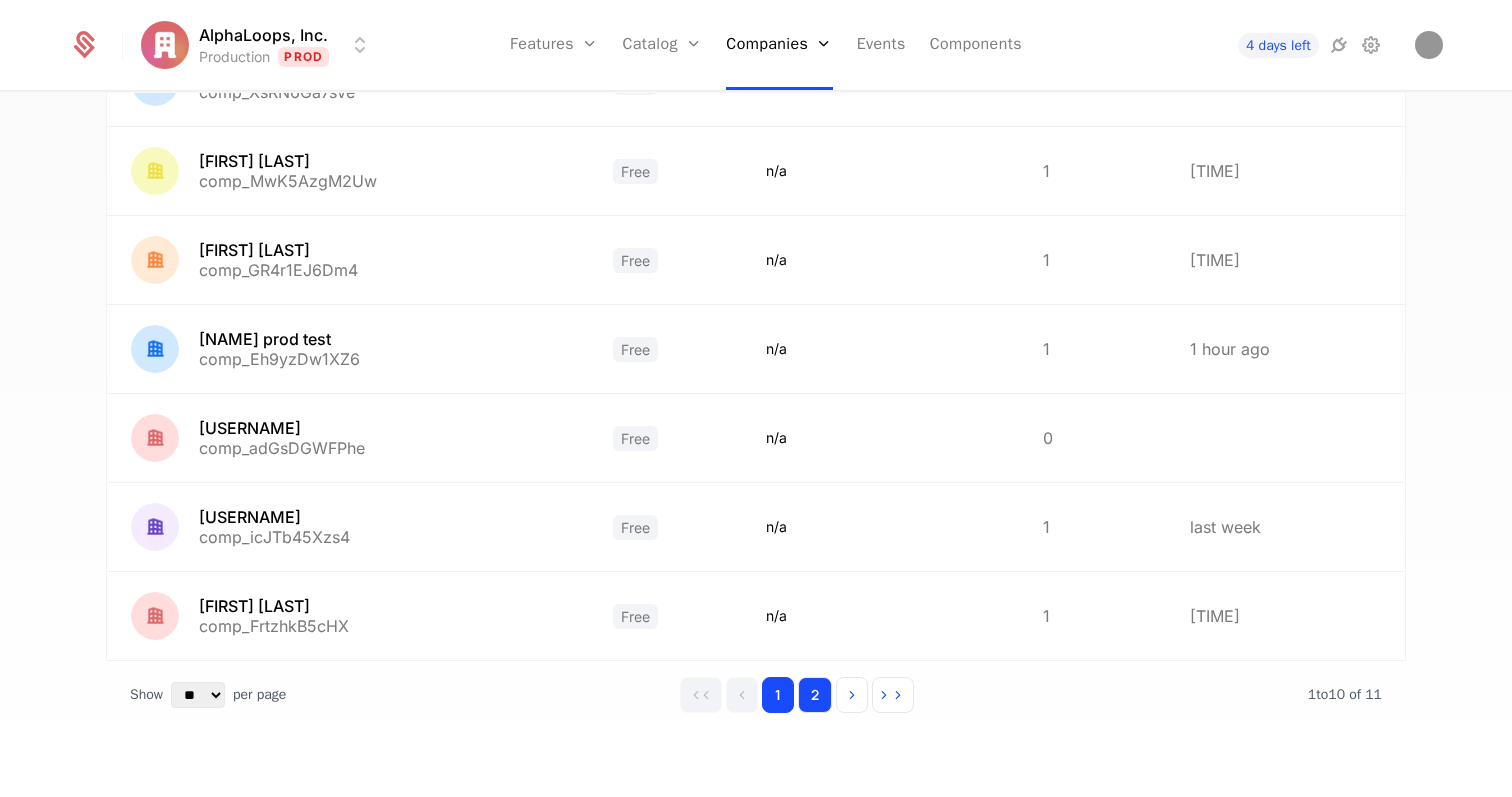 click on "2" at bounding box center [815, 695] 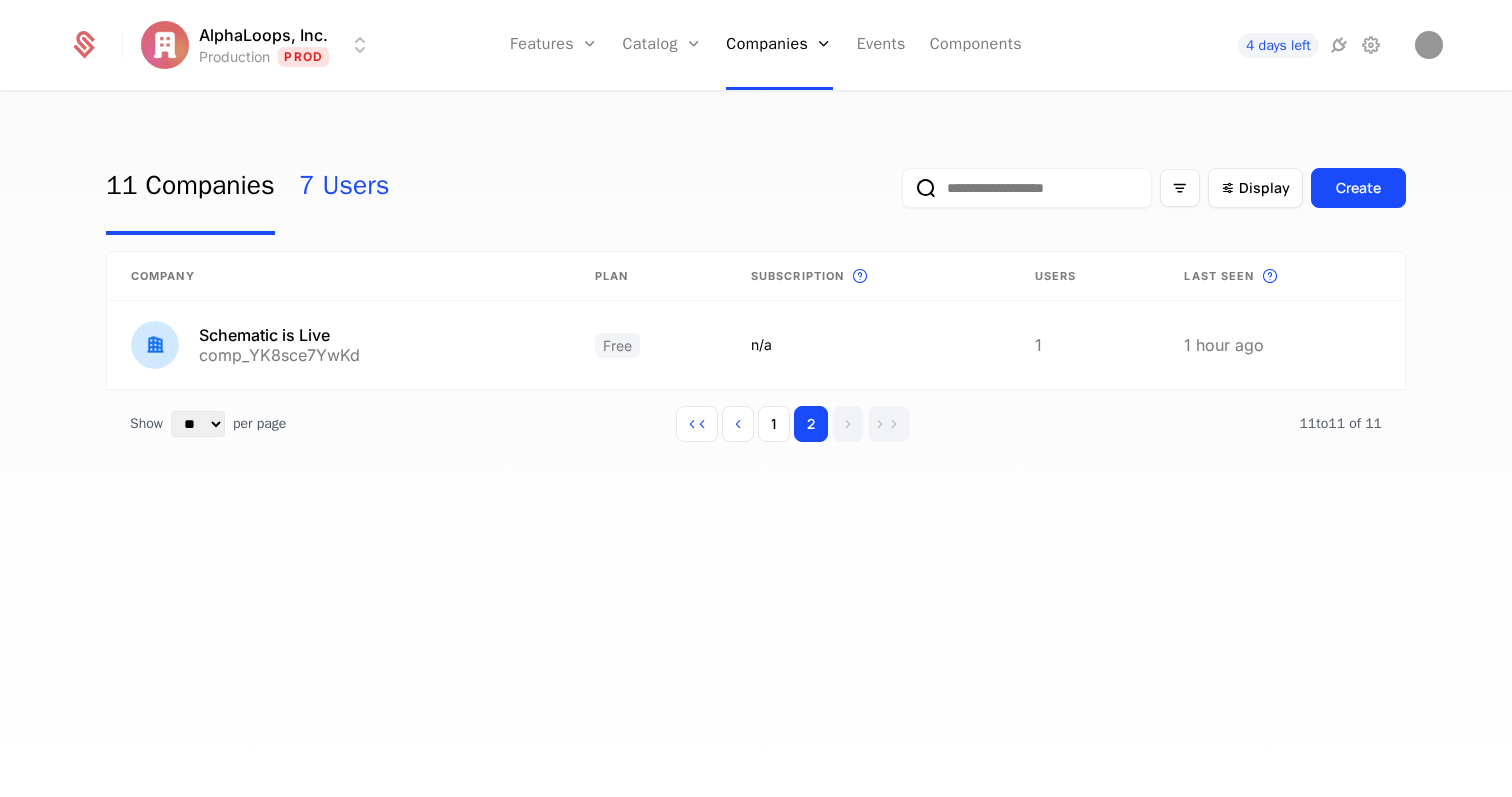 click on "7 Users" at bounding box center [344, 188] 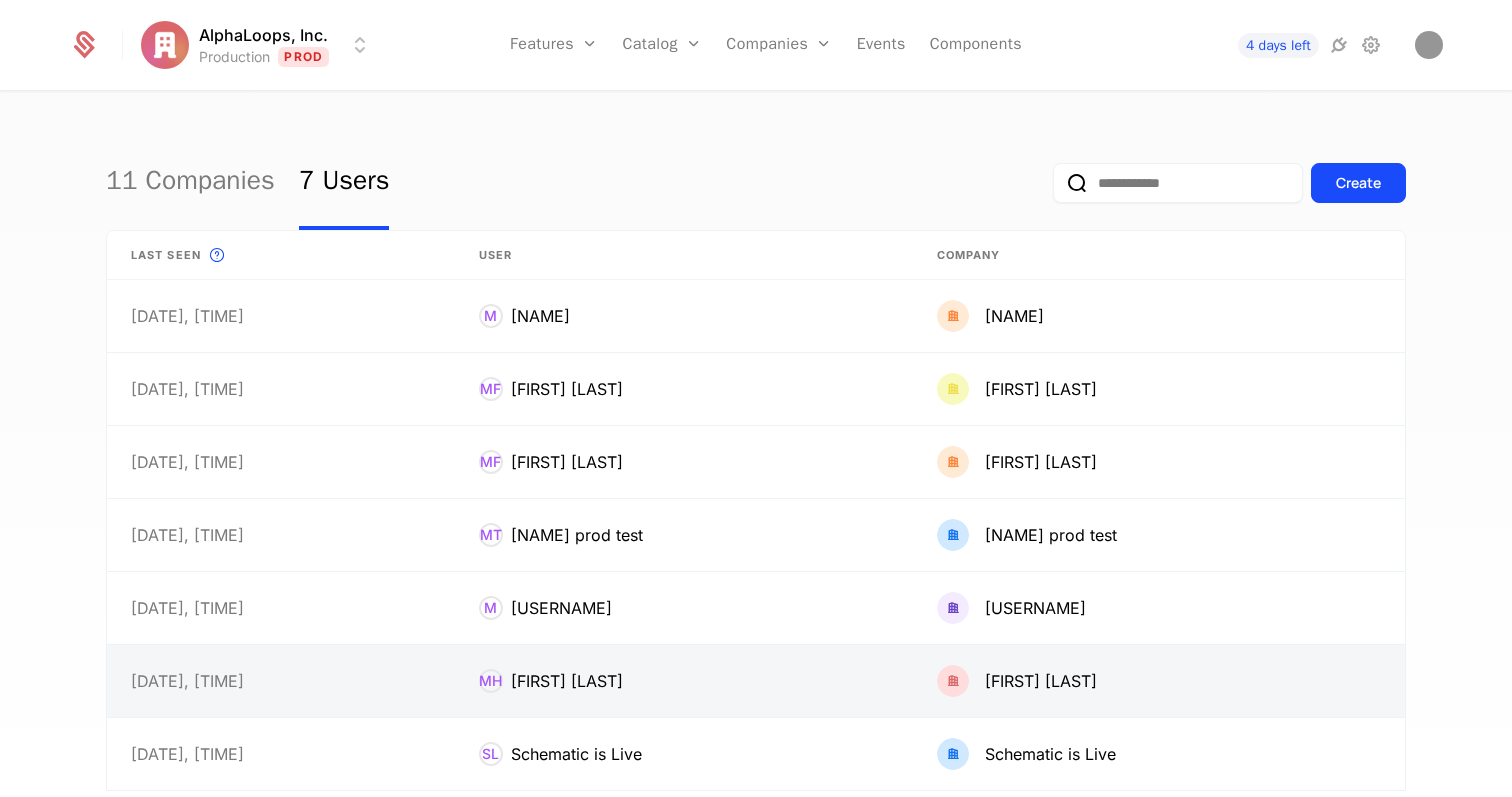 scroll, scrollTop: 0, scrollLeft: 0, axis: both 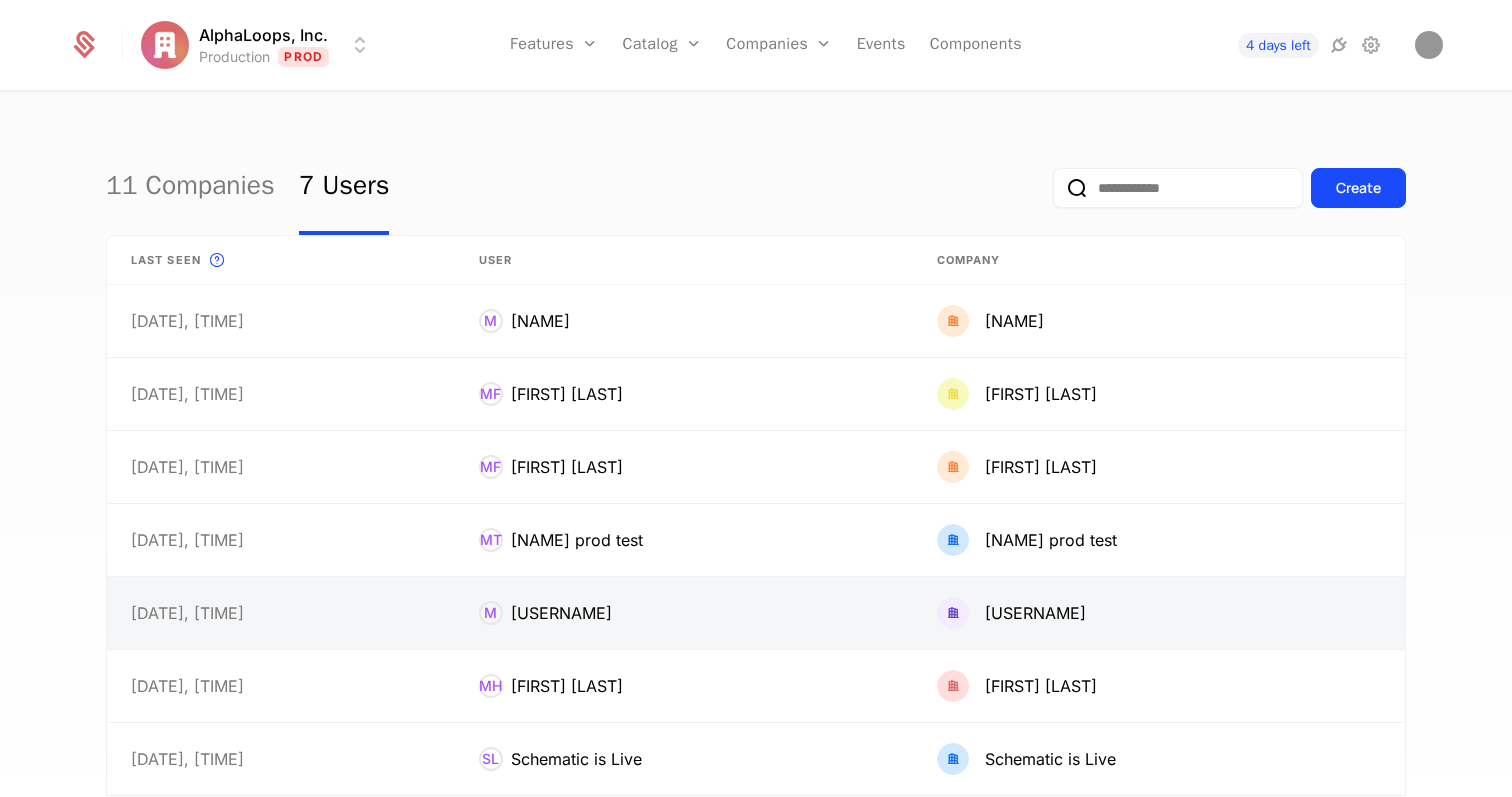 click at bounding box center [684, 613] 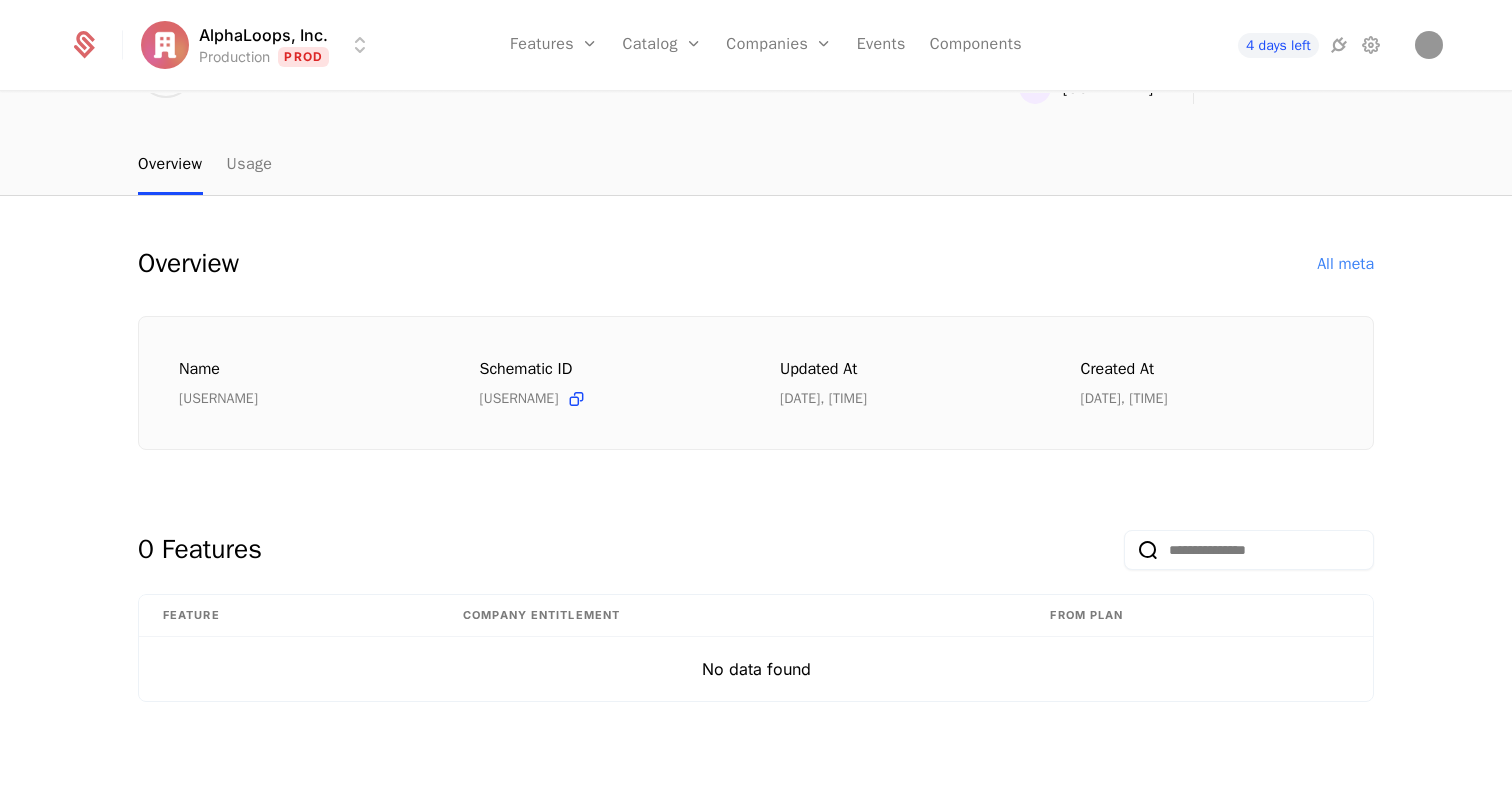 scroll, scrollTop: 0, scrollLeft: 0, axis: both 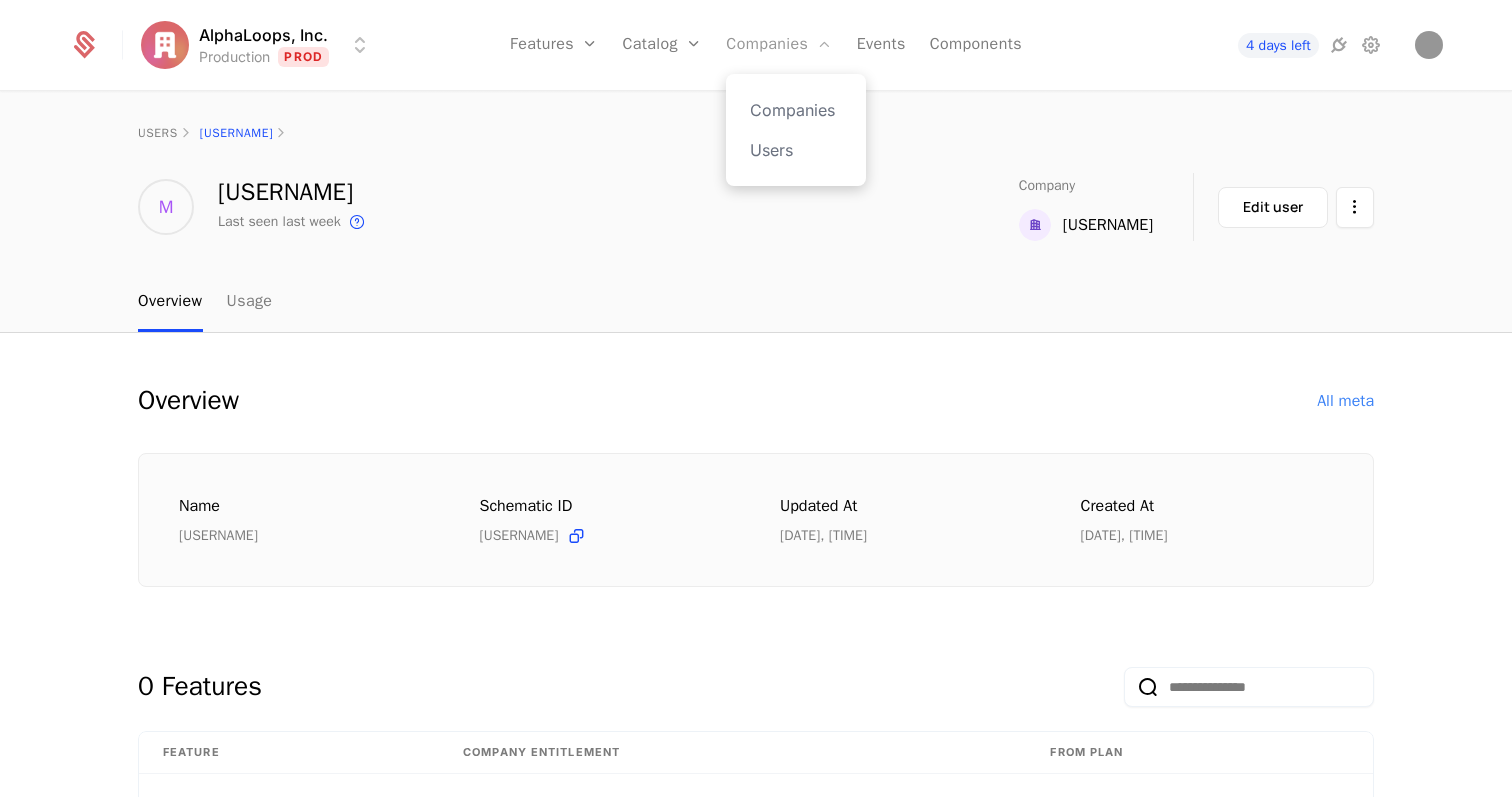 click on "Companies" at bounding box center [779, 45] 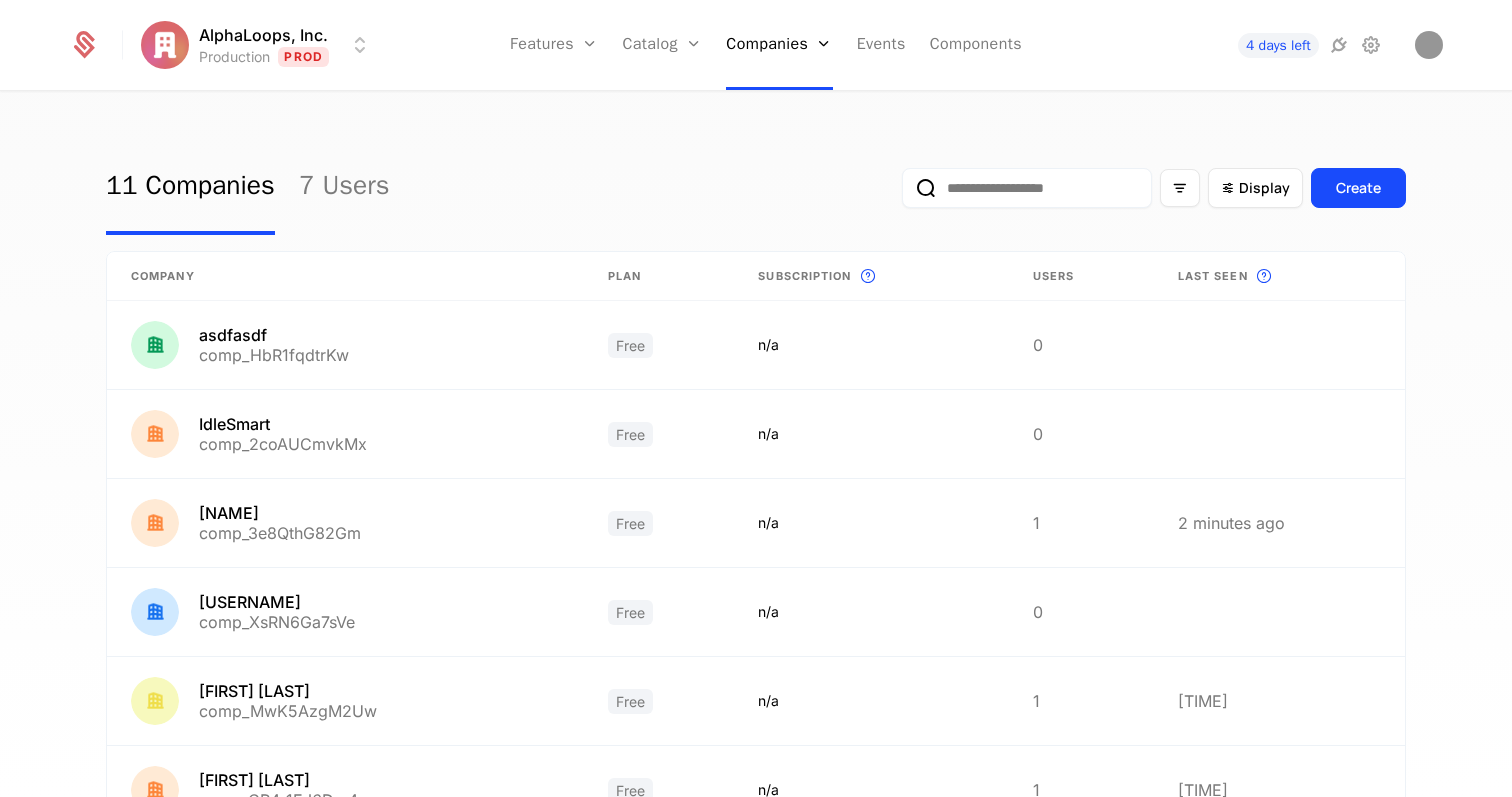 click at bounding box center (1027, 188) 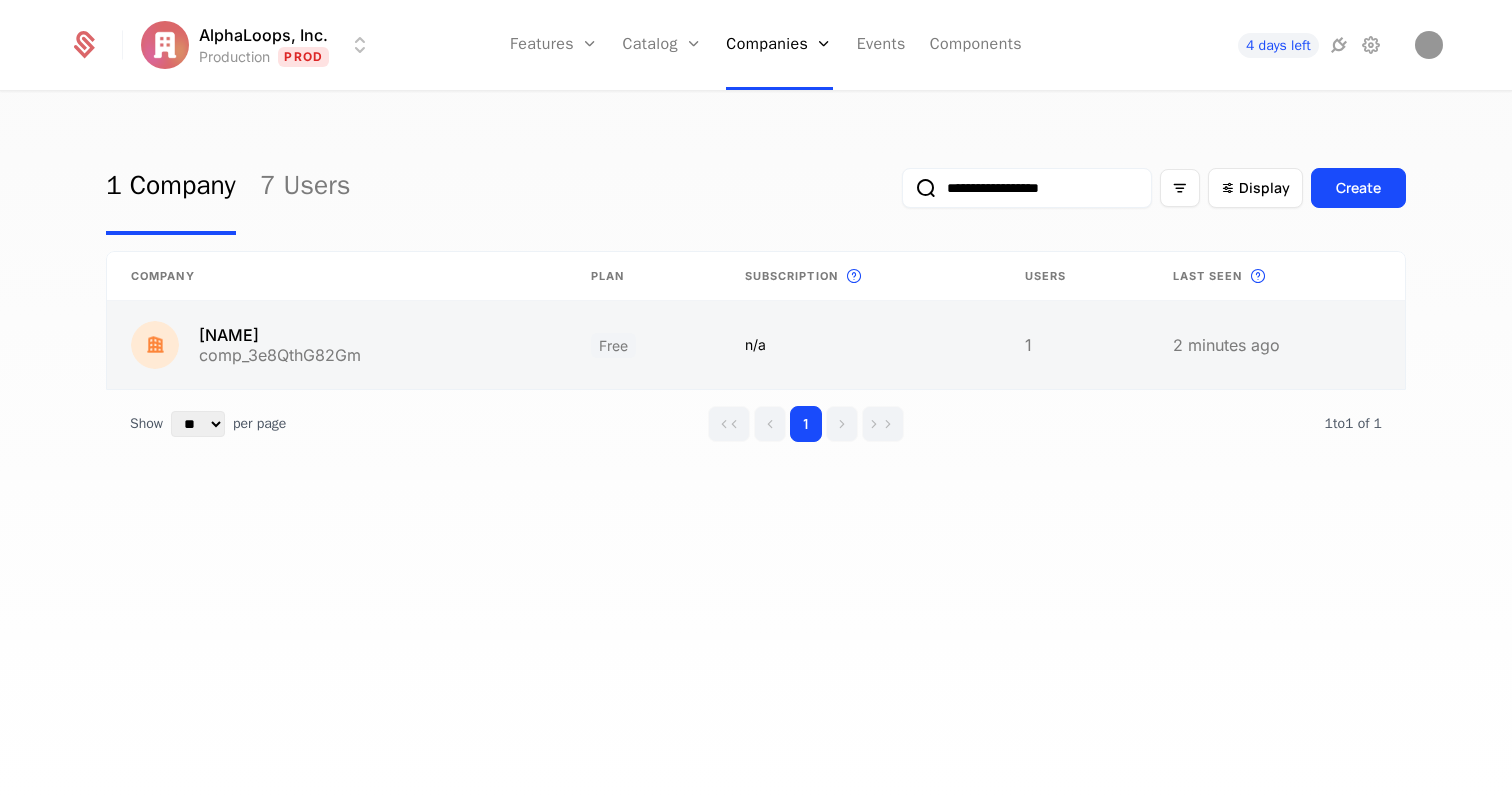 type on "**********" 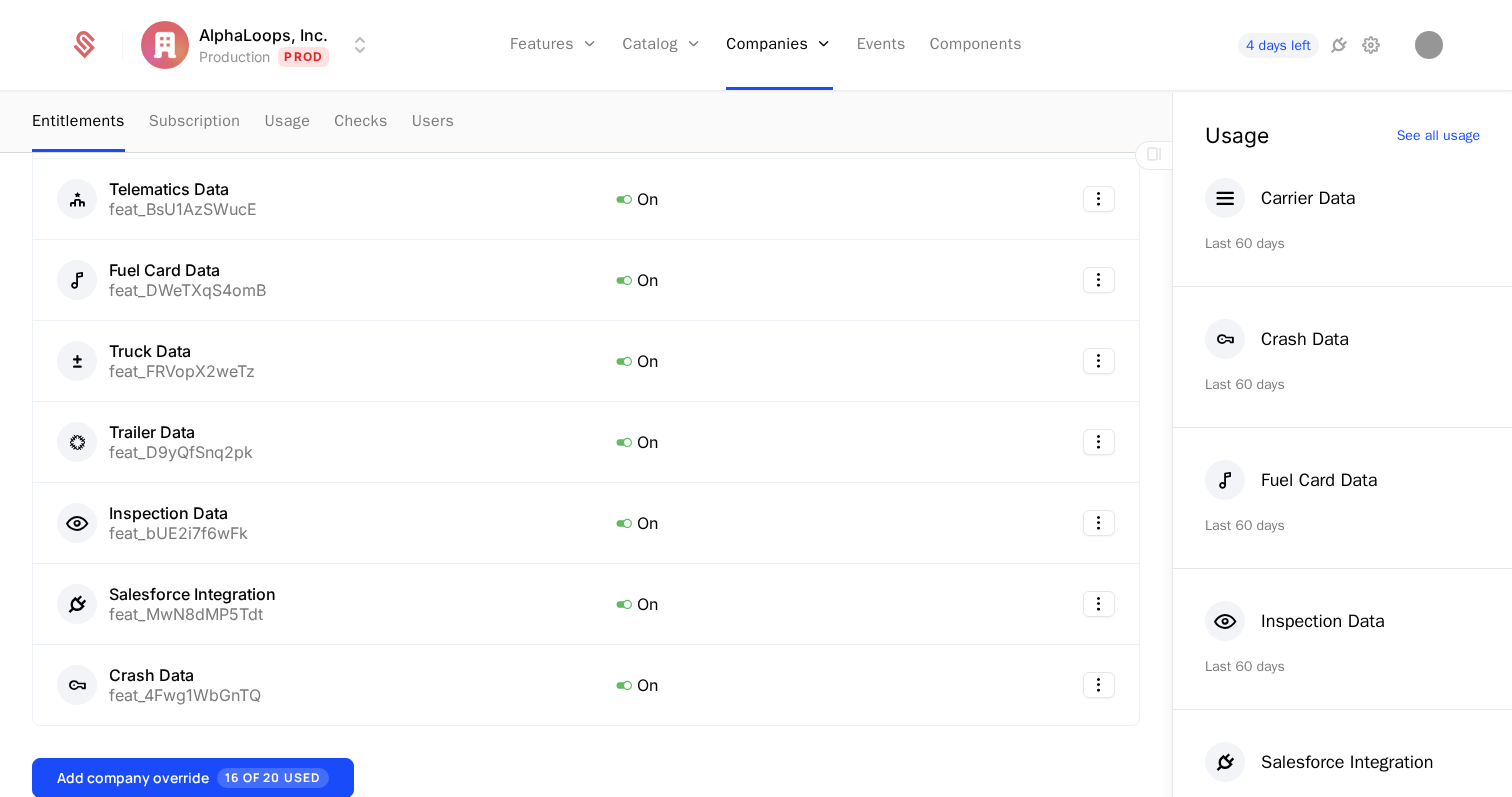 scroll, scrollTop: 0, scrollLeft: 0, axis: both 